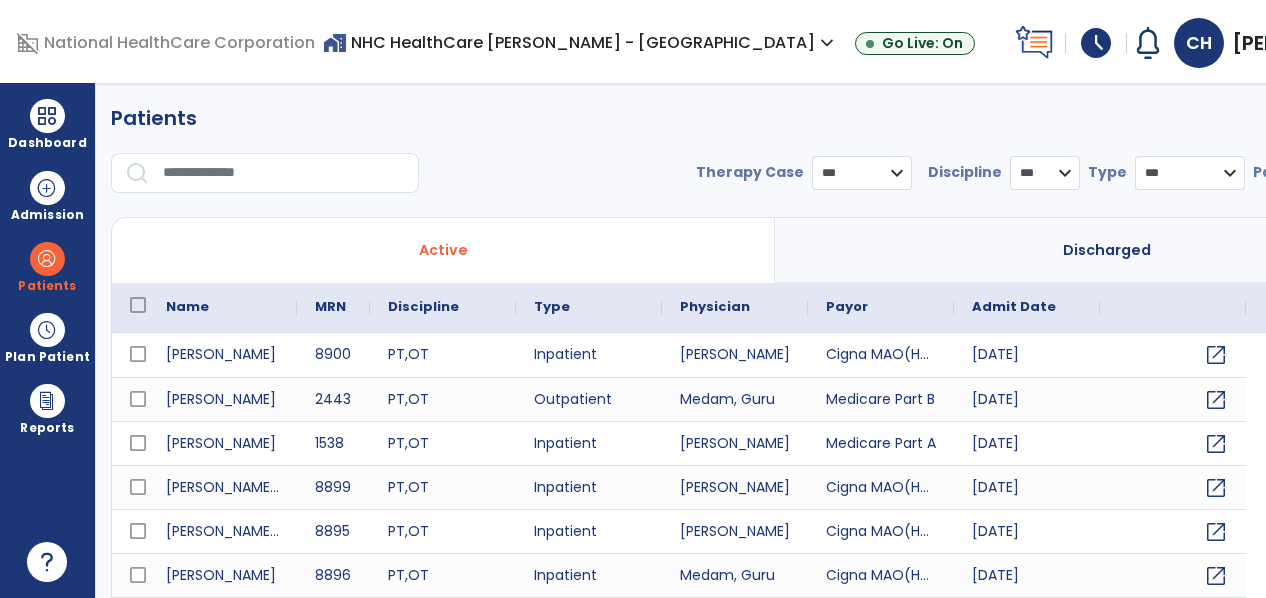 scroll, scrollTop: 0, scrollLeft: 0, axis: both 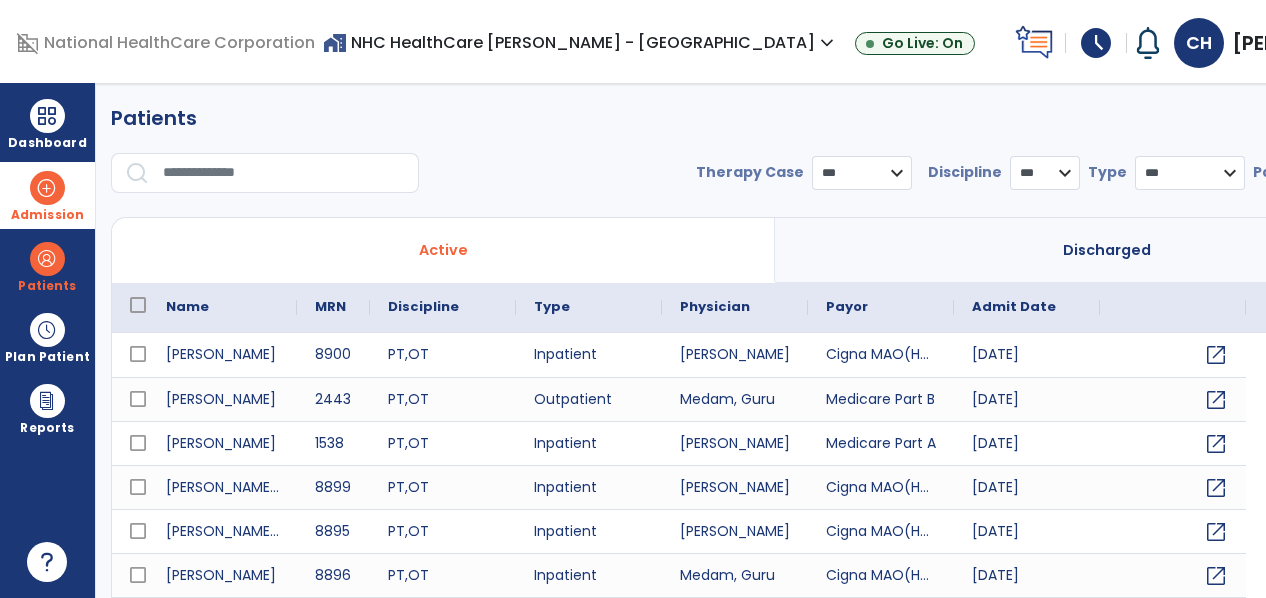 click on "Admission" at bounding box center (47, 195) 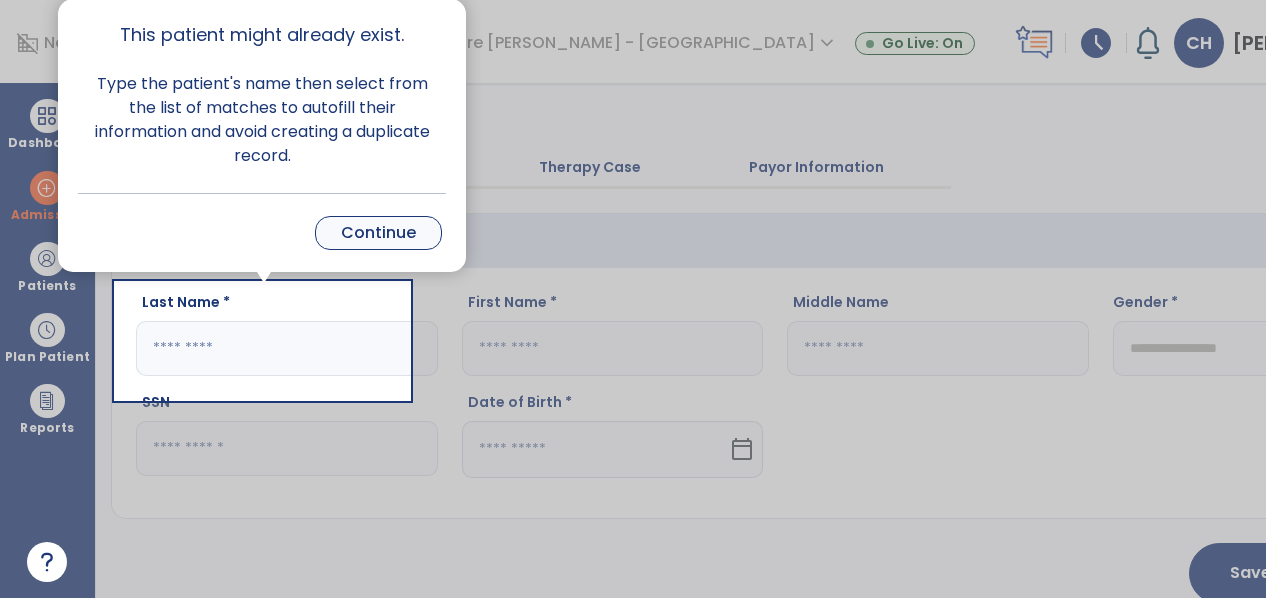 click on "Continue" at bounding box center (378, 233) 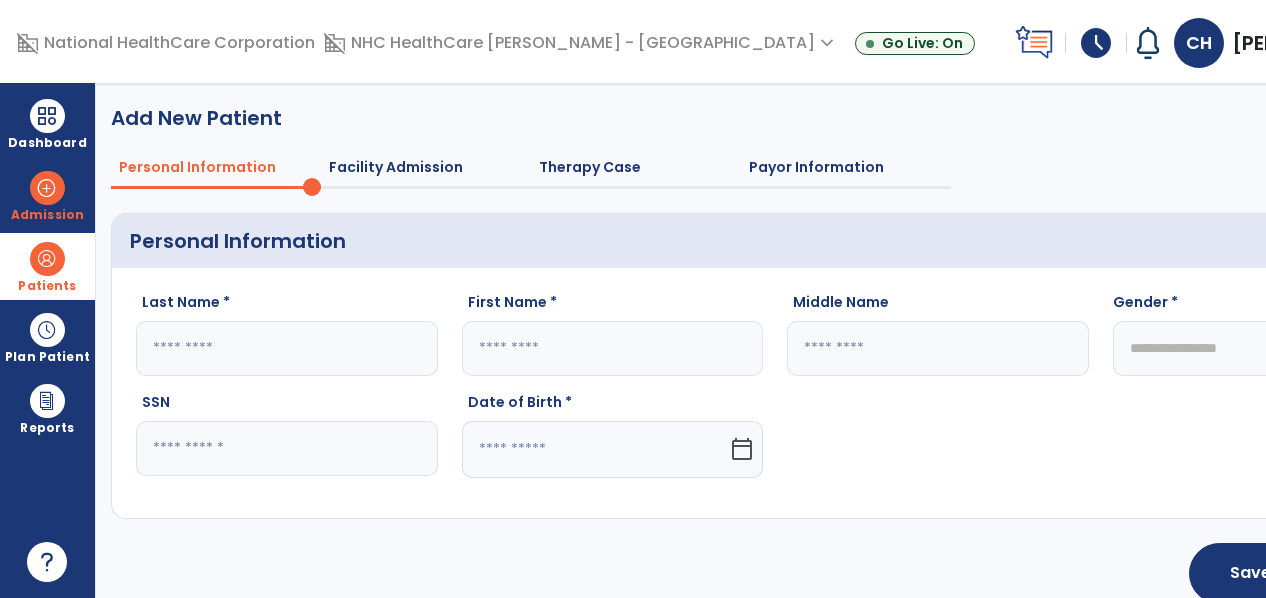click at bounding box center [47, 259] 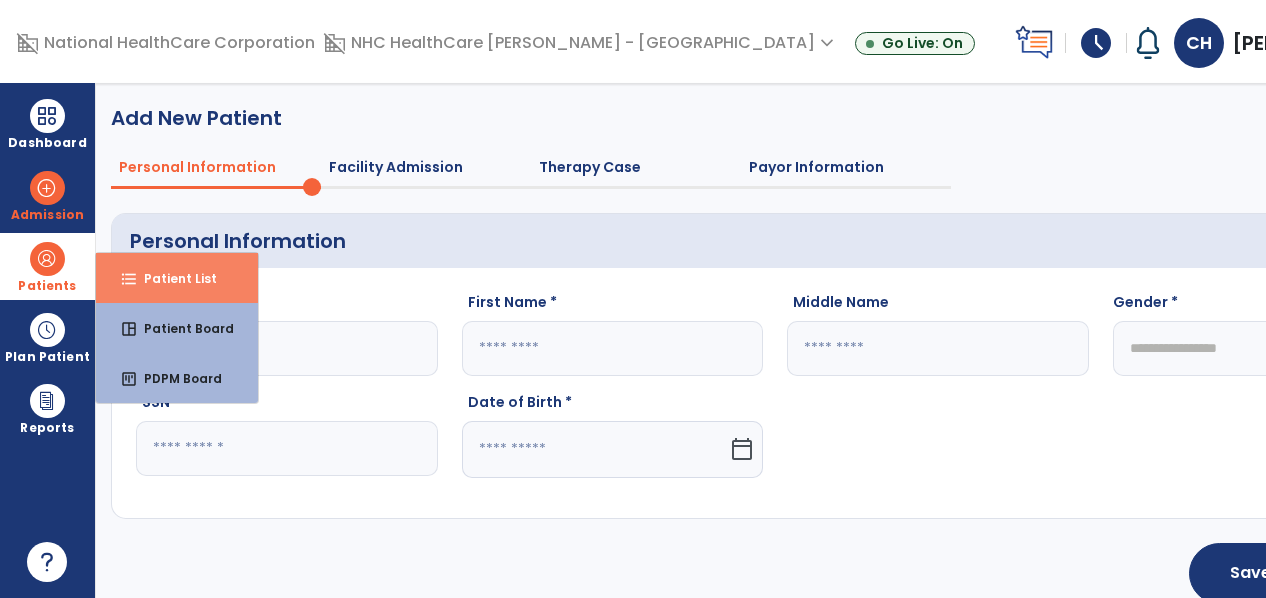 click on "Patient List" at bounding box center (172, 278) 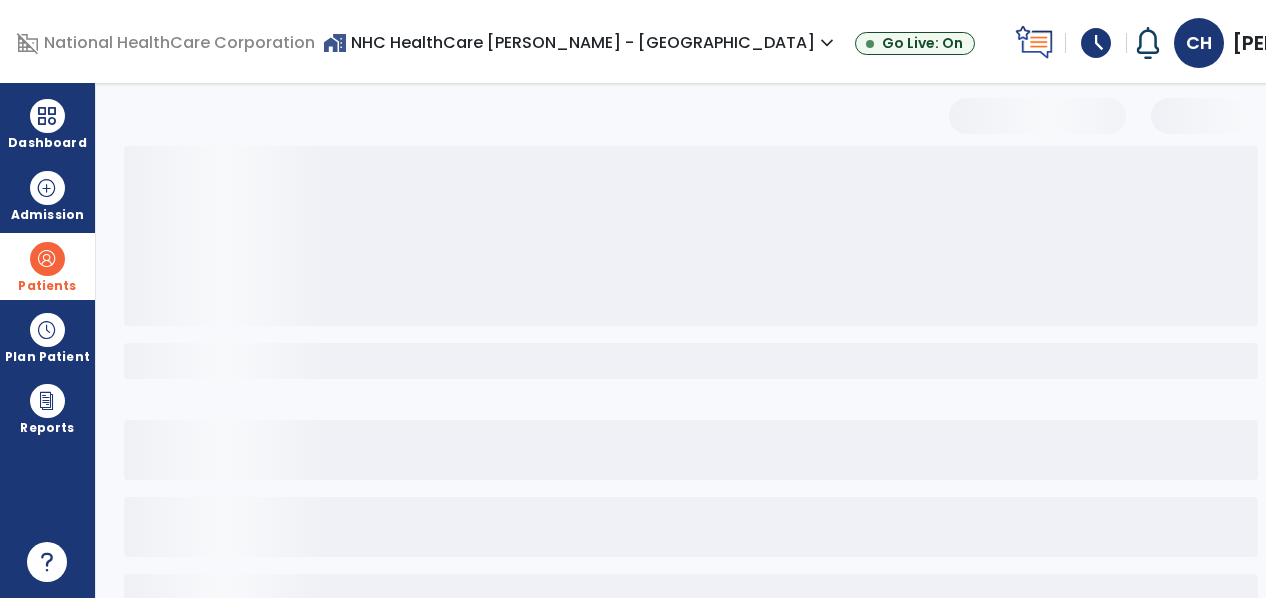 select on "***" 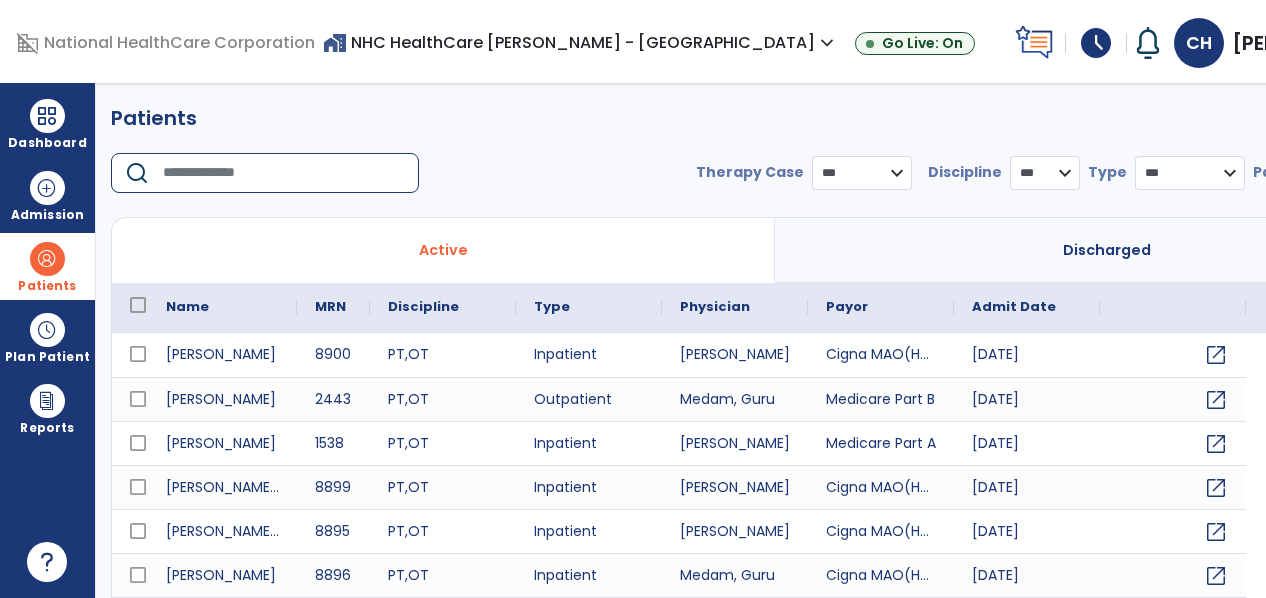 click at bounding box center [284, 173] 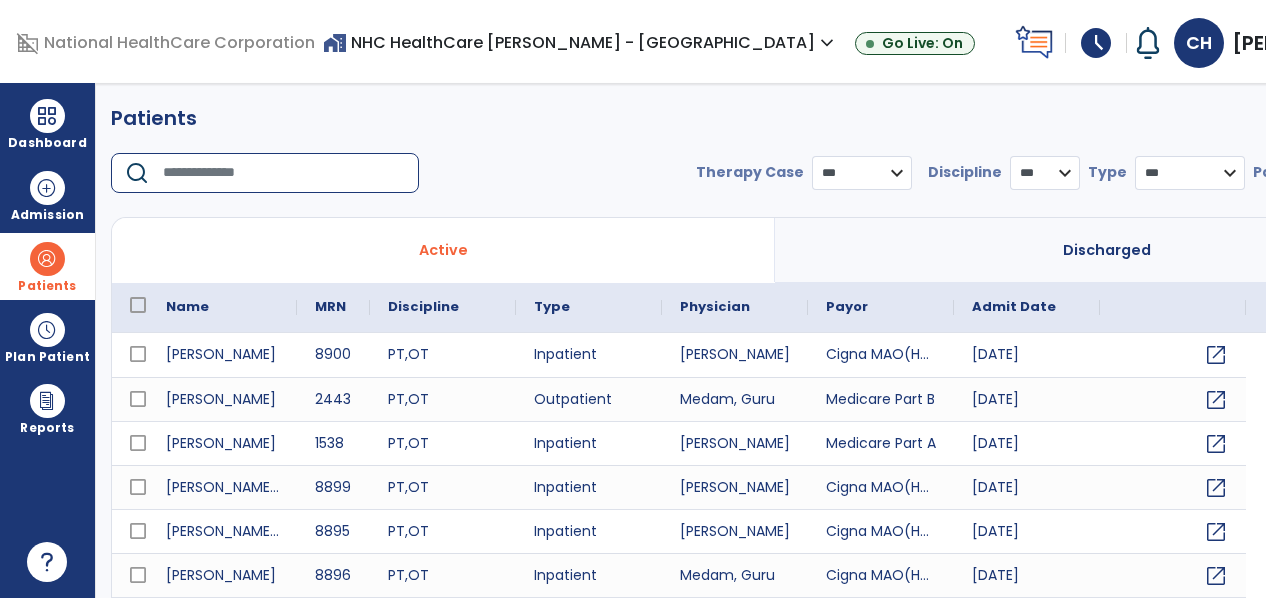 click at bounding box center (47, 259) 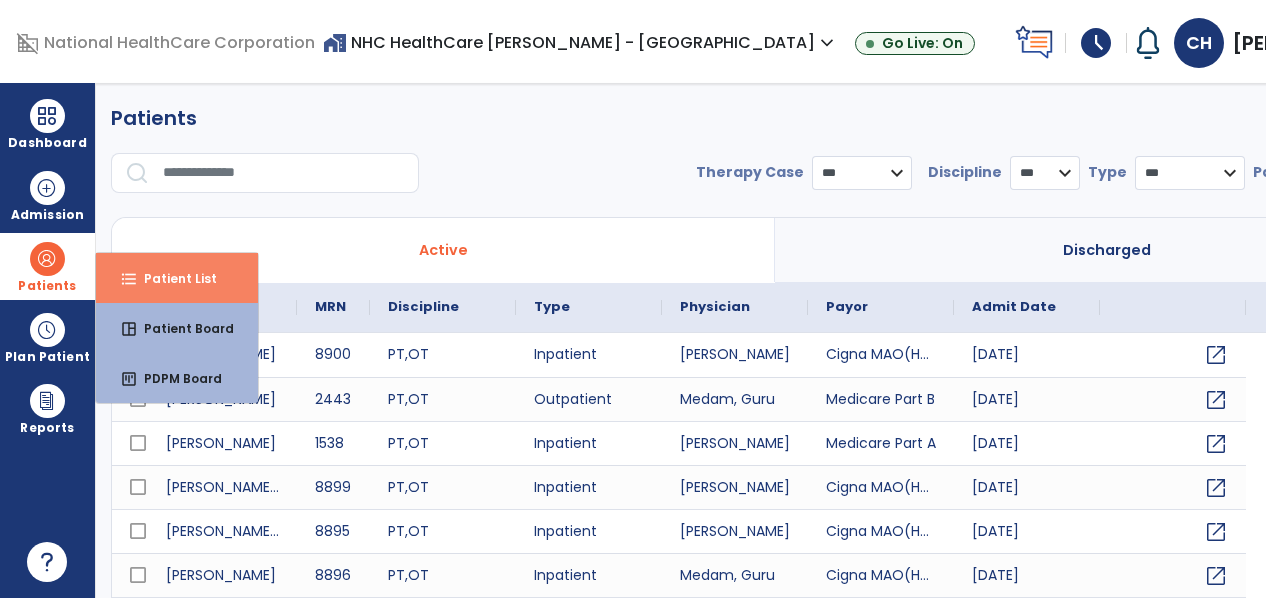 click on "Patient List" at bounding box center (172, 278) 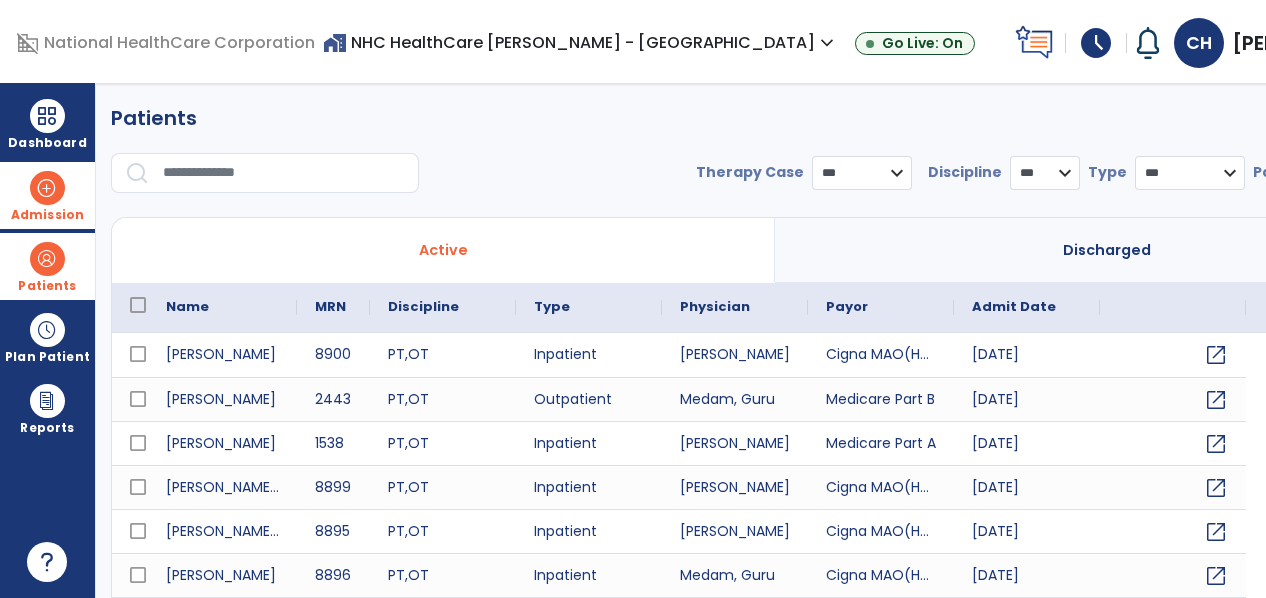 click on "Admission" at bounding box center (47, 215) 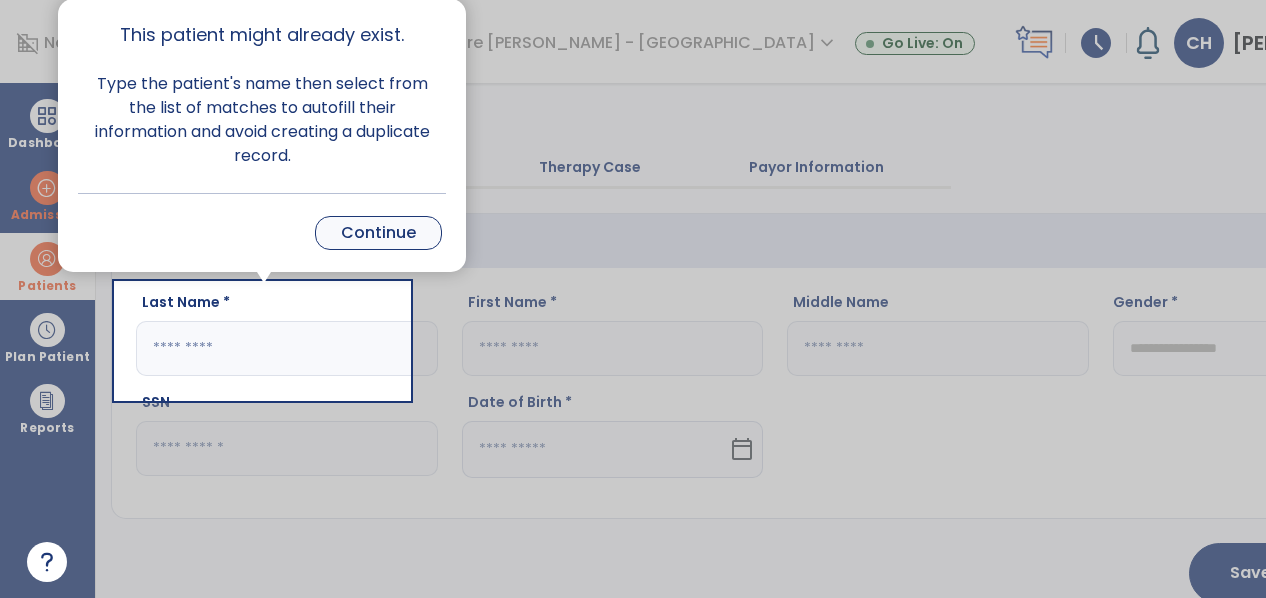 click on "Continue" at bounding box center [378, 233] 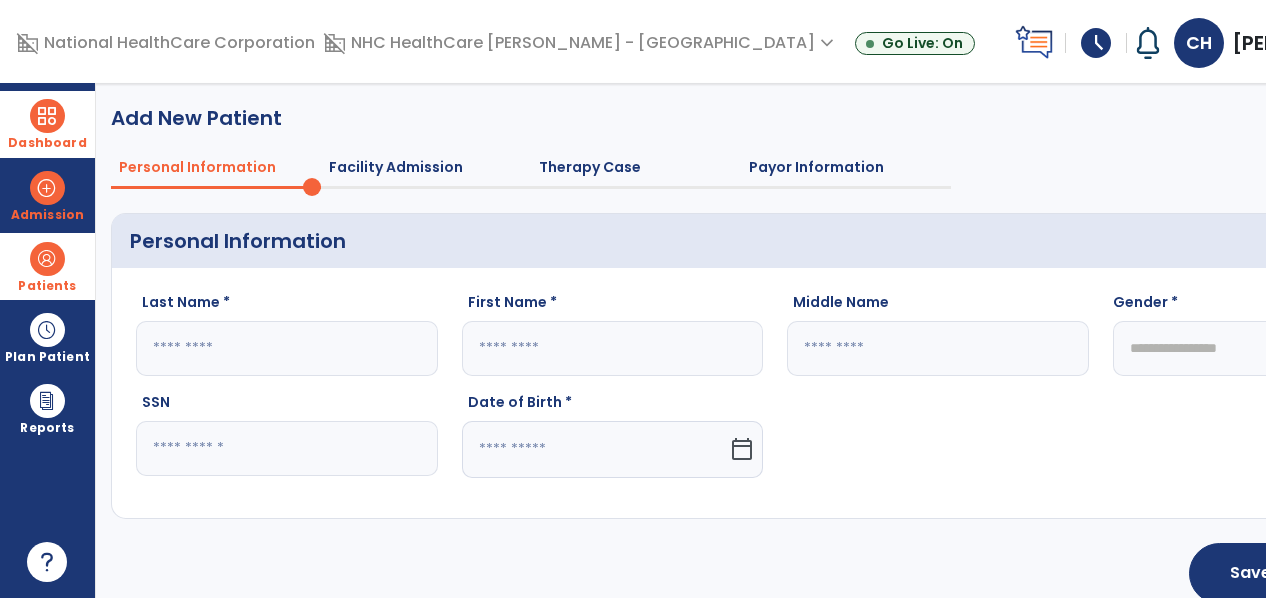 click at bounding box center [47, 116] 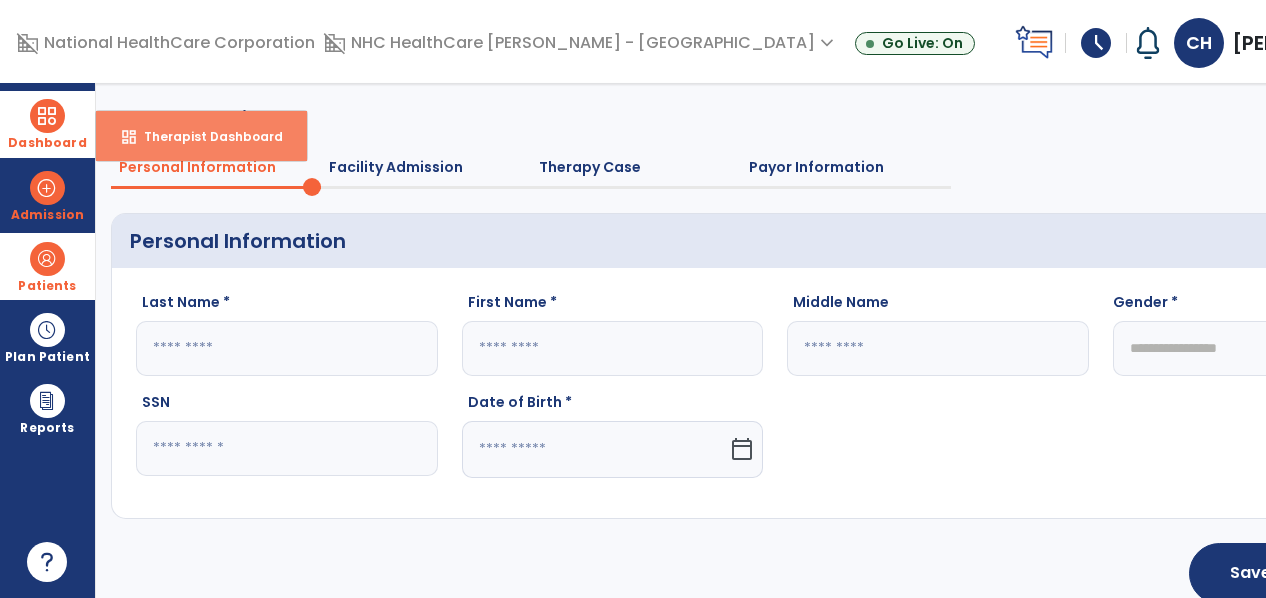 click on "dashboard  Therapist Dashboard" at bounding box center [201, 136] 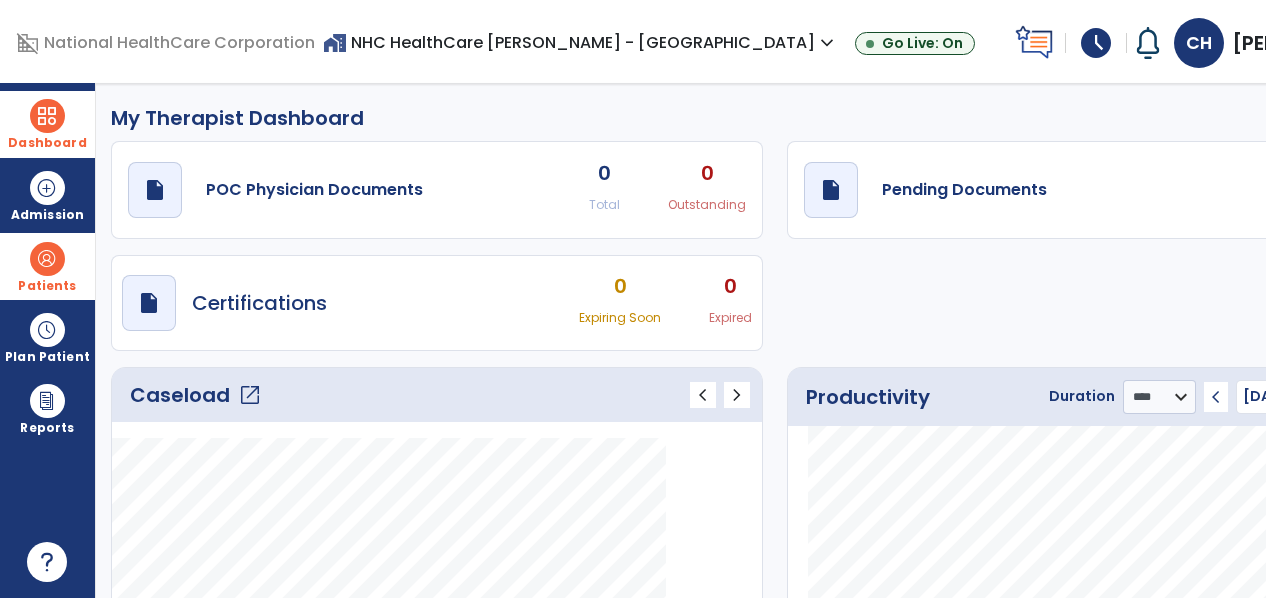 click on "open_in_new" 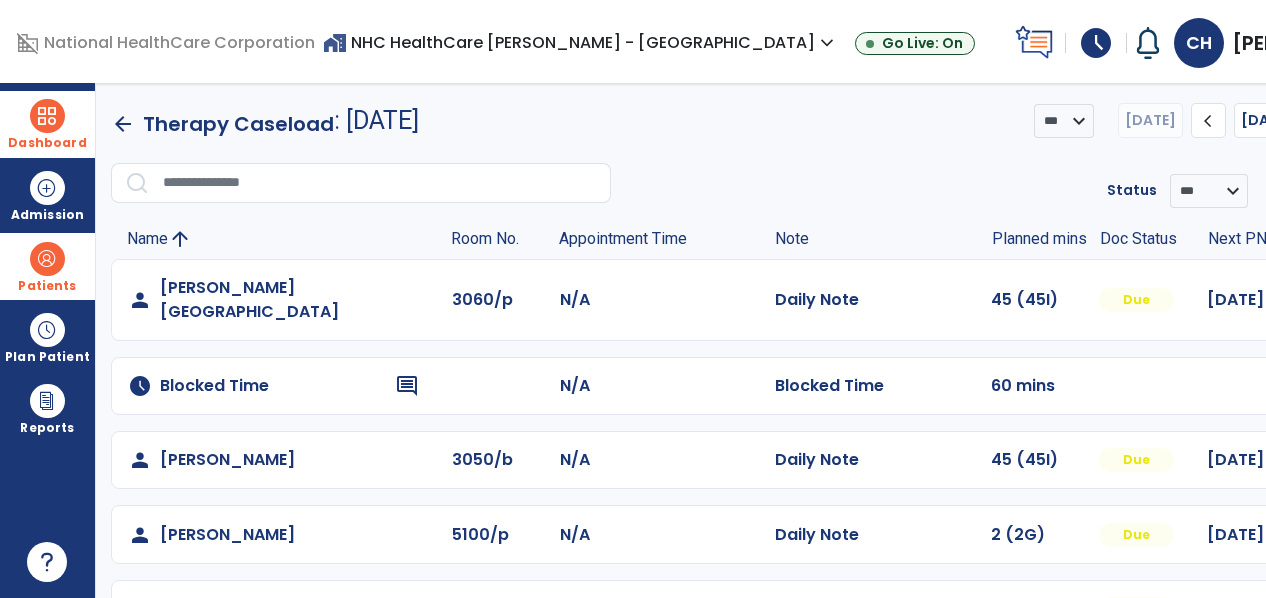 click on "Dashboard" at bounding box center [47, 143] 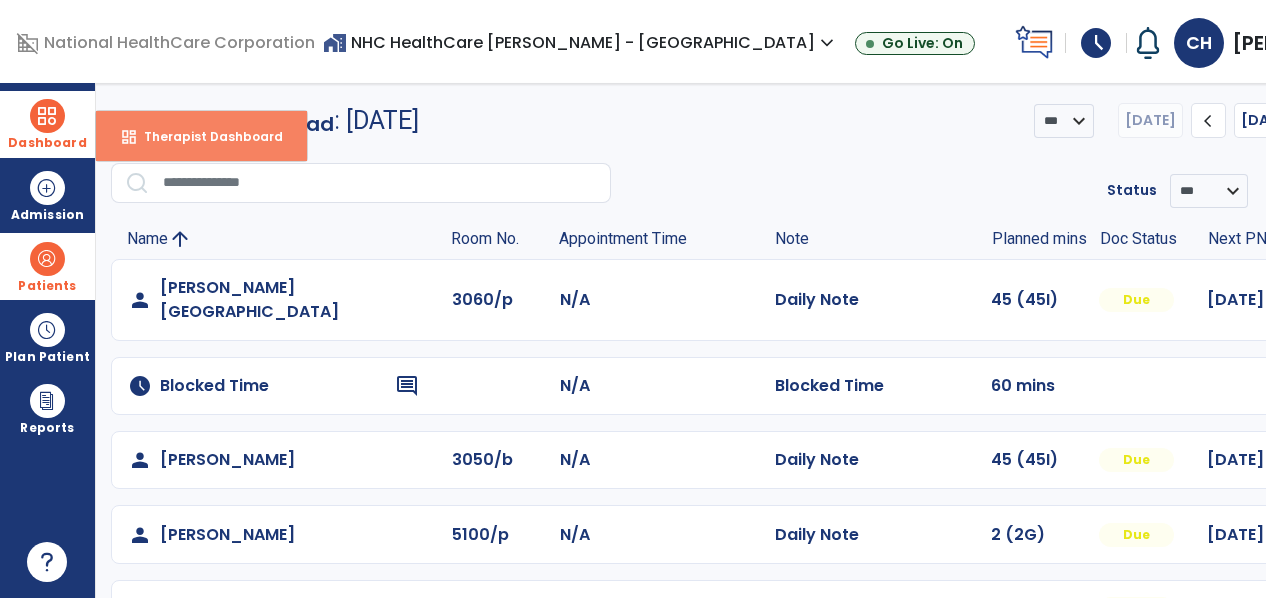 click on "dashboard  Therapist Dashboard" at bounding box center [201, 136] 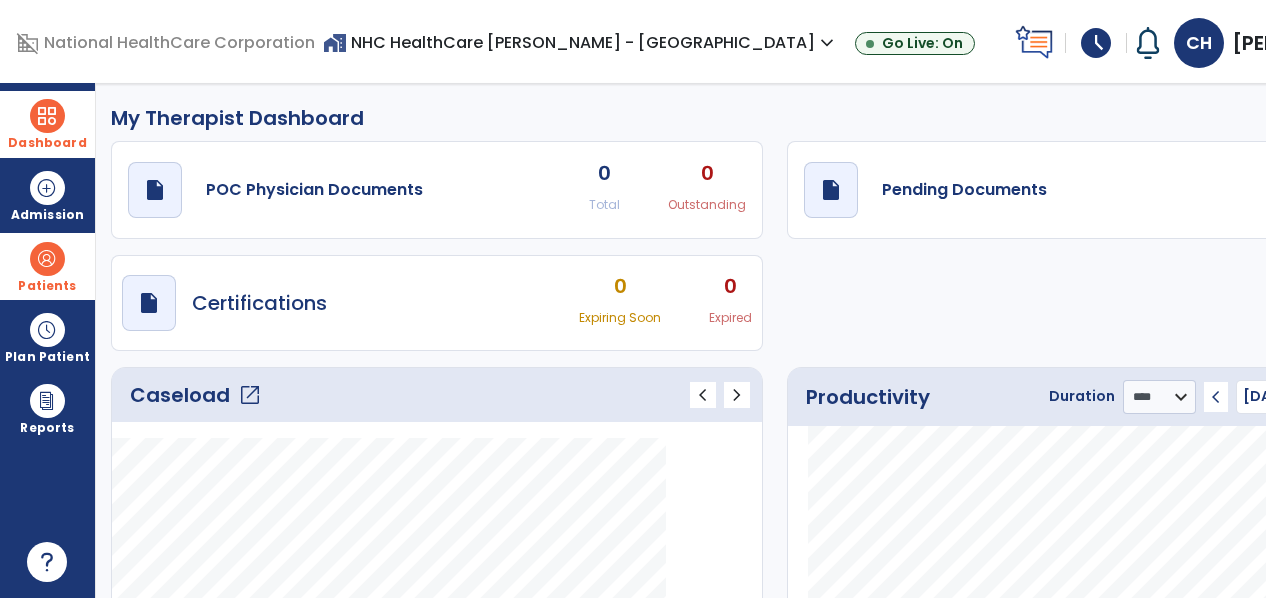 click on "0" 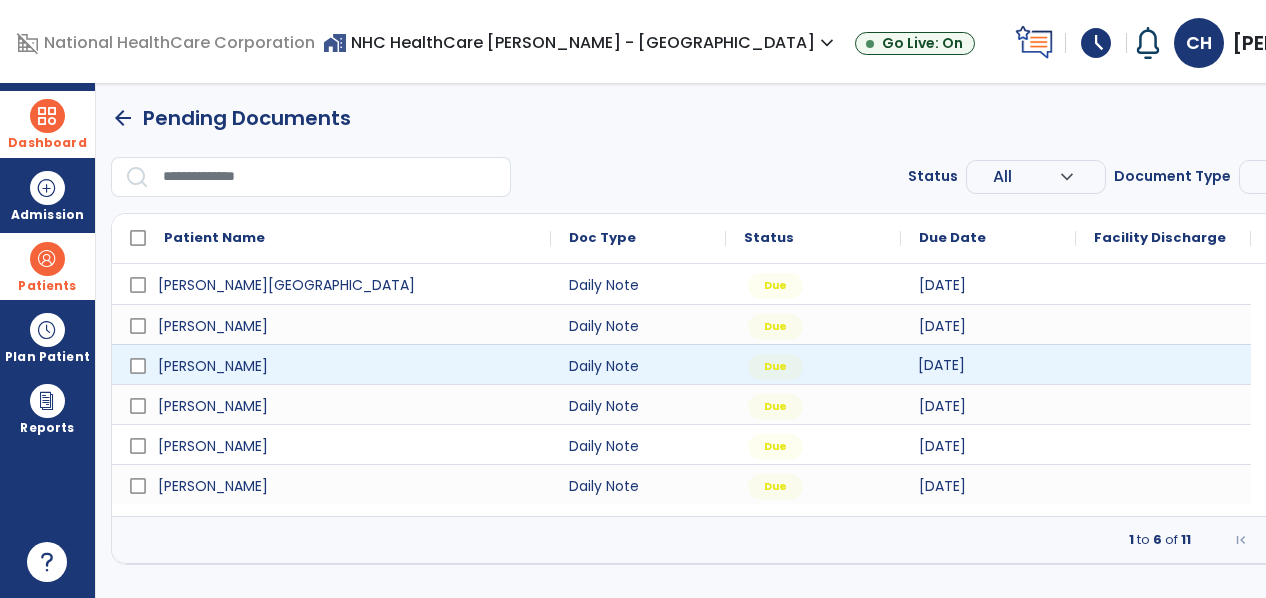 click on "[DATE]" at bounding box center [941, 365] 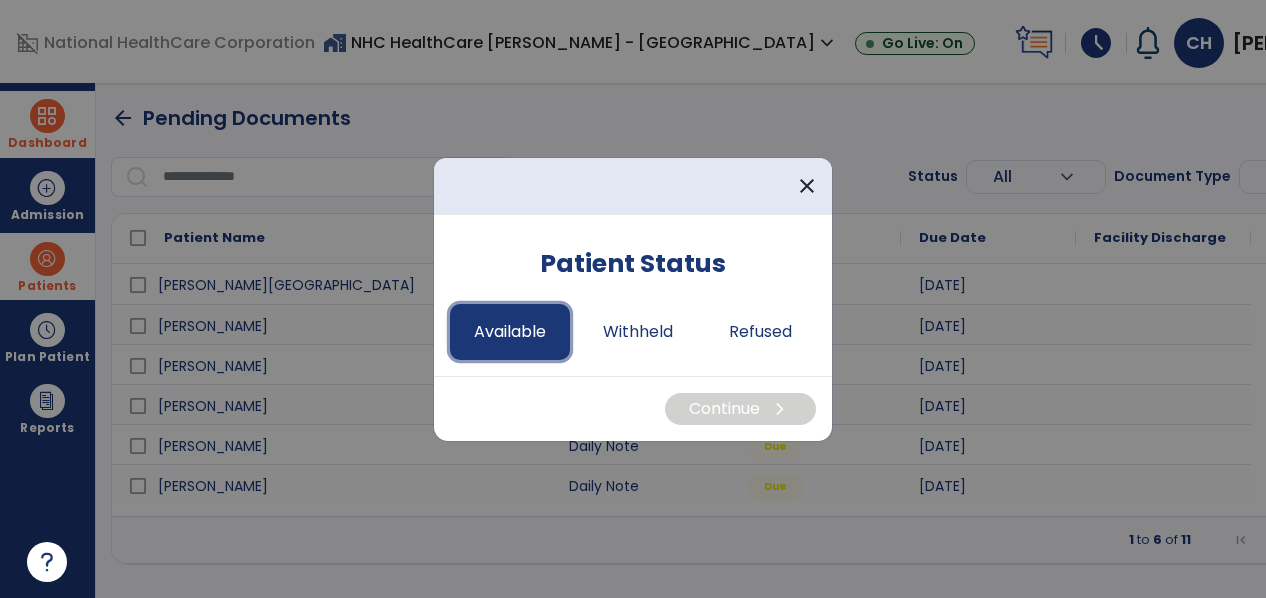 click on "Available" at bounding box center (510, 332) 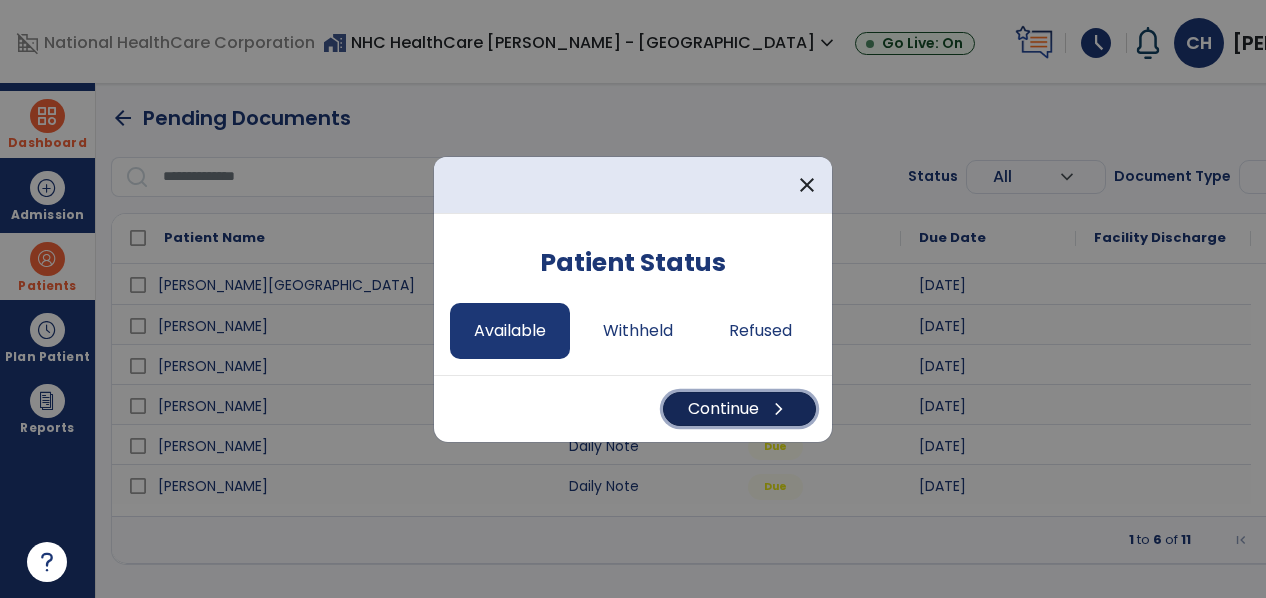 click on "Continue   chevron_right" at bounding box center [739, 409] 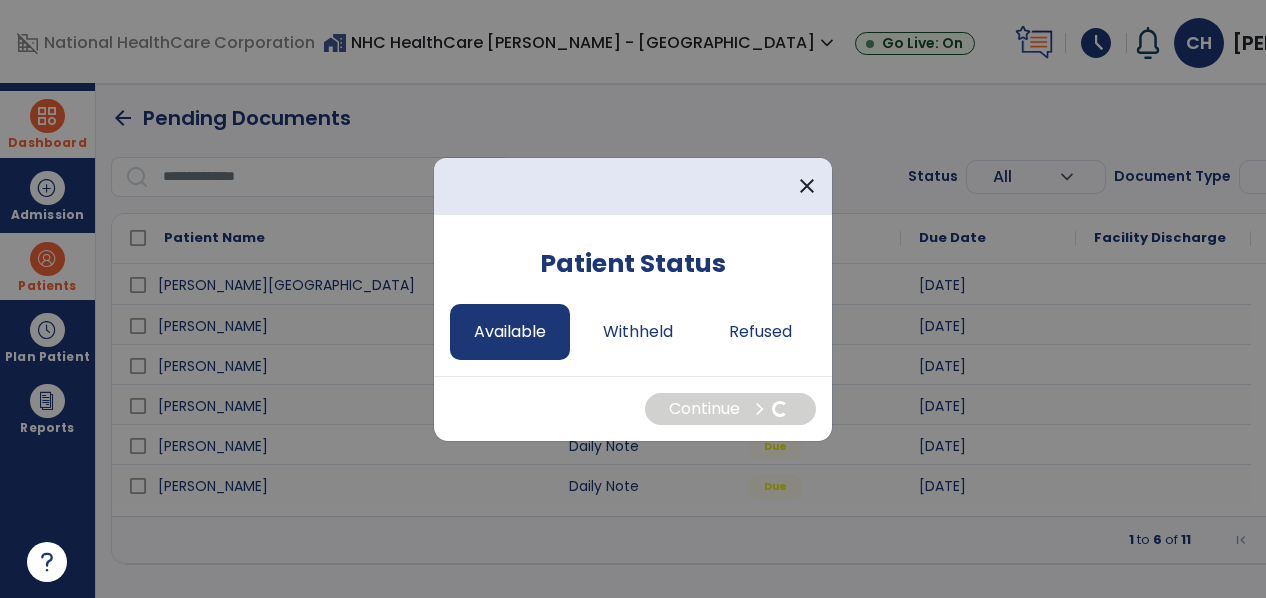 select on "*" 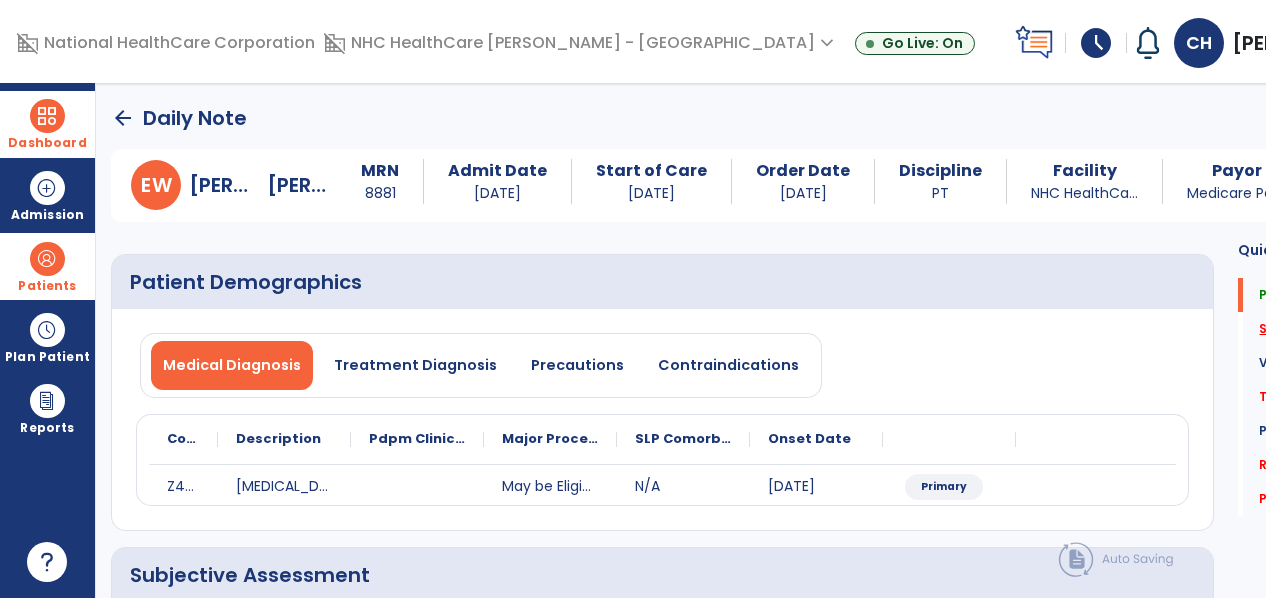 click on "Subjective Assessment   *" 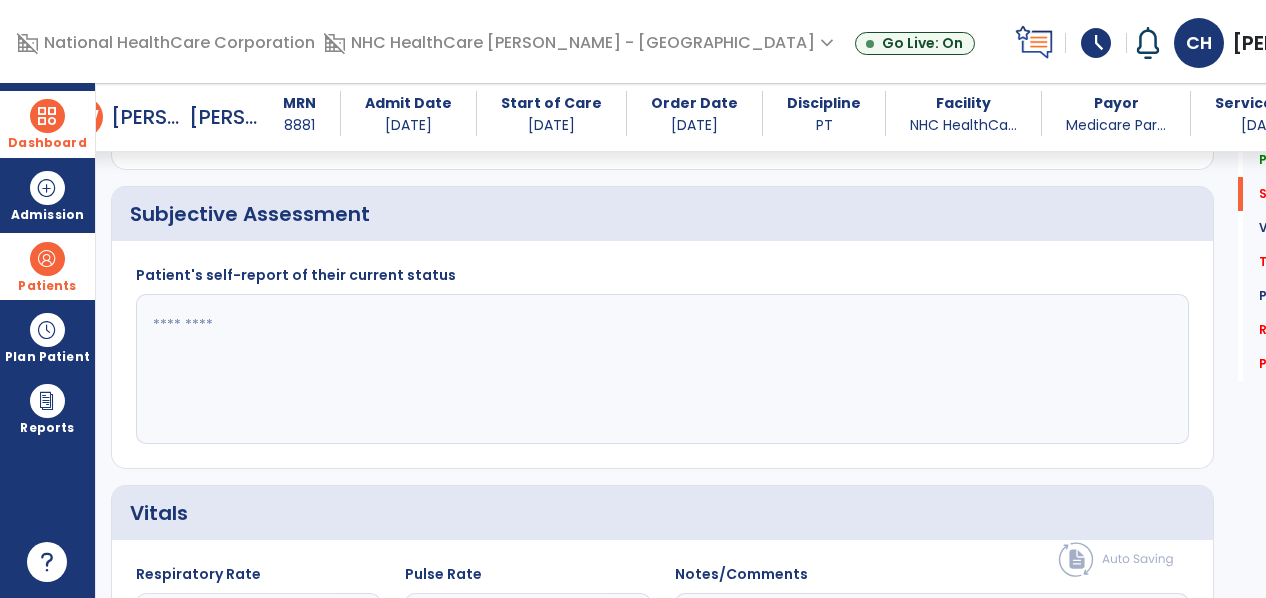 scroll, scrollTop: 346, scrollLeft: 0, axis: vertical 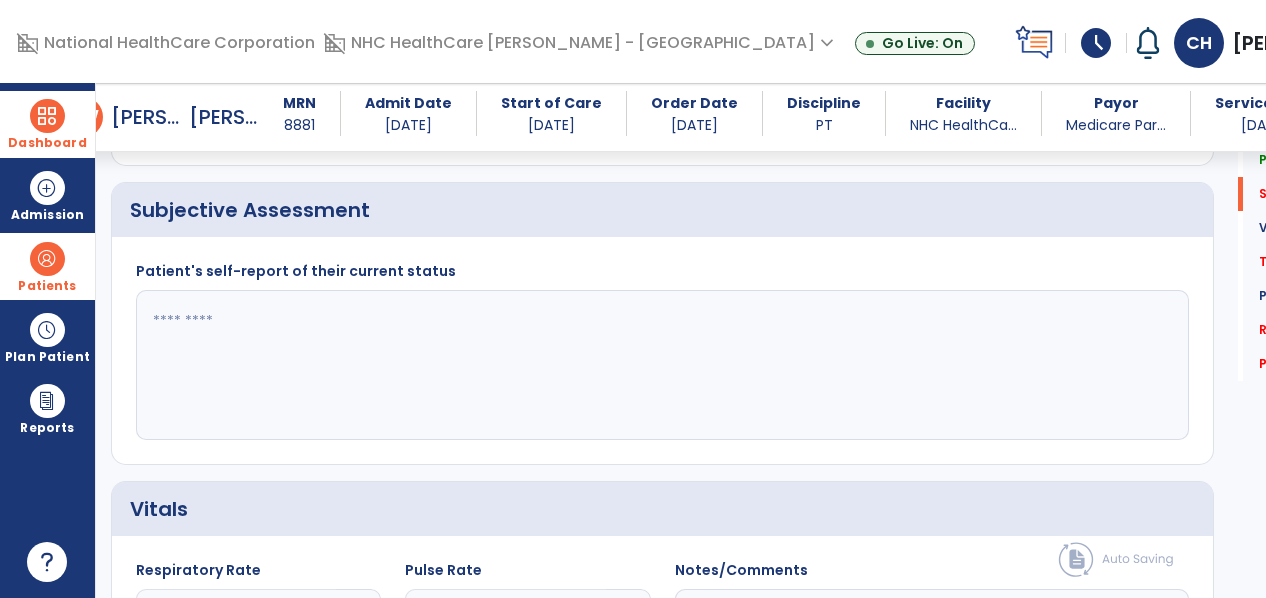 click 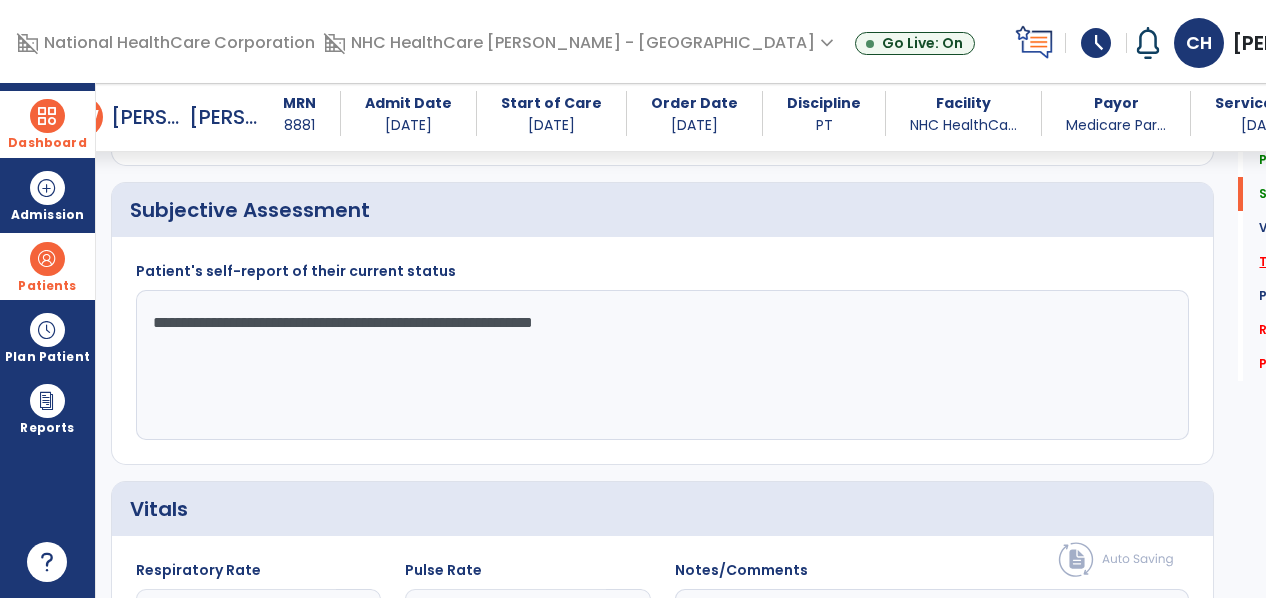 type on "**********" 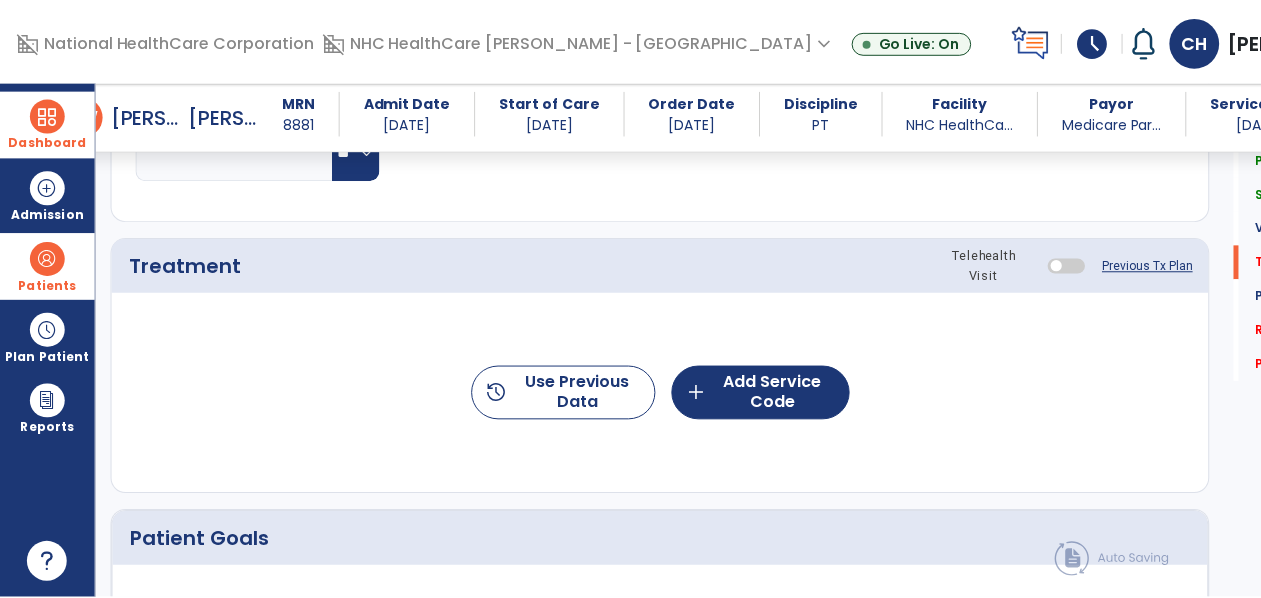 scroll, scrollTop: 1034, scrollLeft: 0, axis: vertical 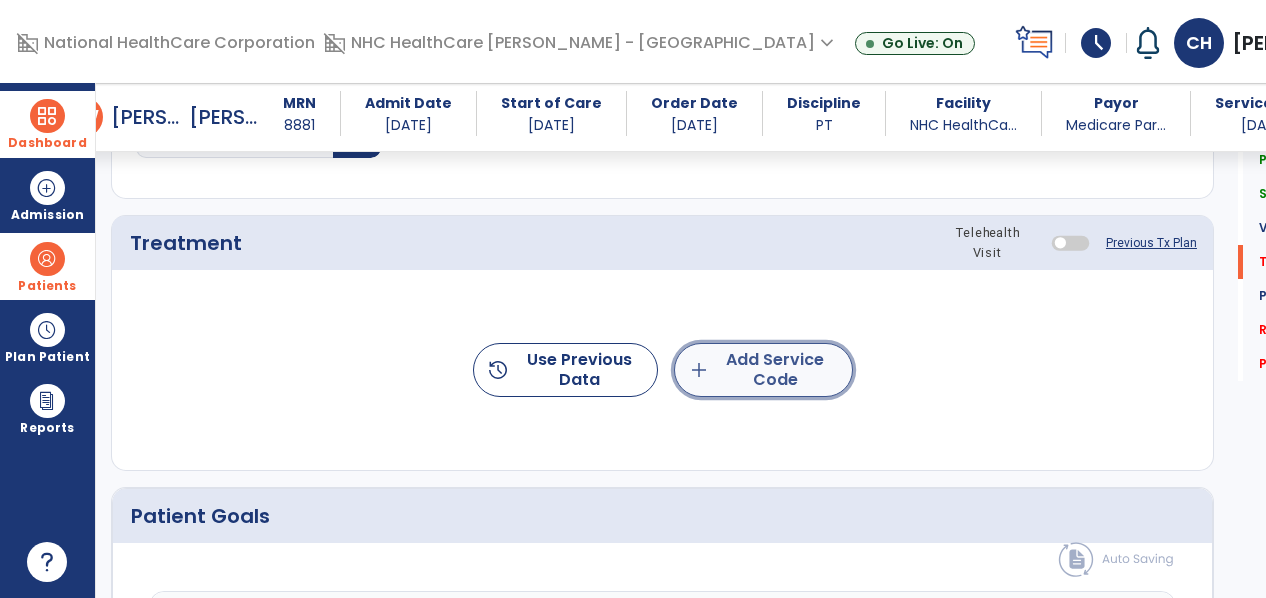 click on "add  Add Service Code" 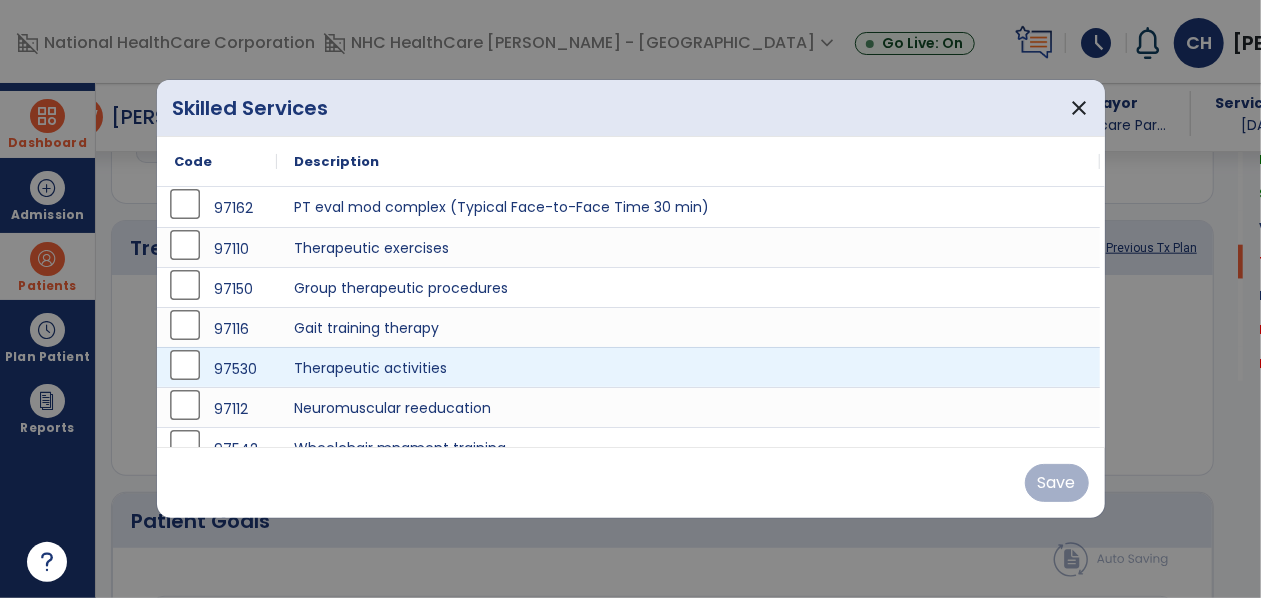 scroll, scrollTop: 1034, scrollLeft: 0, axis: vertical 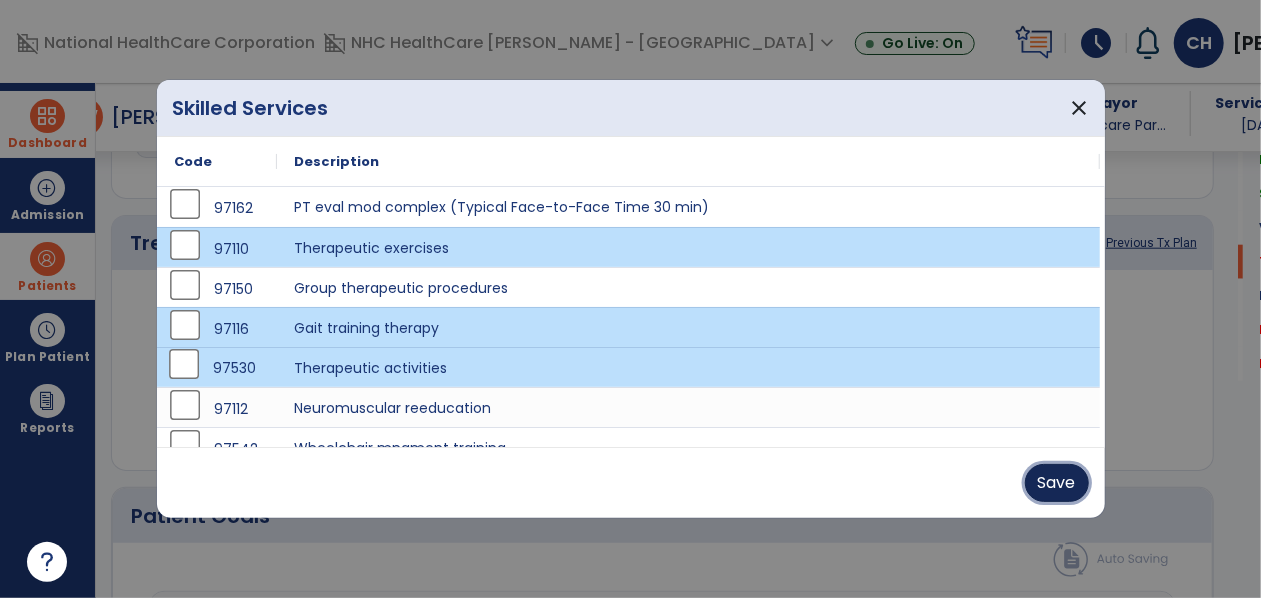 click on "Save" at bounding box center (1057, 483) 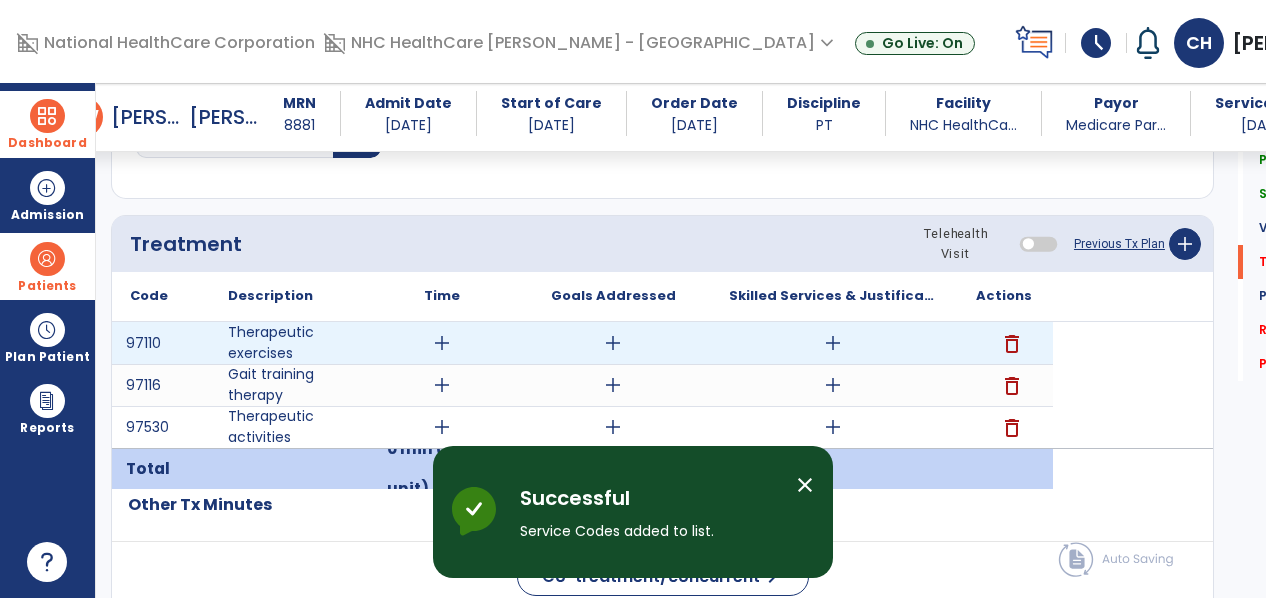 click on "add" at bounding box center [442, 343] 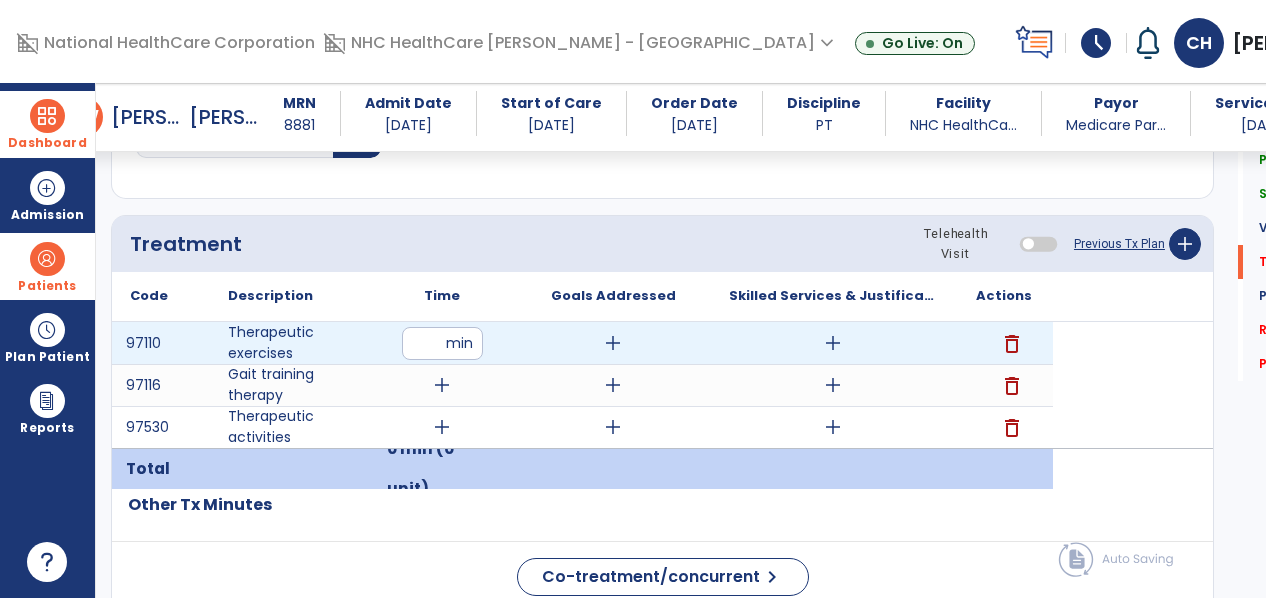 type on "**" 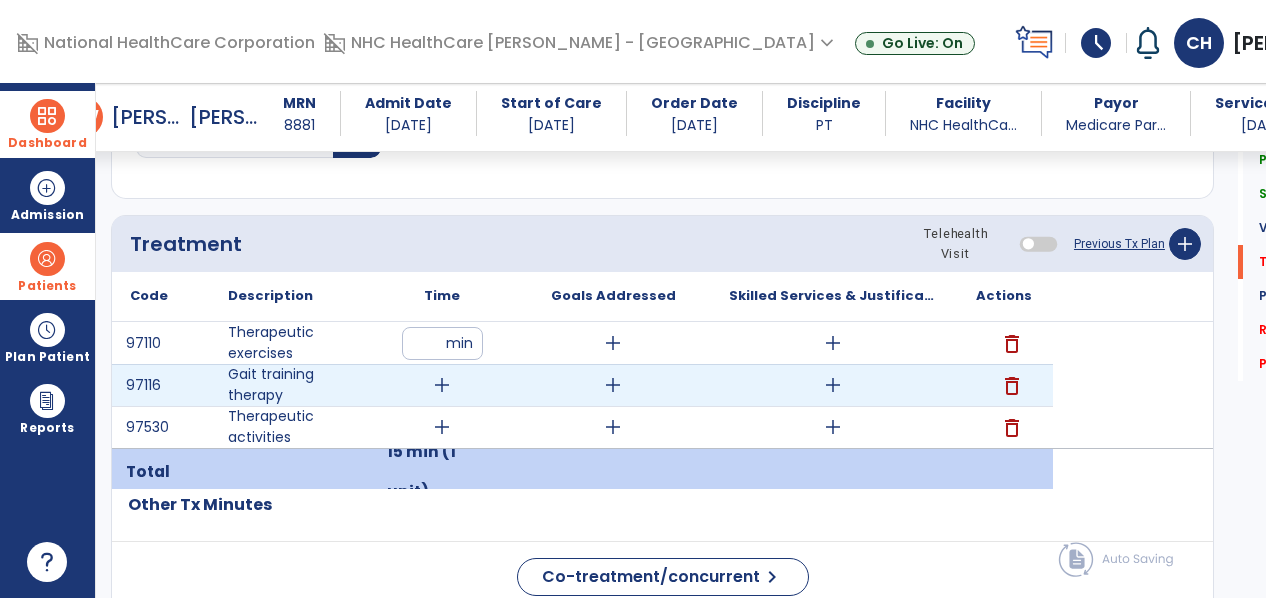 click on "add" at bounding box center (442, 385) 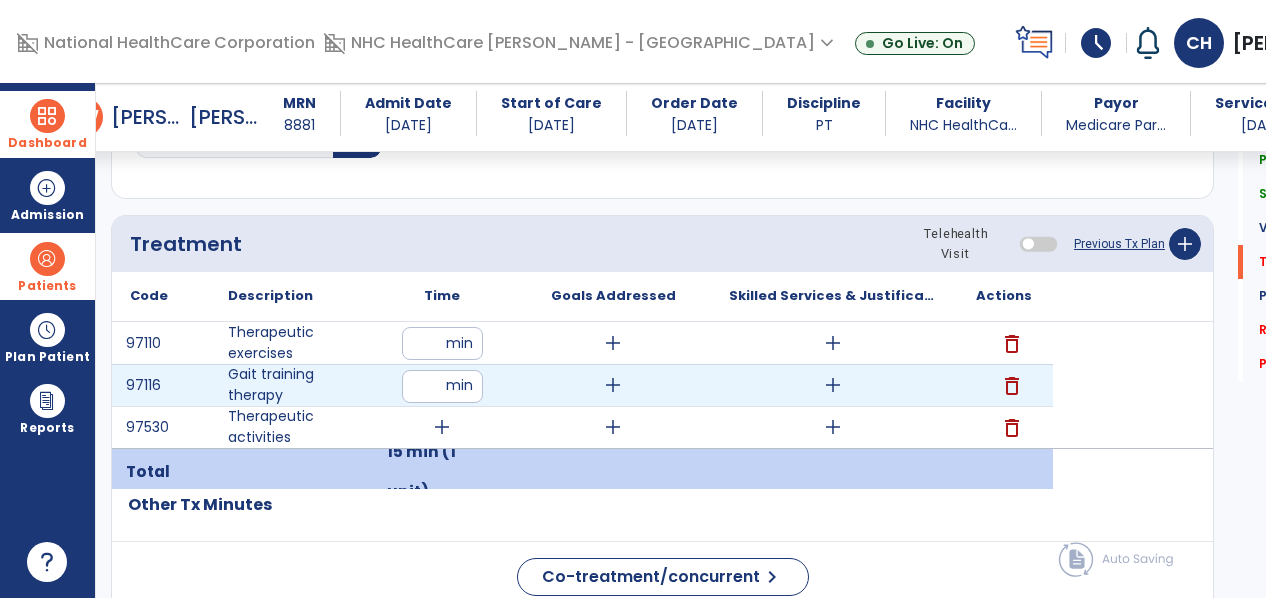 type on "**" 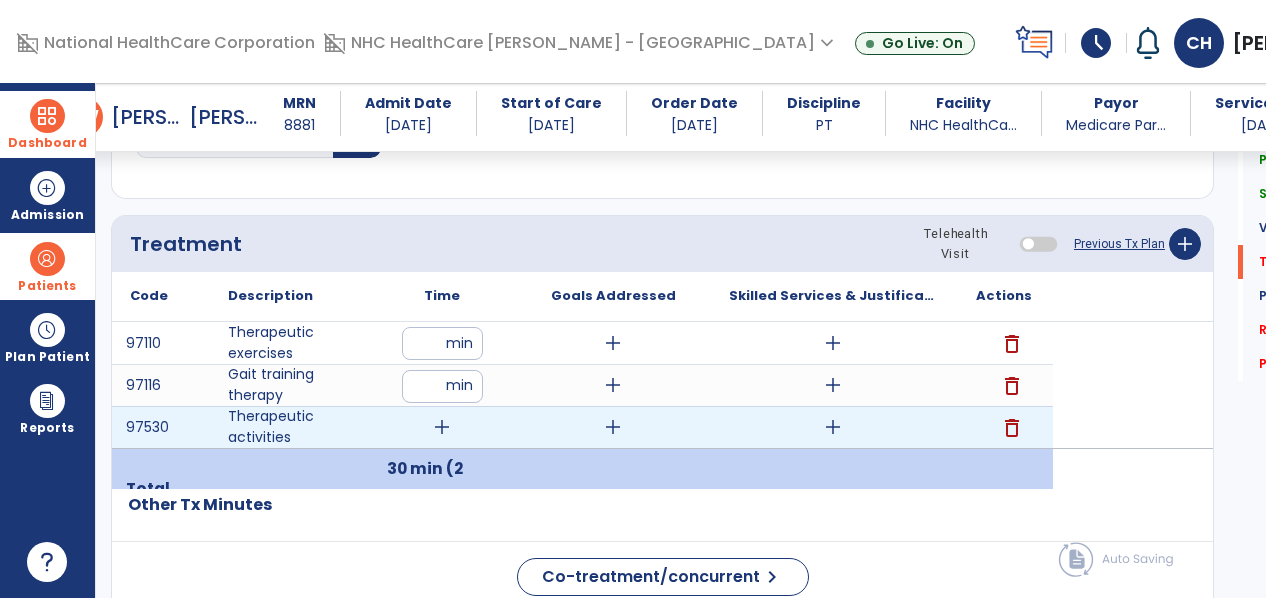 click on "add" at bounding box center (442, 427) 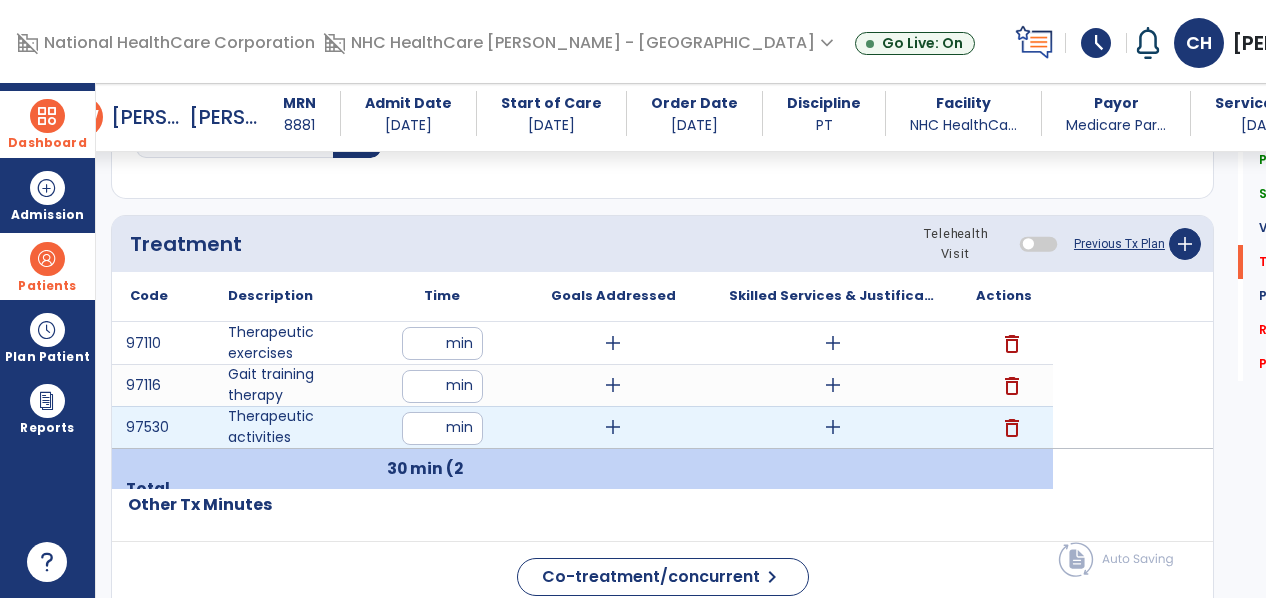 type on "**" 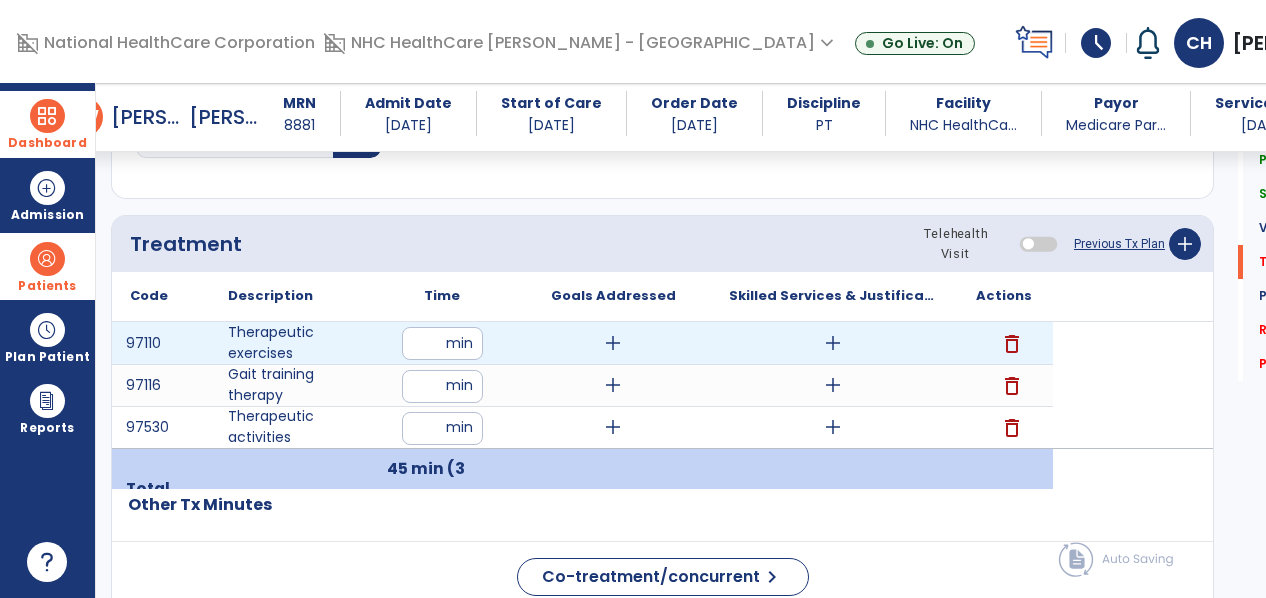 click on "add" at bounding box center (833, 343) 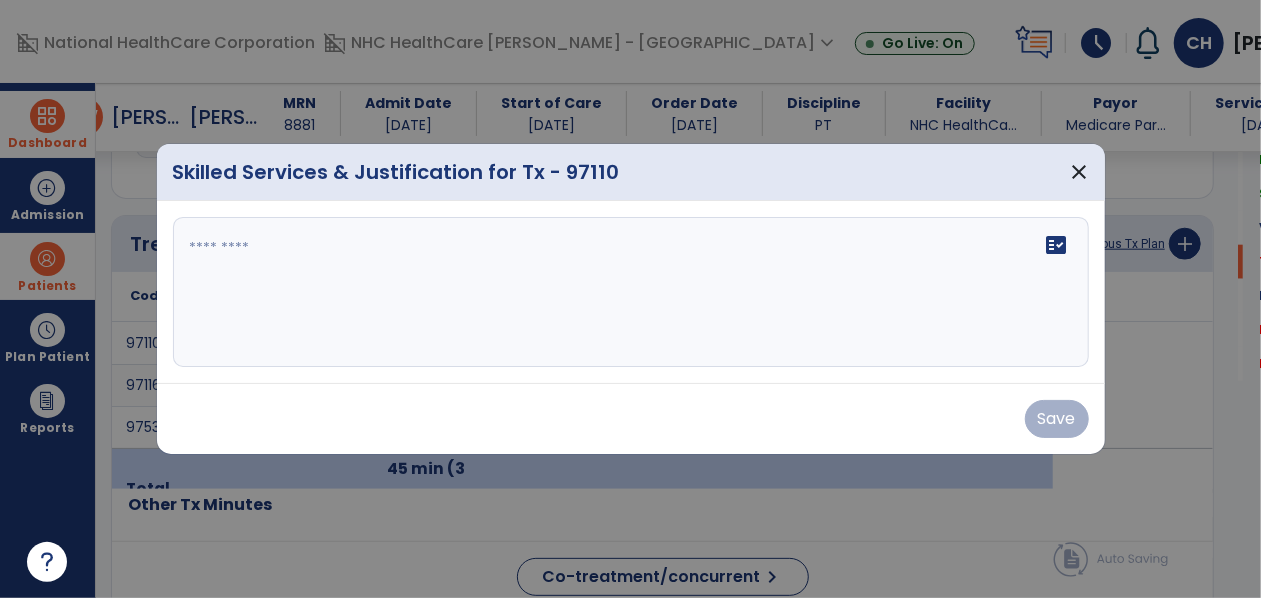 scroll, scrollTop: 1034, scrollLeft: 0, axis: vertical 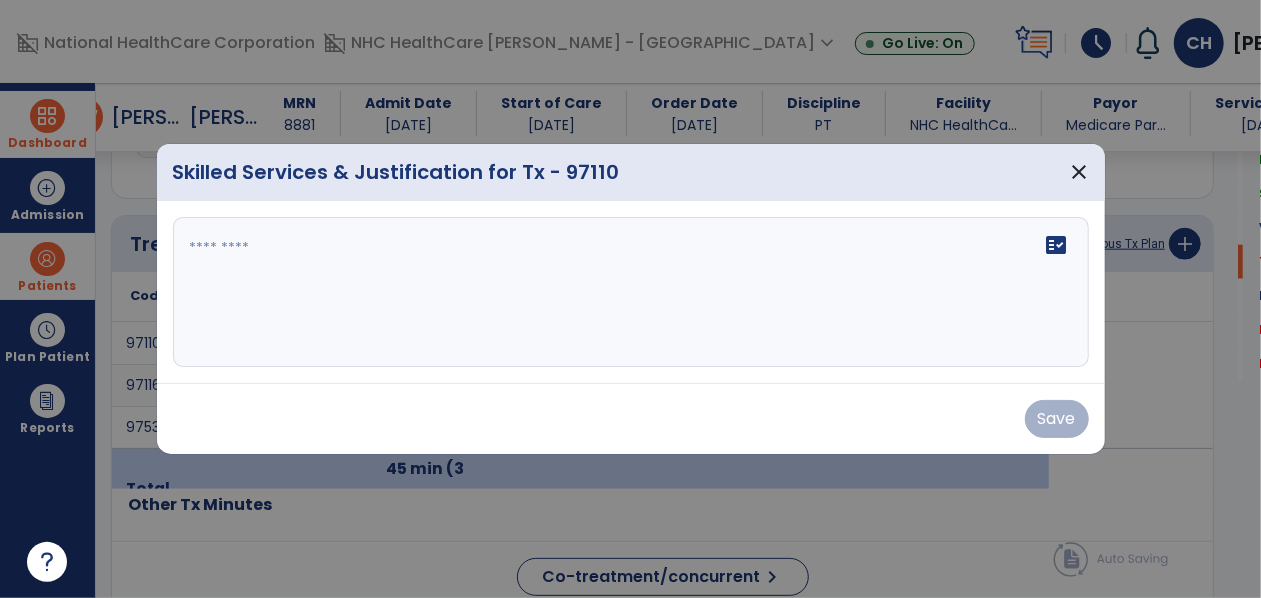 click on "fact_check" at bounding box center (631, 292) 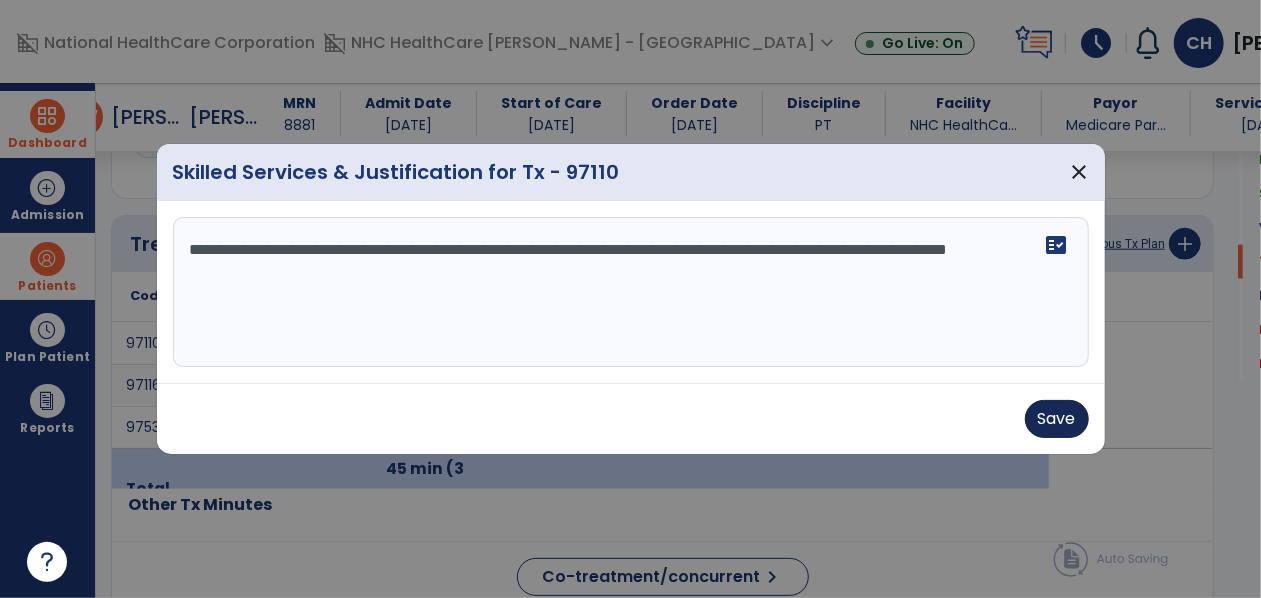 type on "**********" 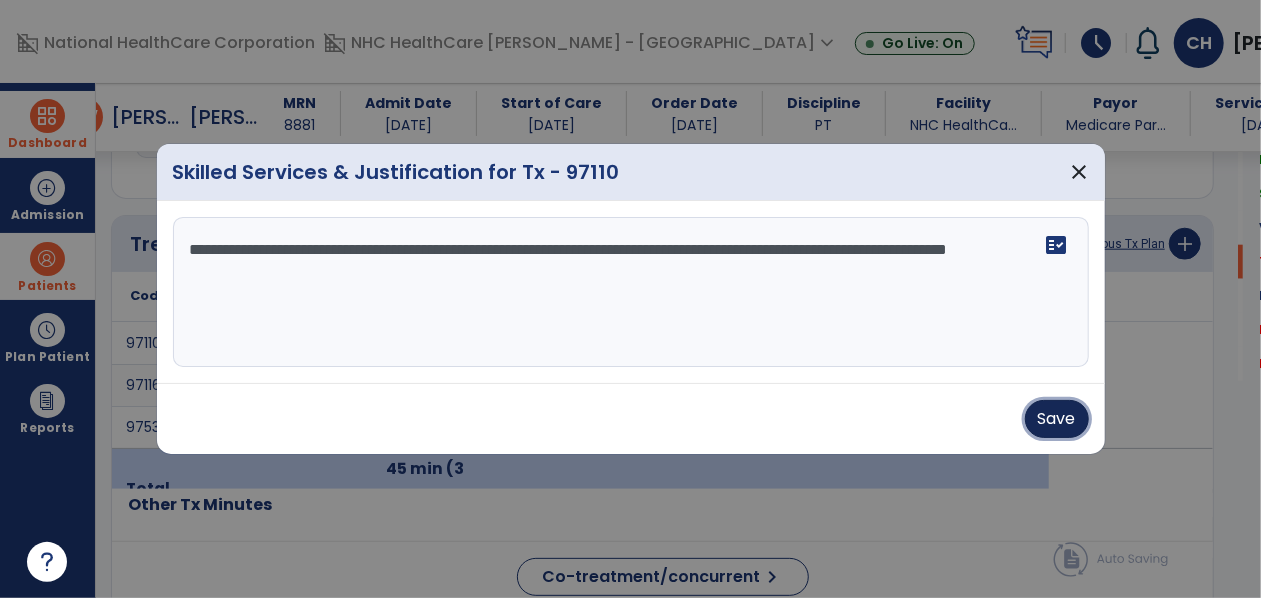 click on "Save" at bounding box center [1057, 419] 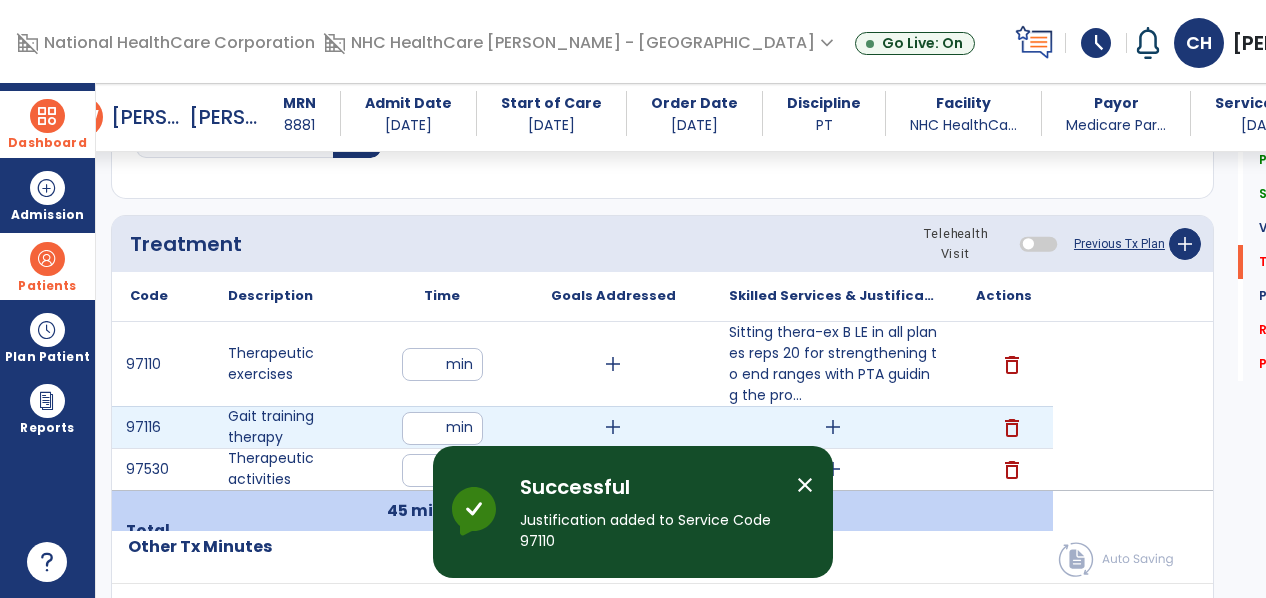 click on "add" at bounding box center [833, 427] 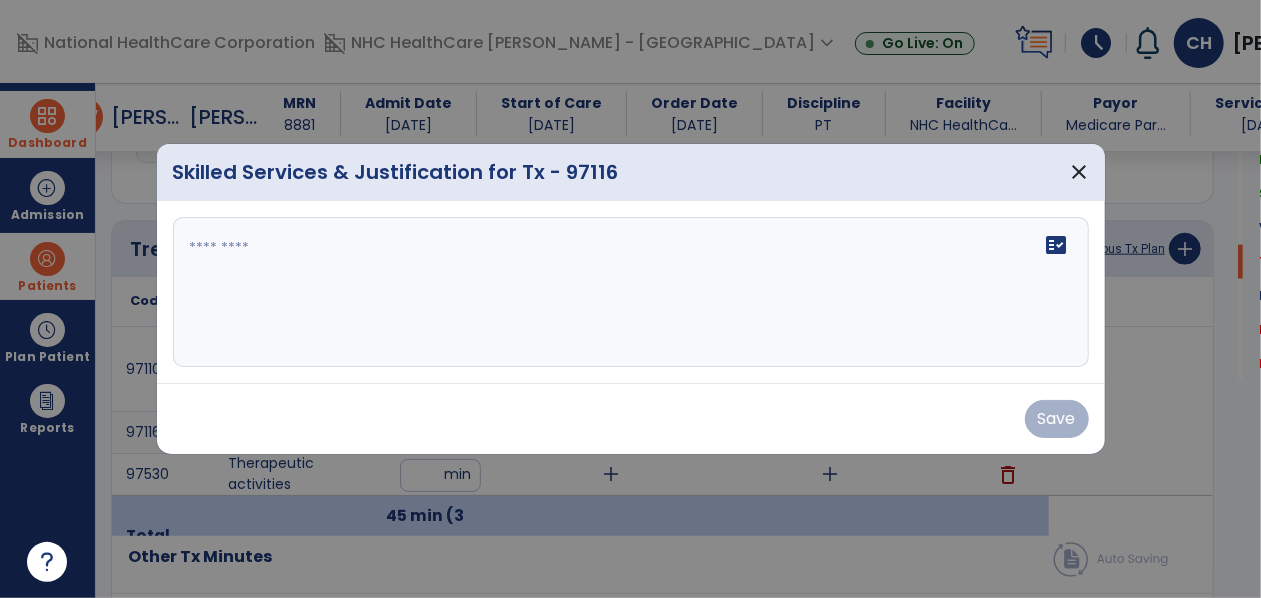 scroll, scrollTop: 1034, scrollLeft: 0, axis: vertical 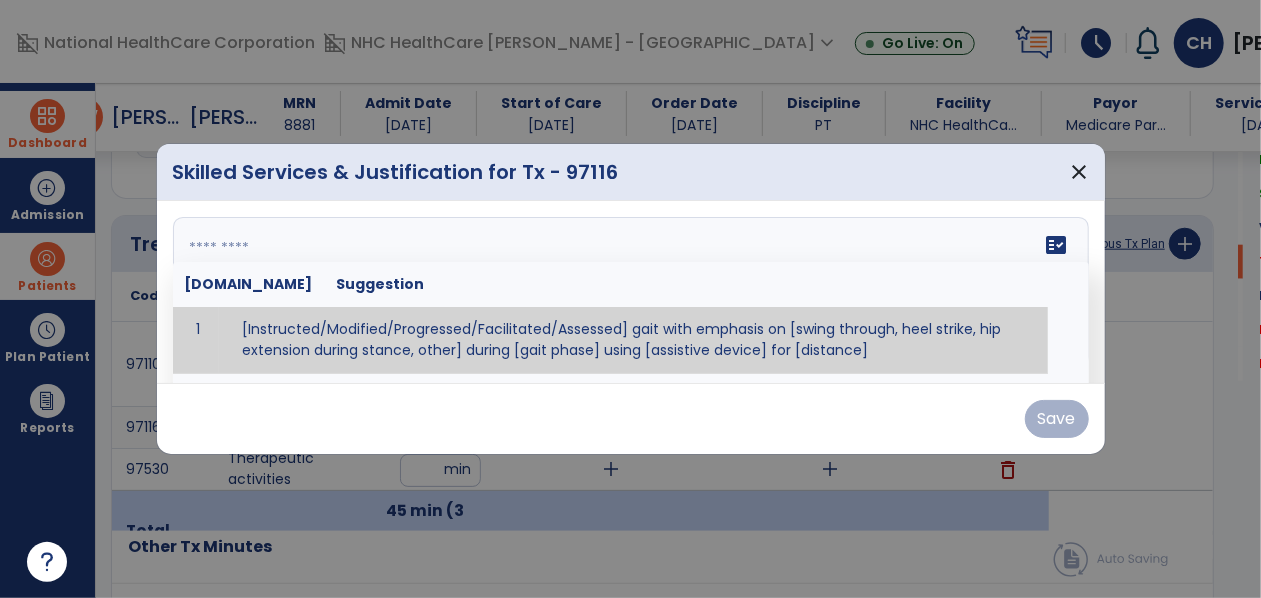 click on "fact_check  [DOMAIN_NAME] Suggestion 1 [Instructed/Modified/Progressed/Facilitated/Assessed] gait with emphasis on [swing through, heel strike, hip extension during stance, other] during [gait phase] using [assistive device] for [distance] 2 [Instructed/Modified/Progressed/Facilitated/Assessed] use of [assistive device] and [NWB, PWB, step-to gait pattern, step through gait pattern] 3 [Instructed/Modified/Progressed/Facilitated/Assessed] patient's ability to [ascend/descend # of steps, perform directional changes, walk on even/uneven surfaces, pick-up objects off floor, velocity changes, other] using [assistive device]. 4 [Instructed/Modified/Progressed/Facilitated/Assessed] pre-gait activities including [identify exercise] in order to prepare for gait training. 5" at bounding box center (631, 292) 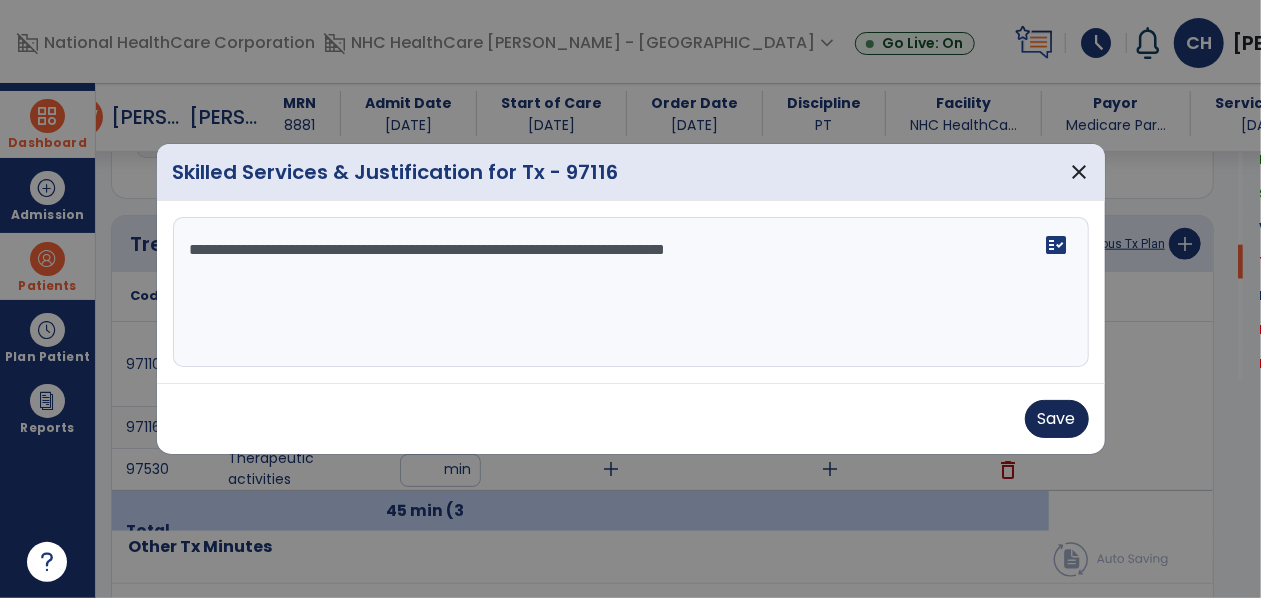 type on "**********" 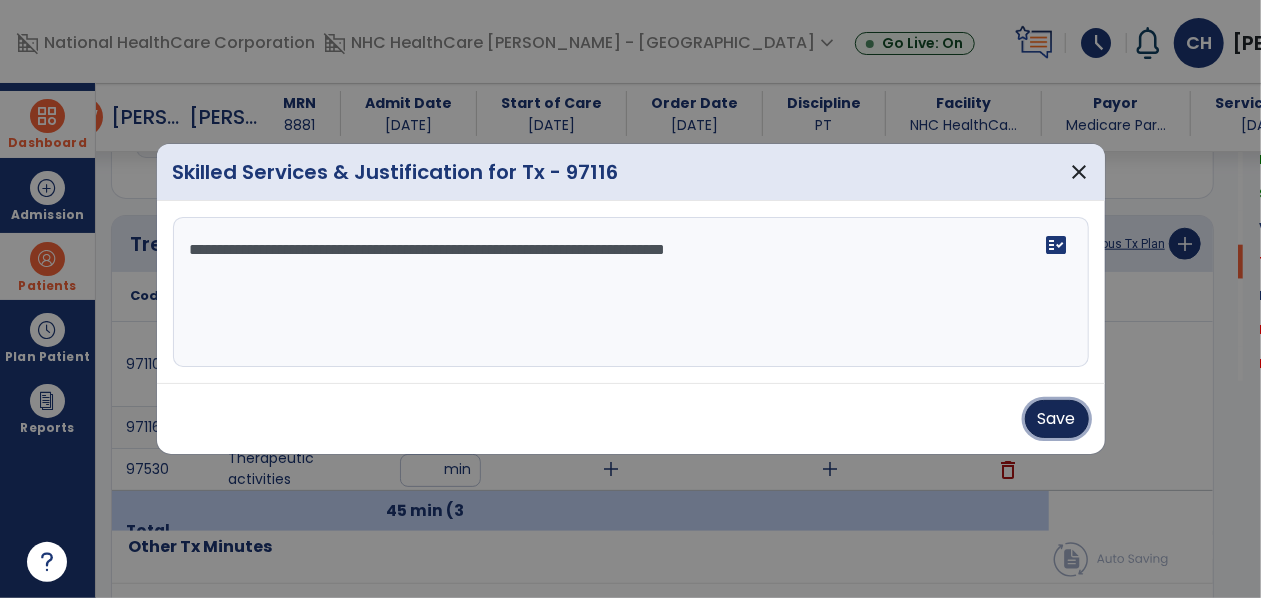click on "Save" at bounding box center (1057, 419) 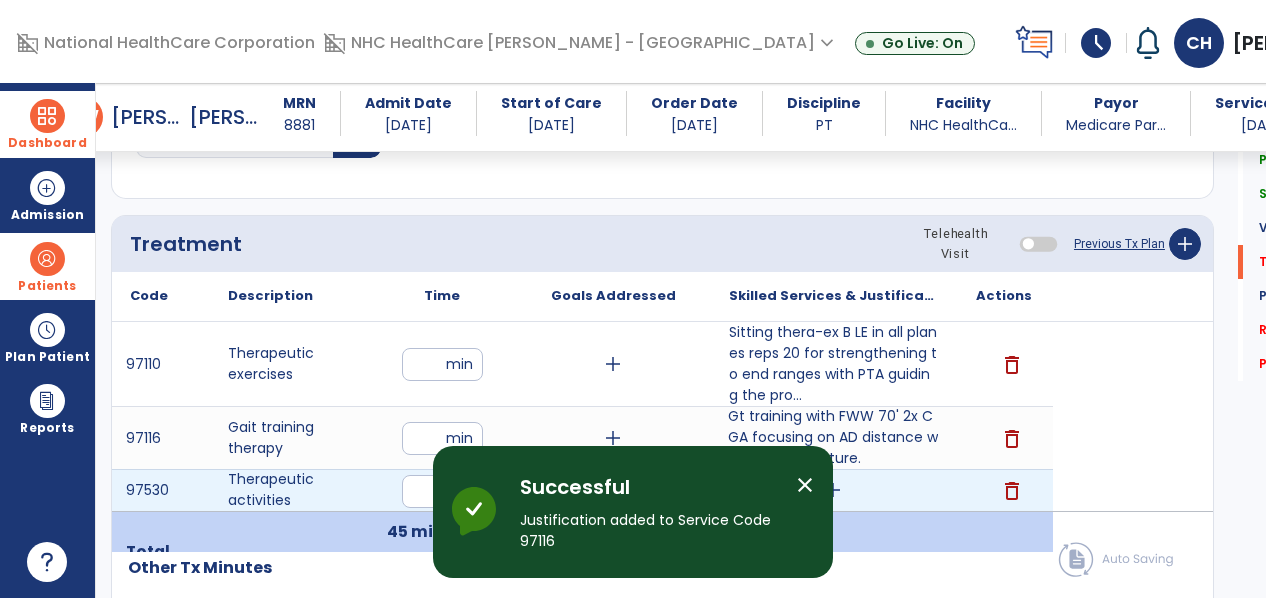 click on "add" at bounding box center (833, 490) 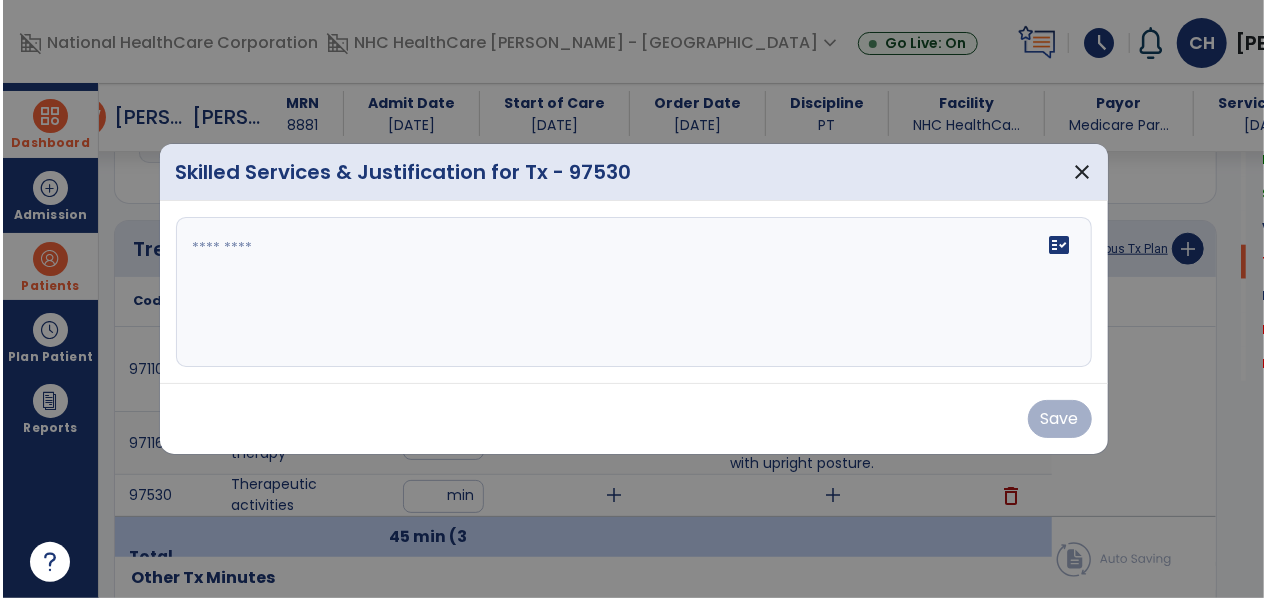 scroll, scrollTop: 1034, scrollLeft: 0, axis: vertical 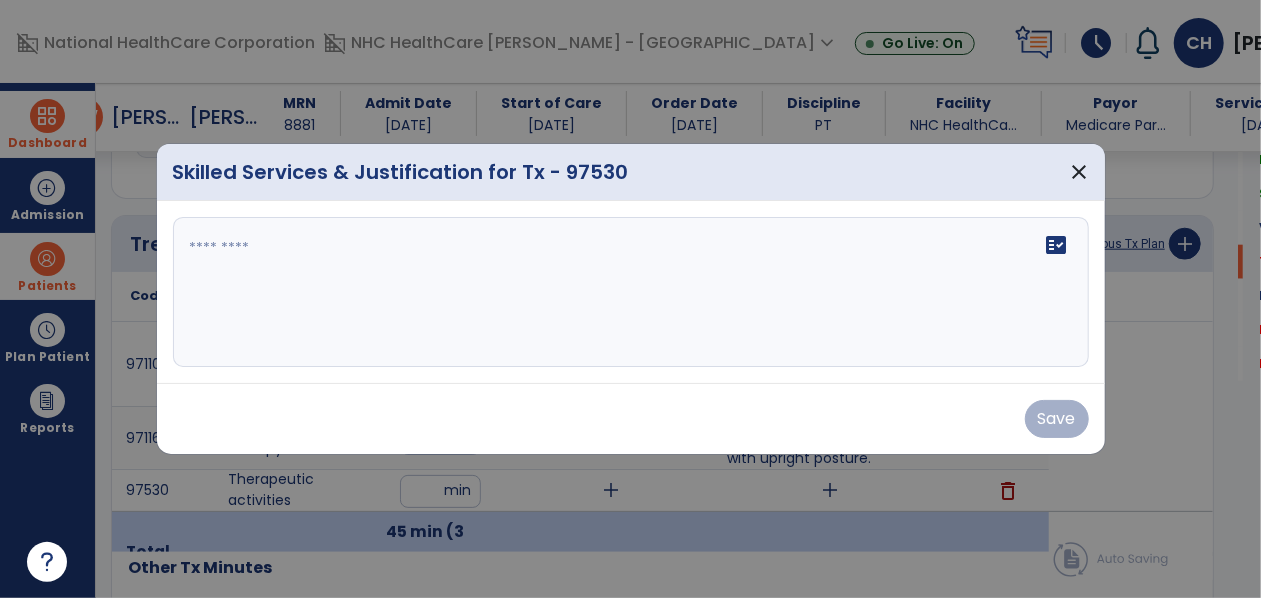 click on "fact_check" at bounding box center [631, 292] 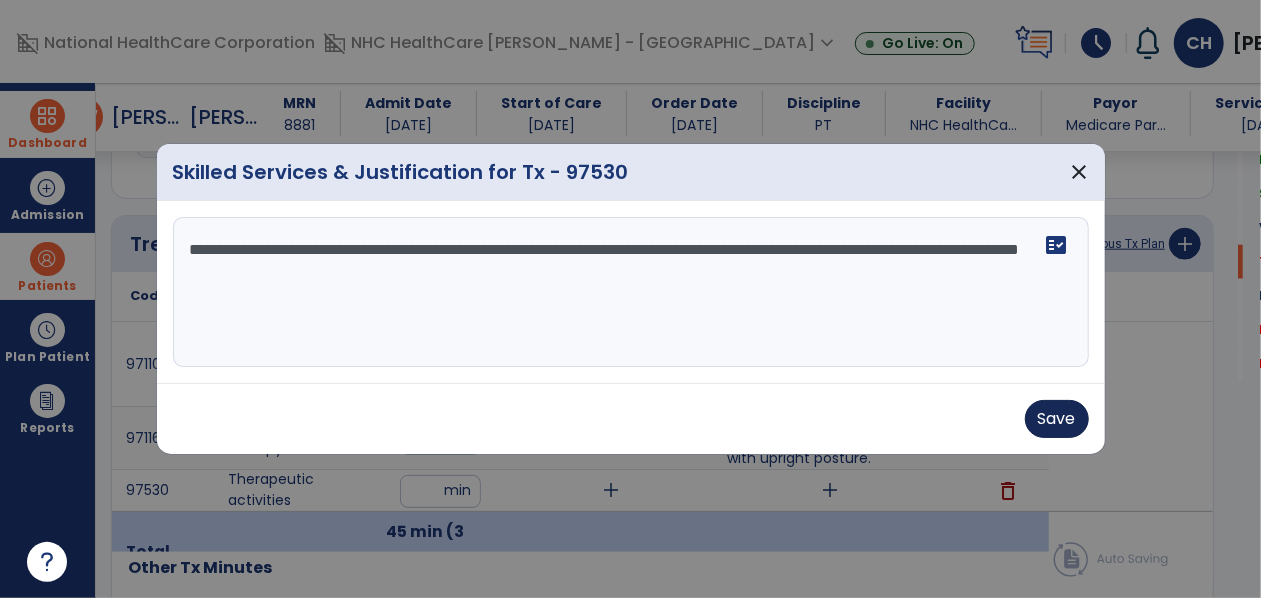 type on "**********" 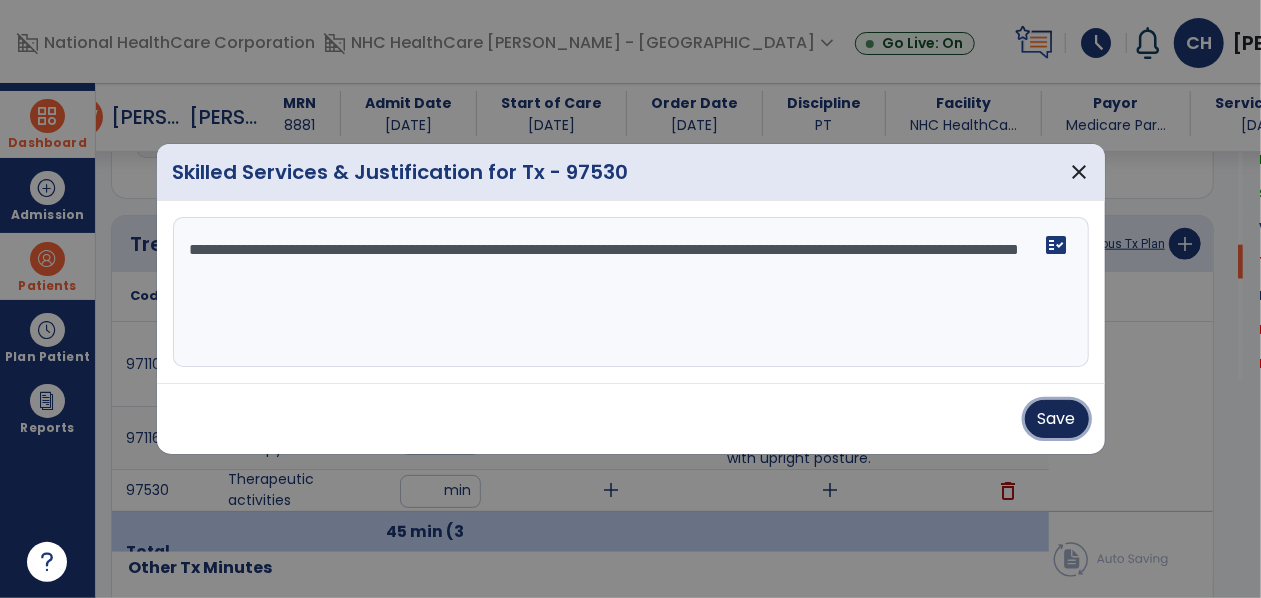 click on "Save" at bounding box center (1057, 419) 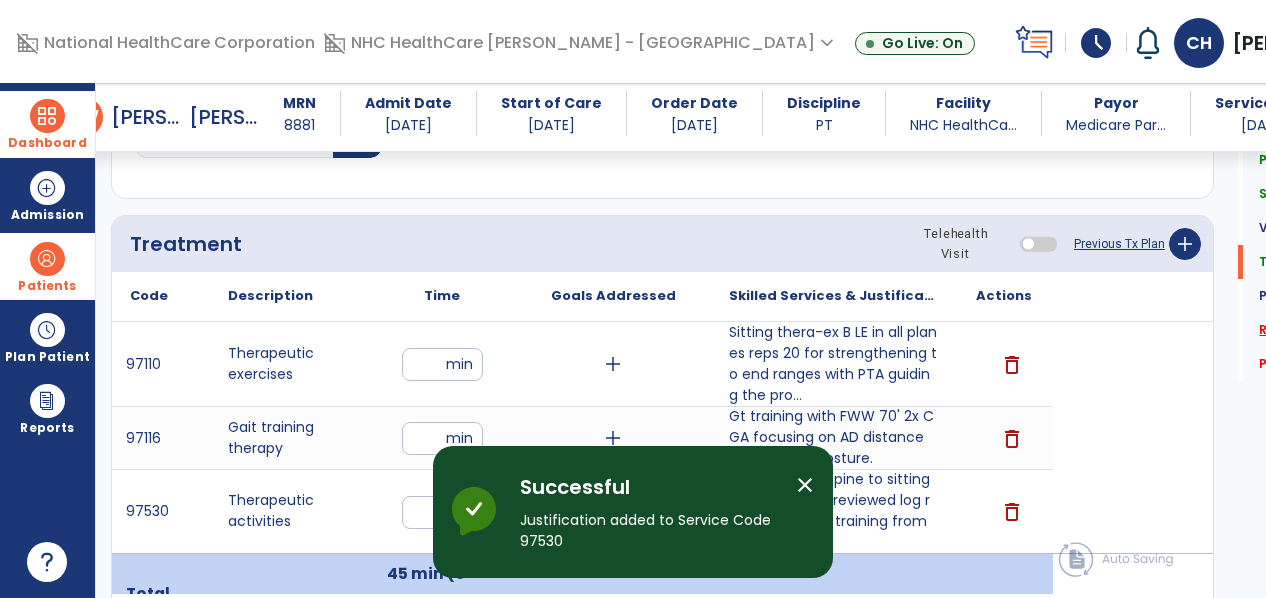 click on "Response To Treatment   *" 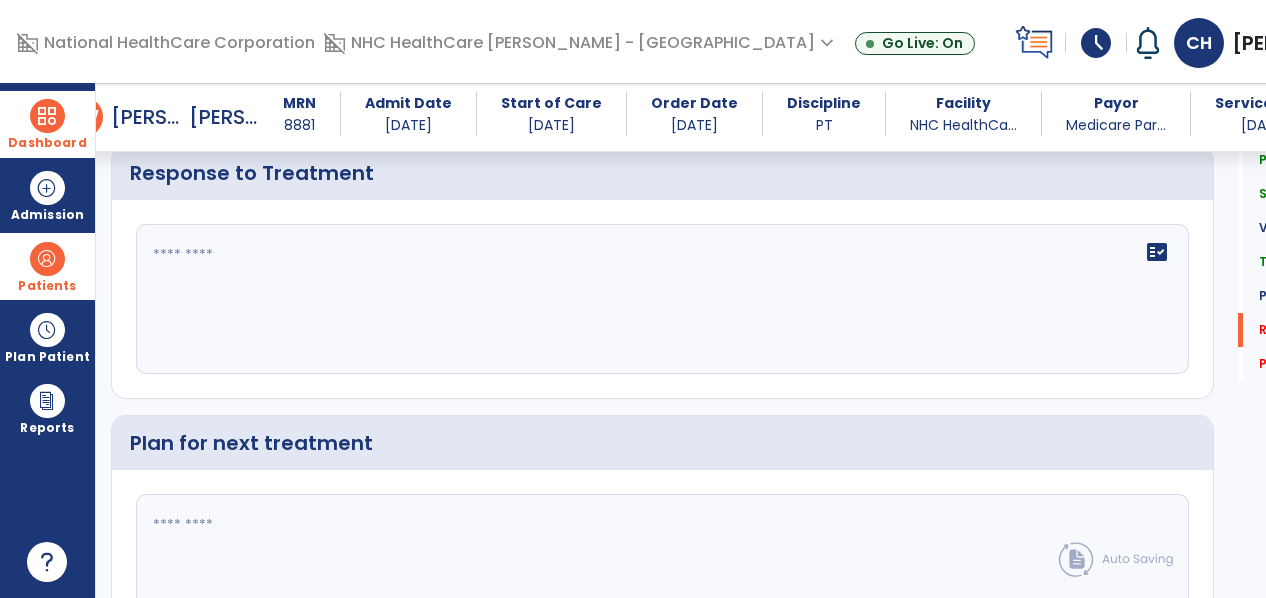 scroll, scrollTop: 2658, scrollLeft: 0, axis: vertical 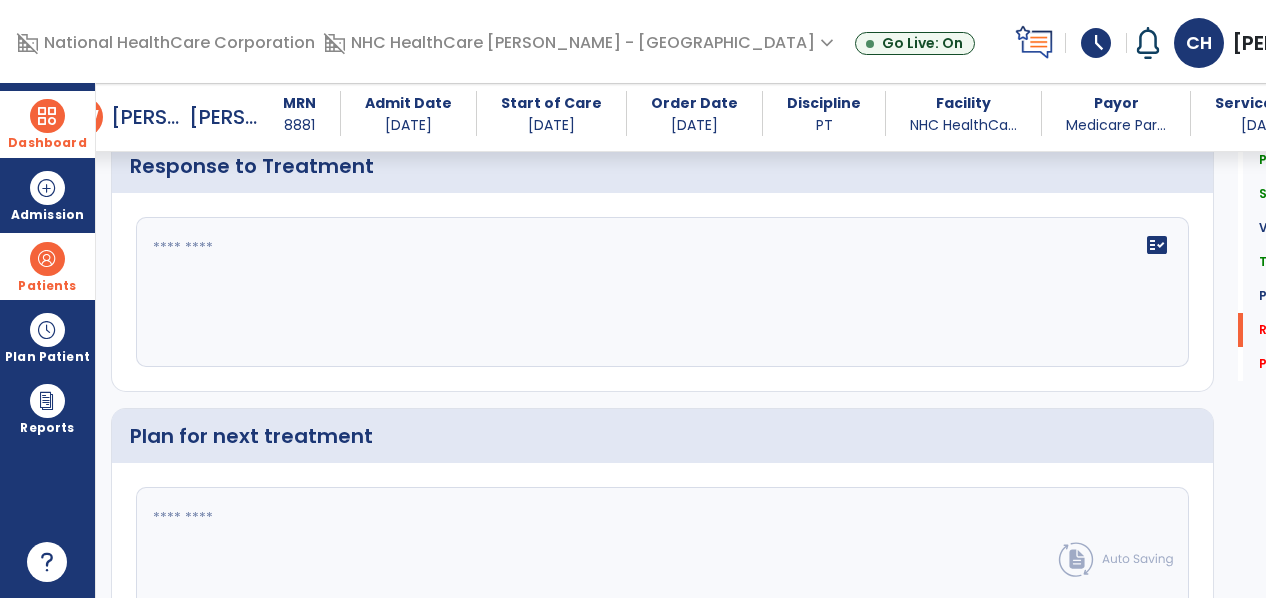 click on "fact_check" 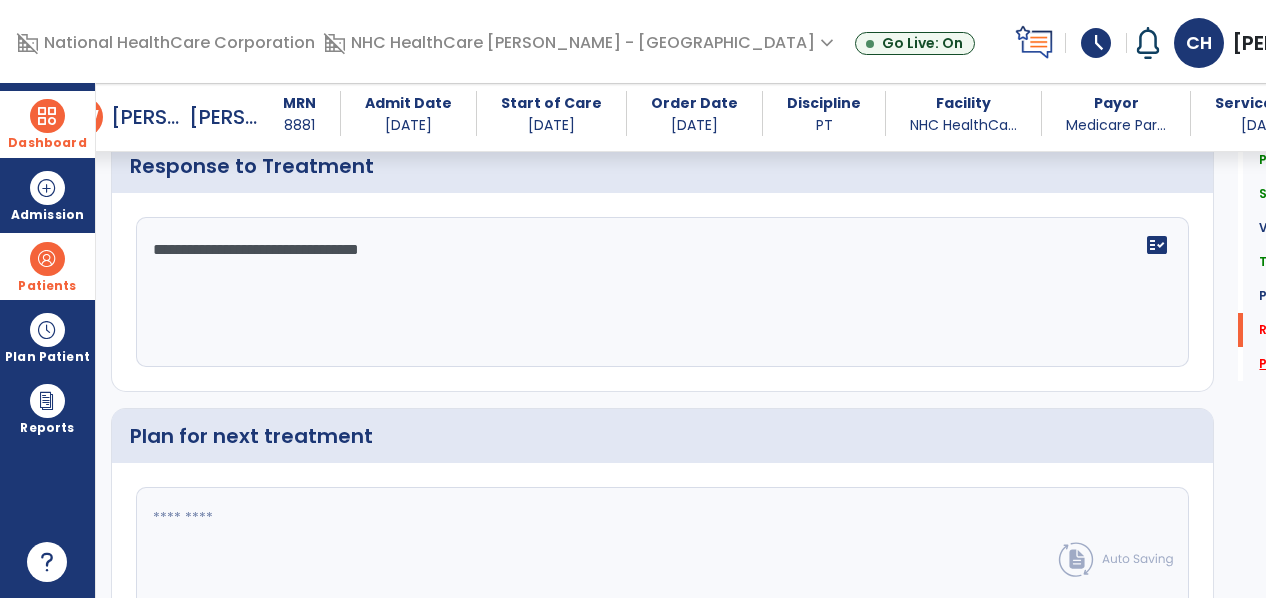 type on "**********" 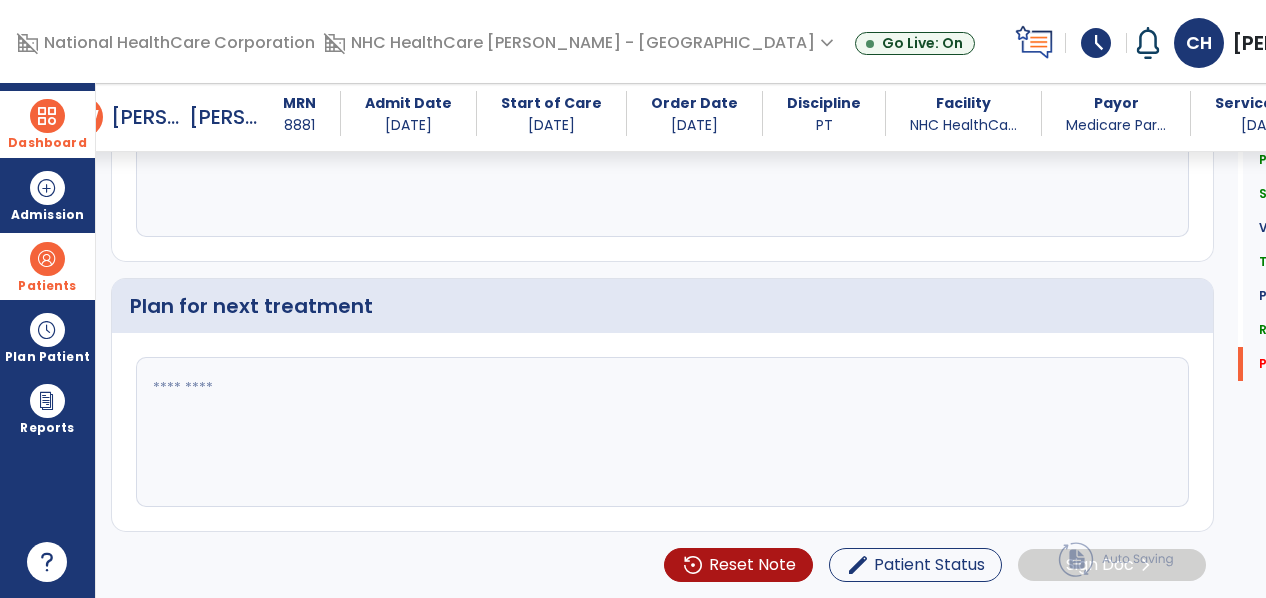 scroll, scrollTop: 2861, scrollLeft: 0, axis: vertical 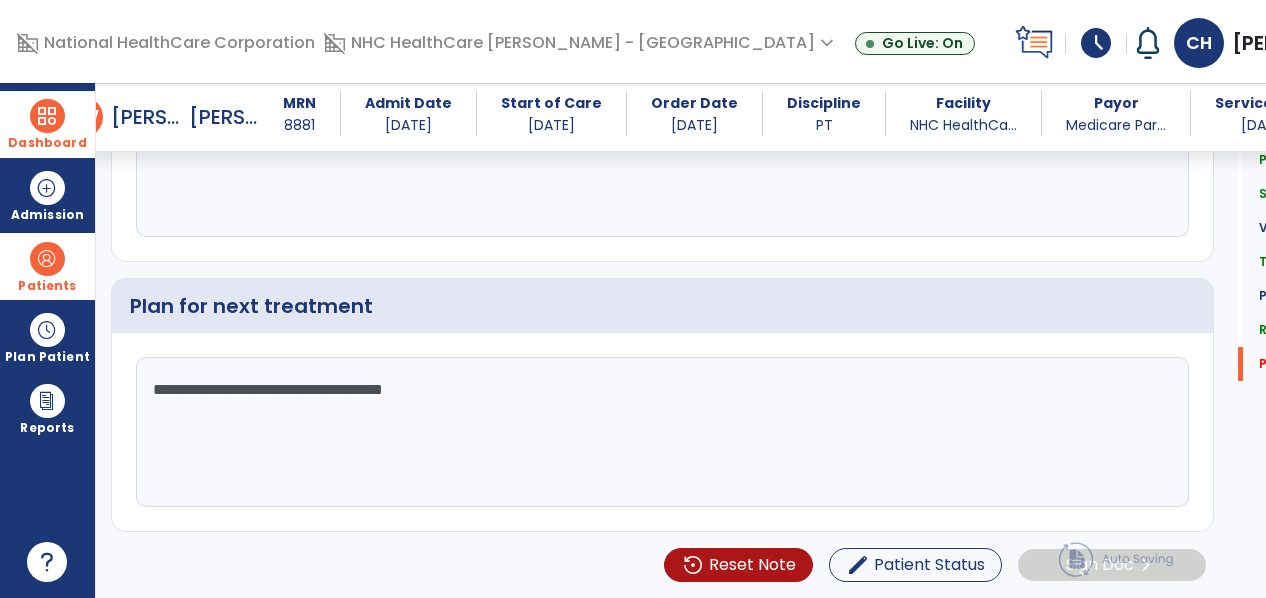 click on "**********" 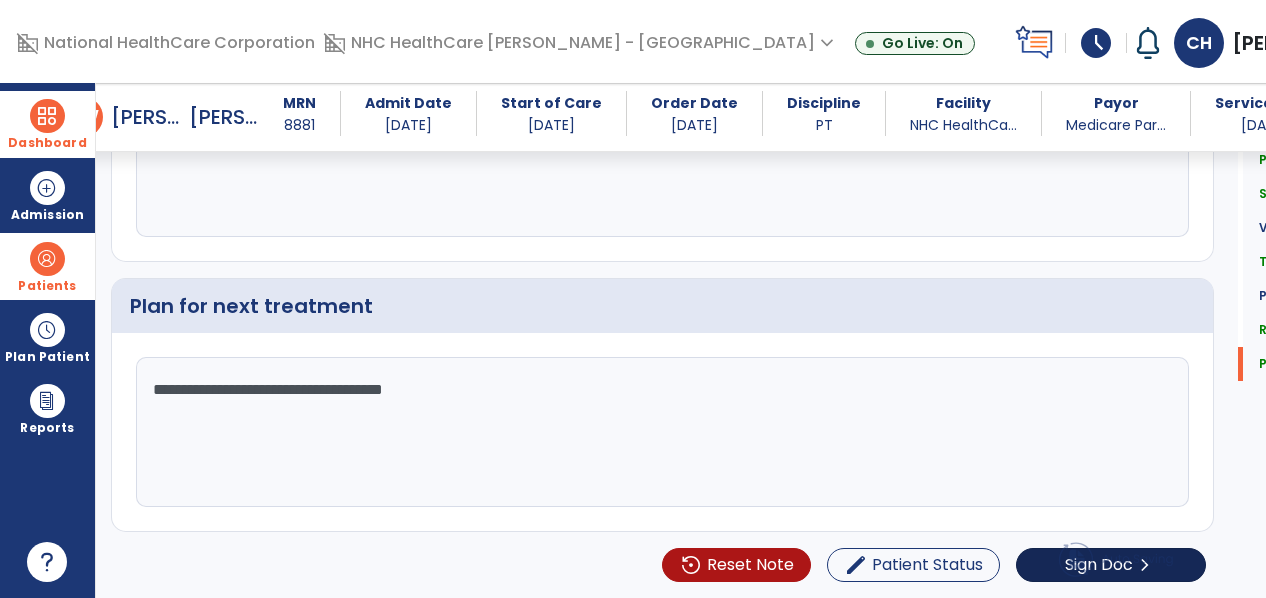 type on "**********" 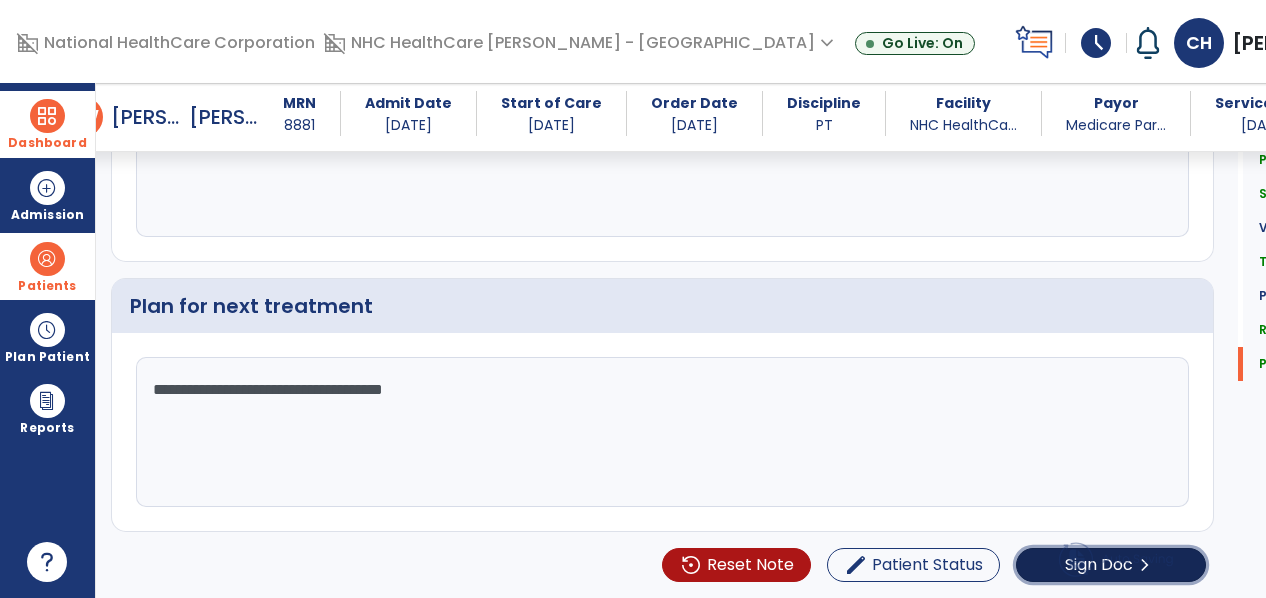 click on "Sign Doc" 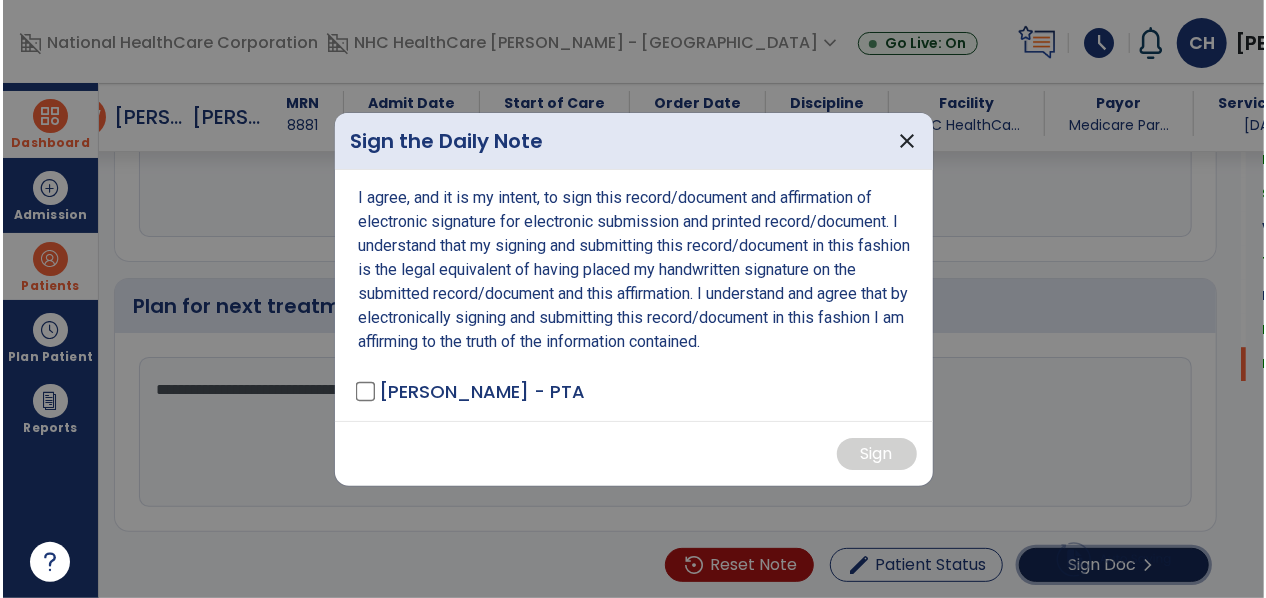 scroll, scrollTop: 2861, scrollLeft: 0, axis: vertical 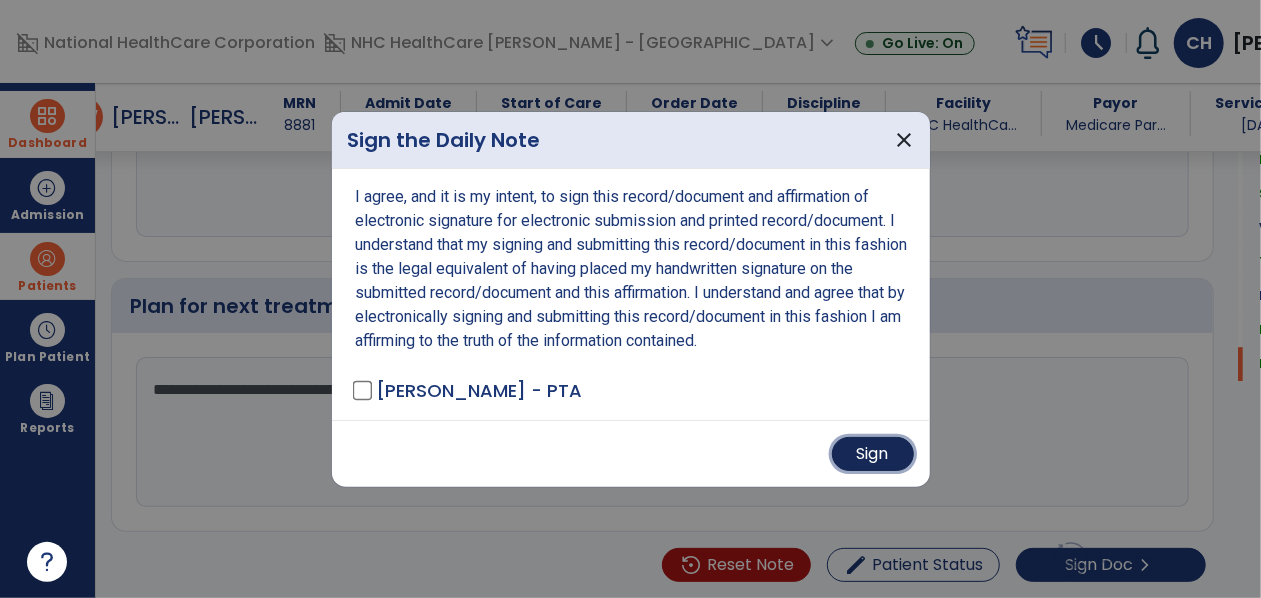 click on "Sign" at bounding box center [873, 454] 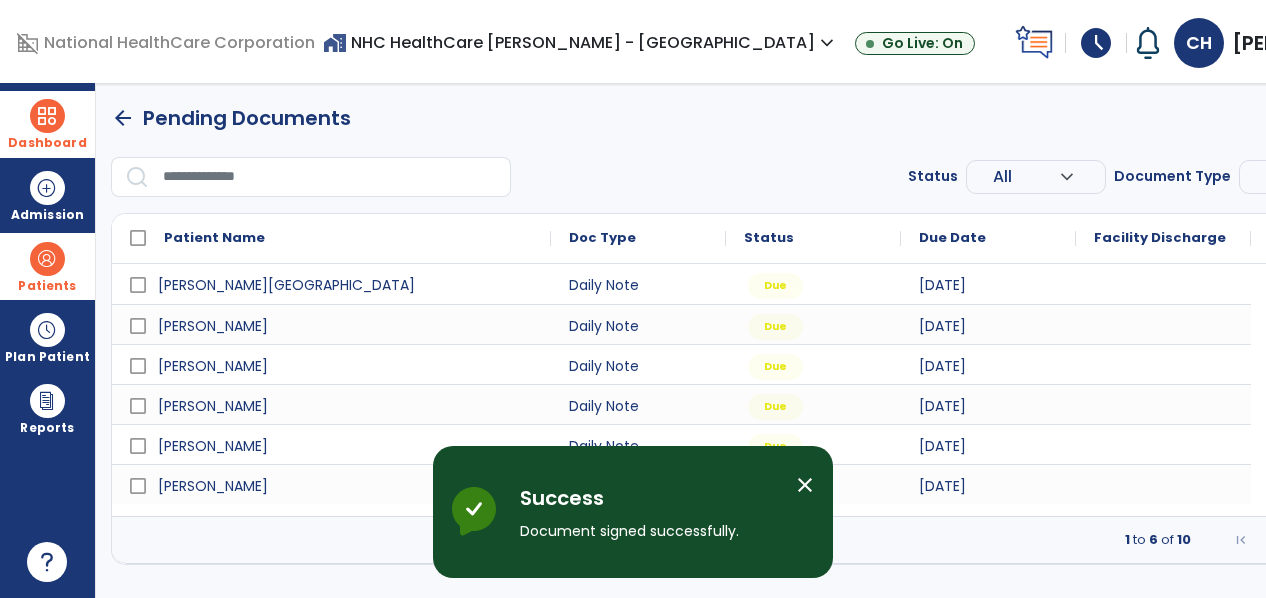 scroll, scrollTop: 0, scrollLeft: 0, axis: both 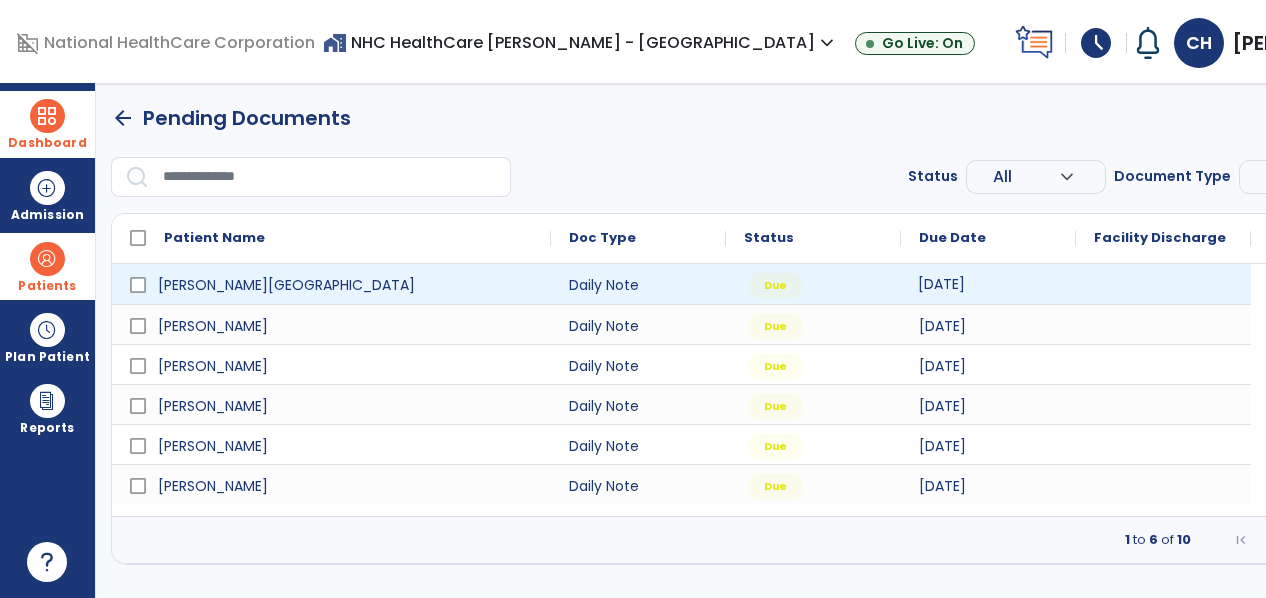 click on "[DATE]" at bounding box center [941, 284] 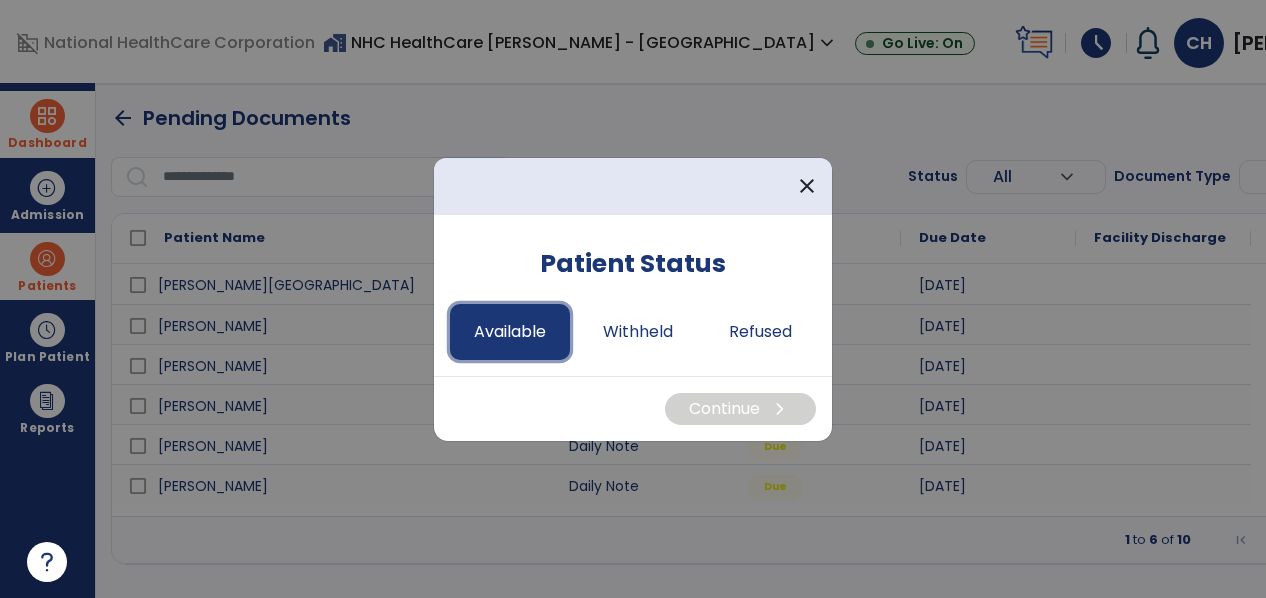 click on "Available" at bounding box center (510, 332) 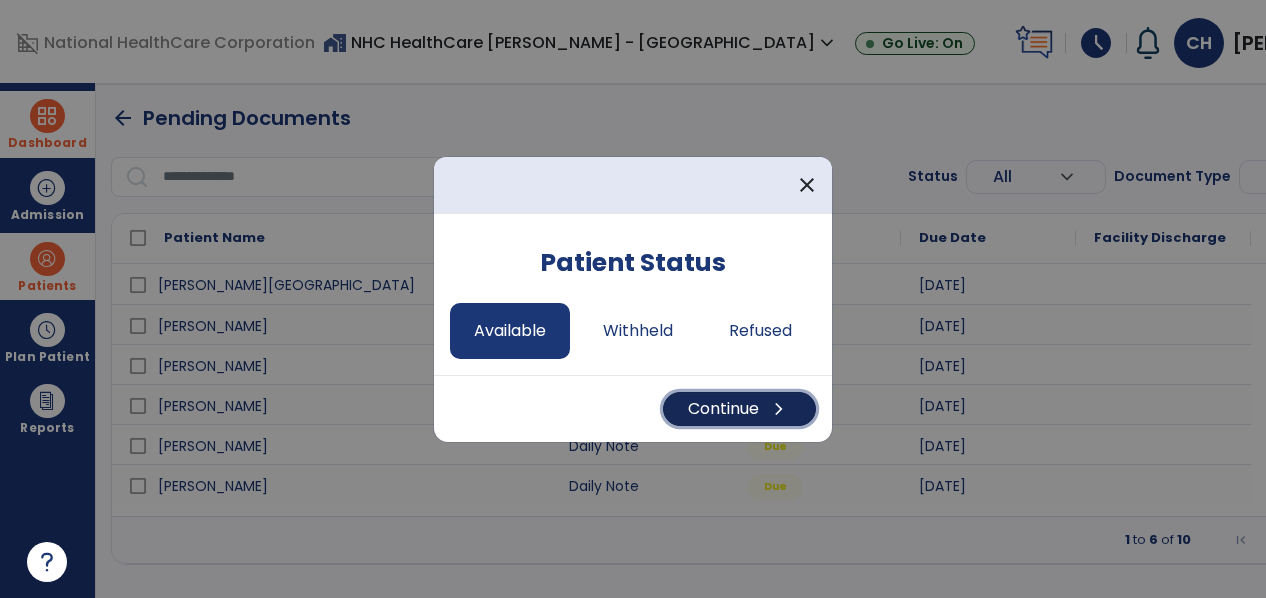 click on "Continue   chevron_right" at bounding box center [739, 409] 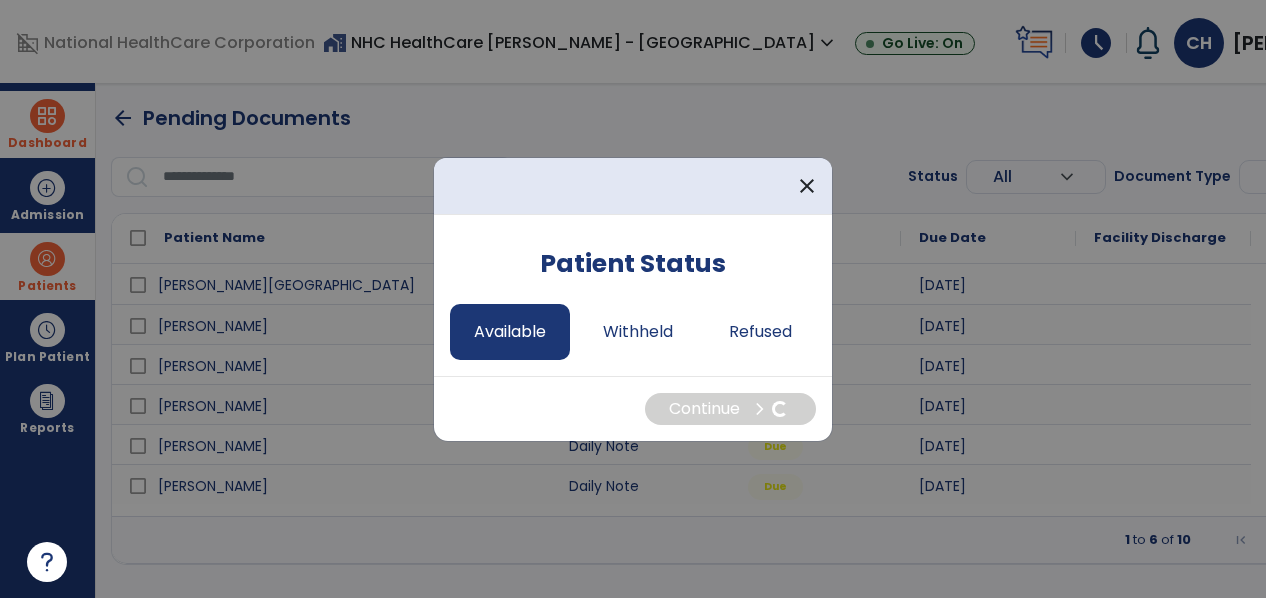select on "*" 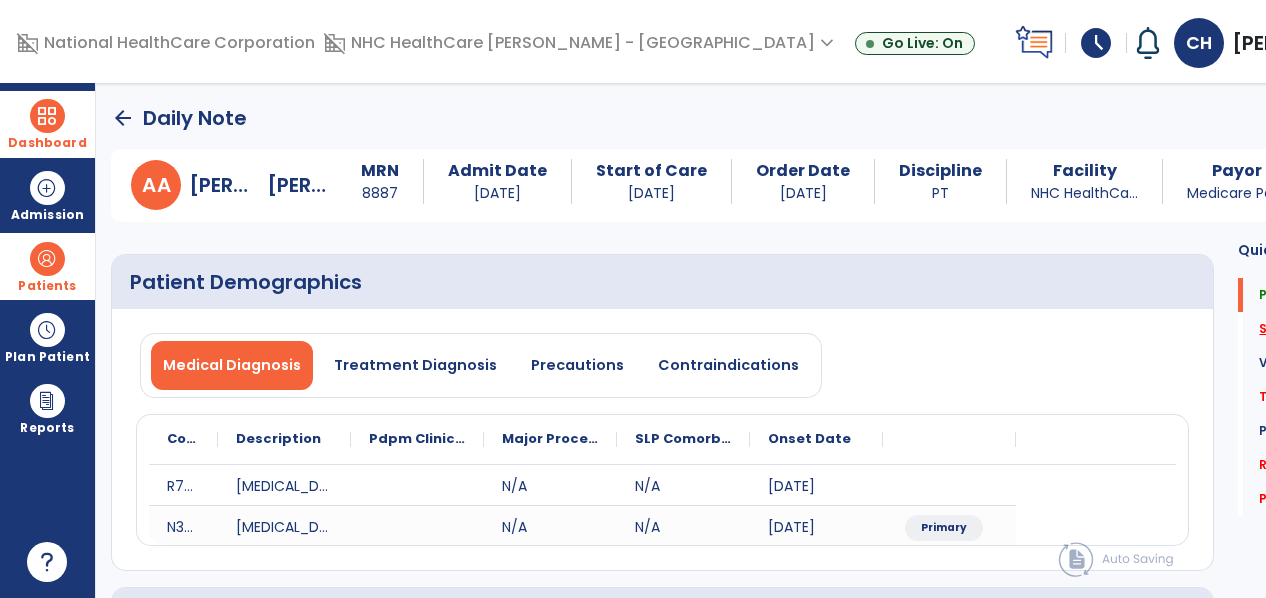 click on "Subjective Assessment   *" 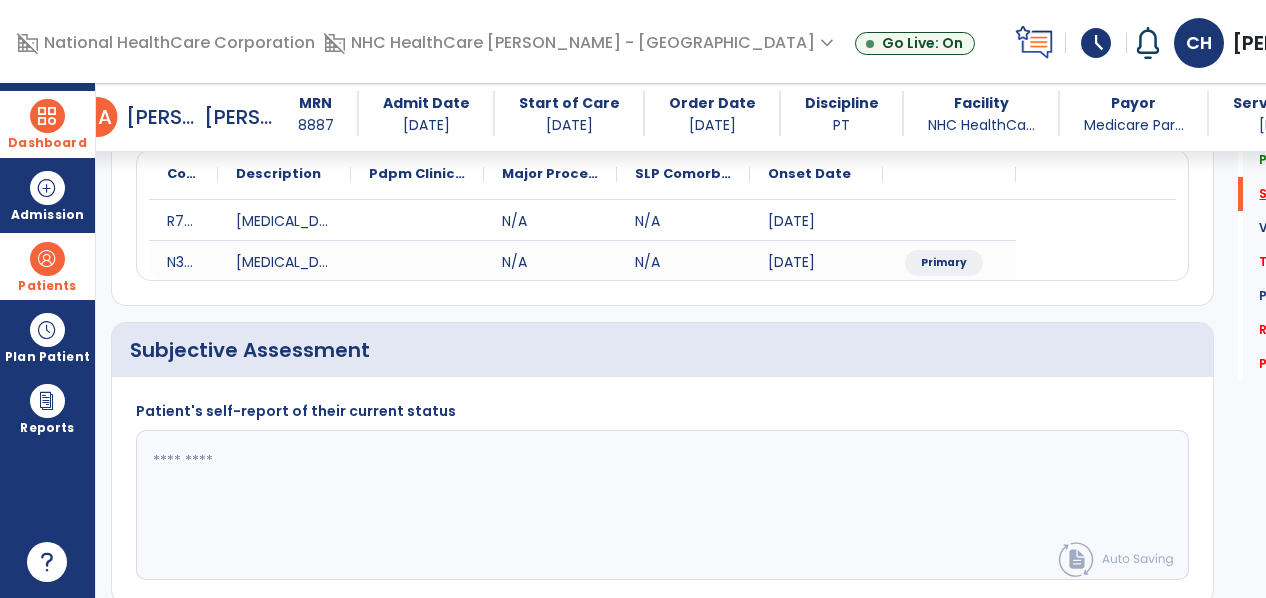 scroll, scrollTop: 386, scrollLeft: 0, axis: vertical 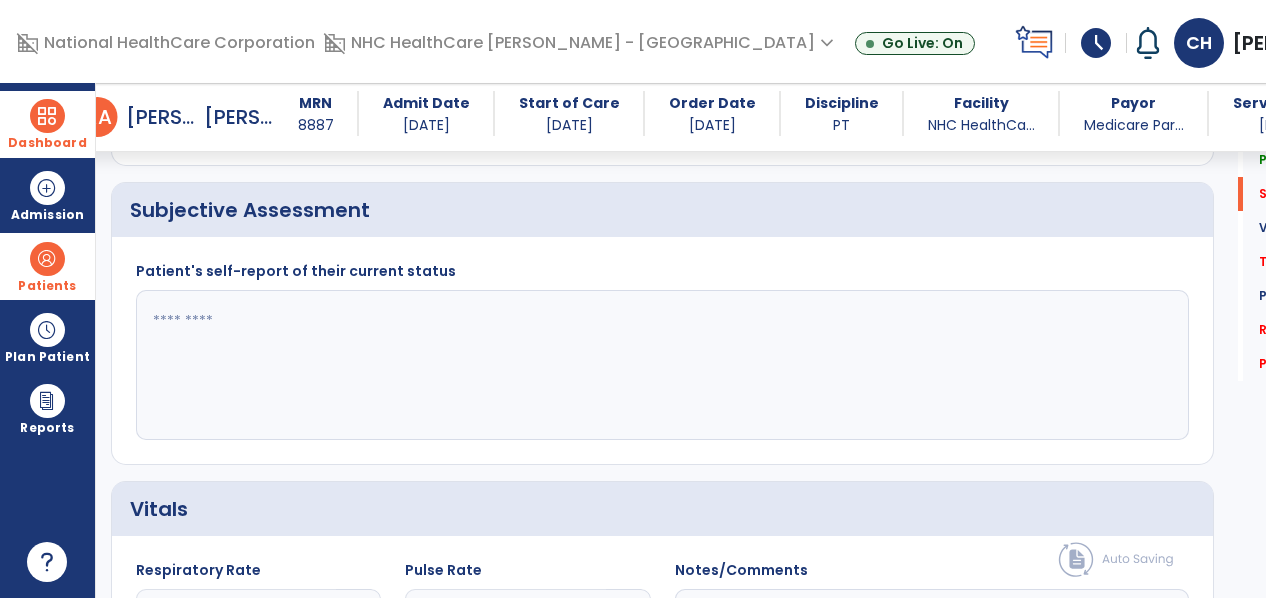 click 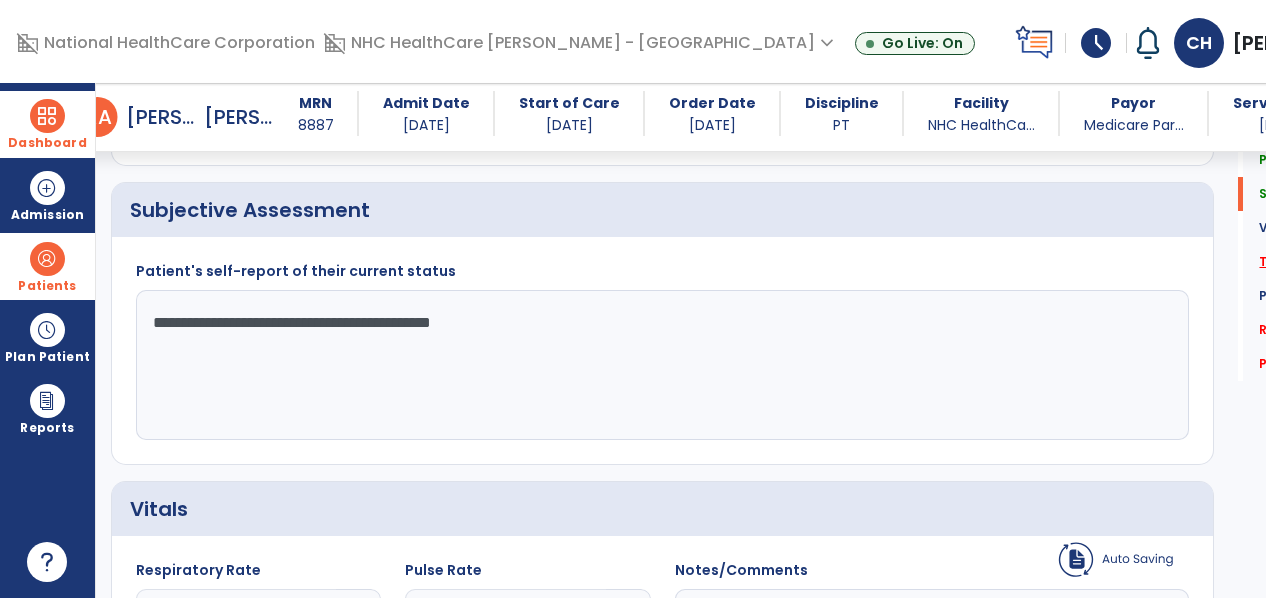 type on "**********" 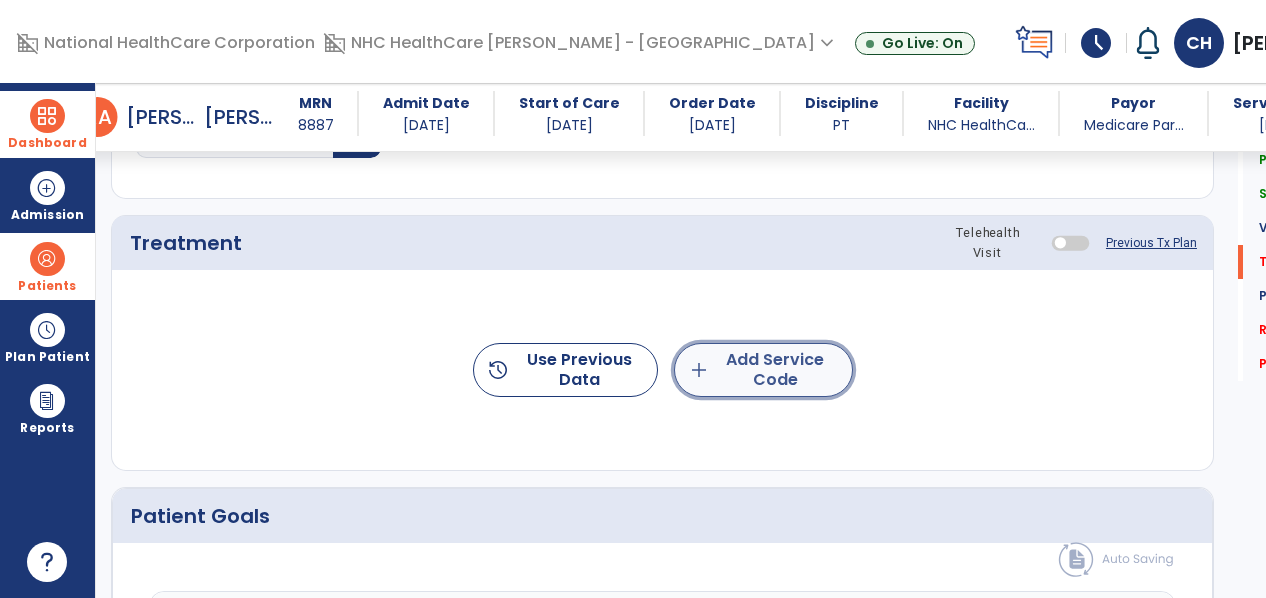 click on "add  Add Service Code" 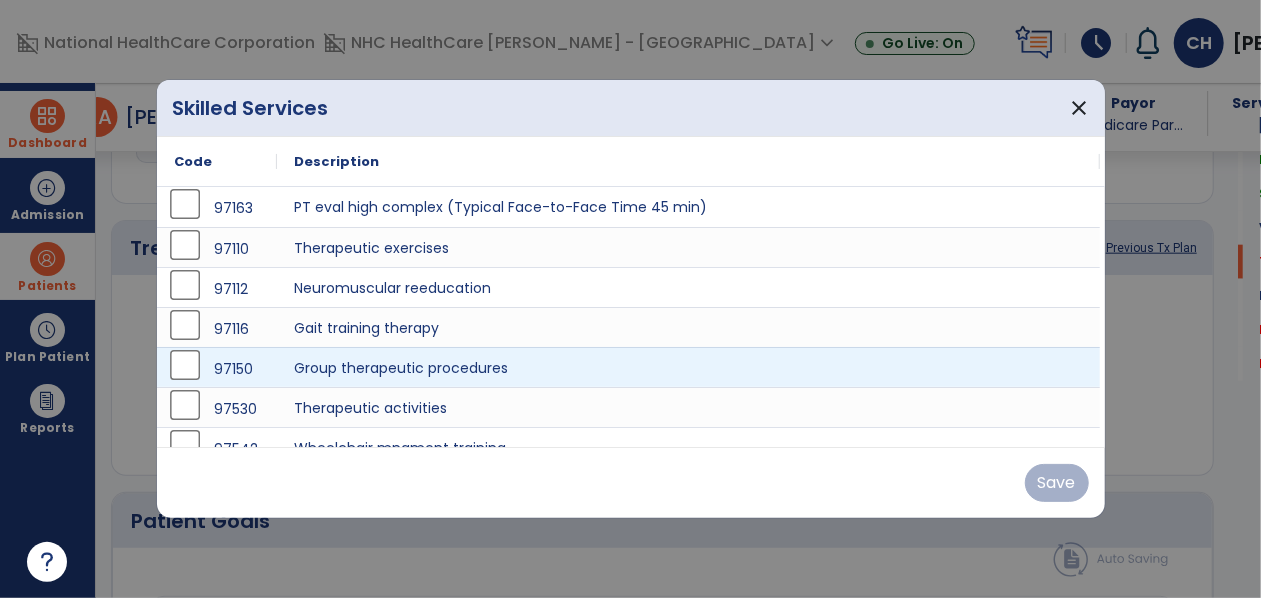 scroll, scrollTop: 1074, scrollLeft: 0, axis: vertical 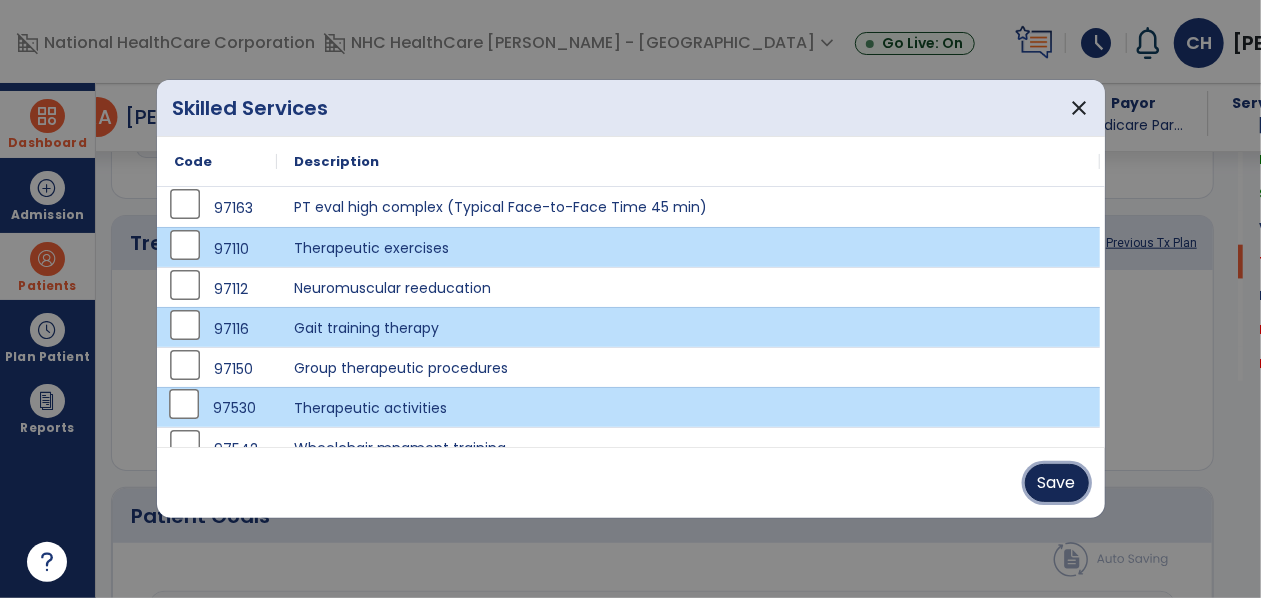 click on "Save" at bounding box center (1057, 483) 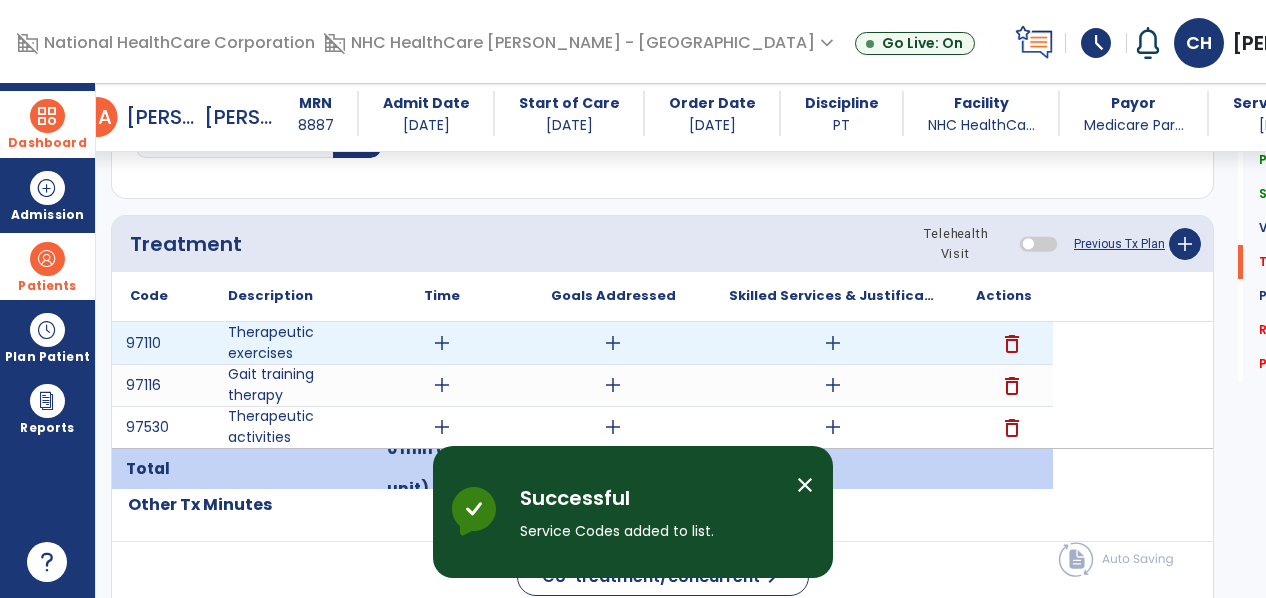 click on "add" at bounding box center [442, 343] 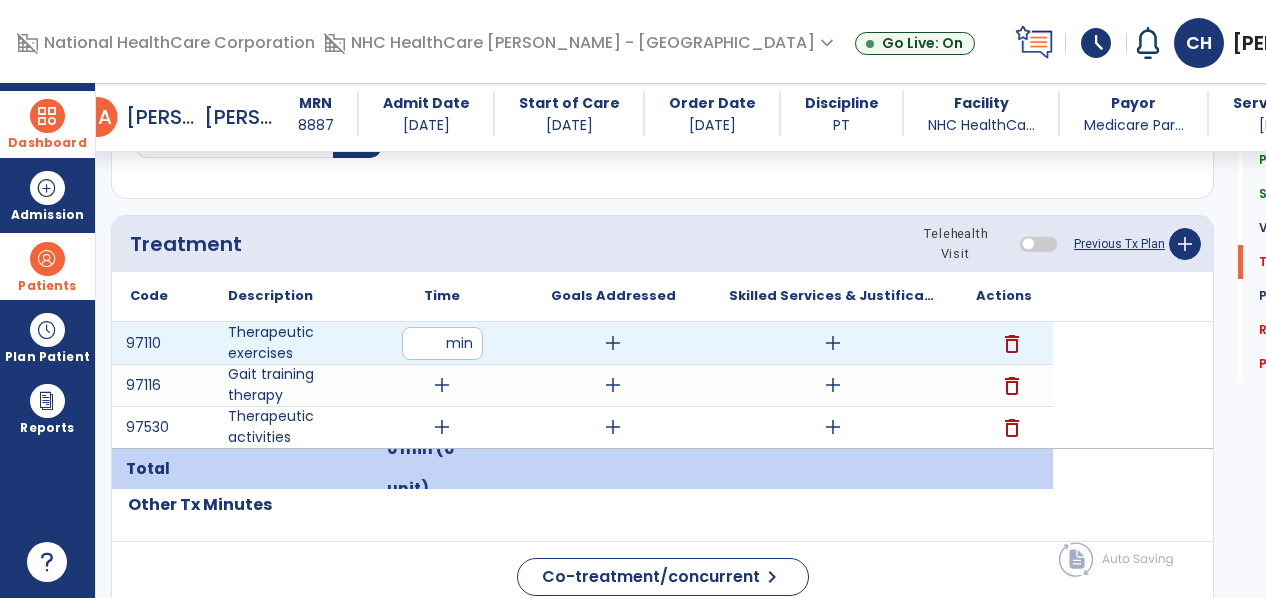 type on "**" 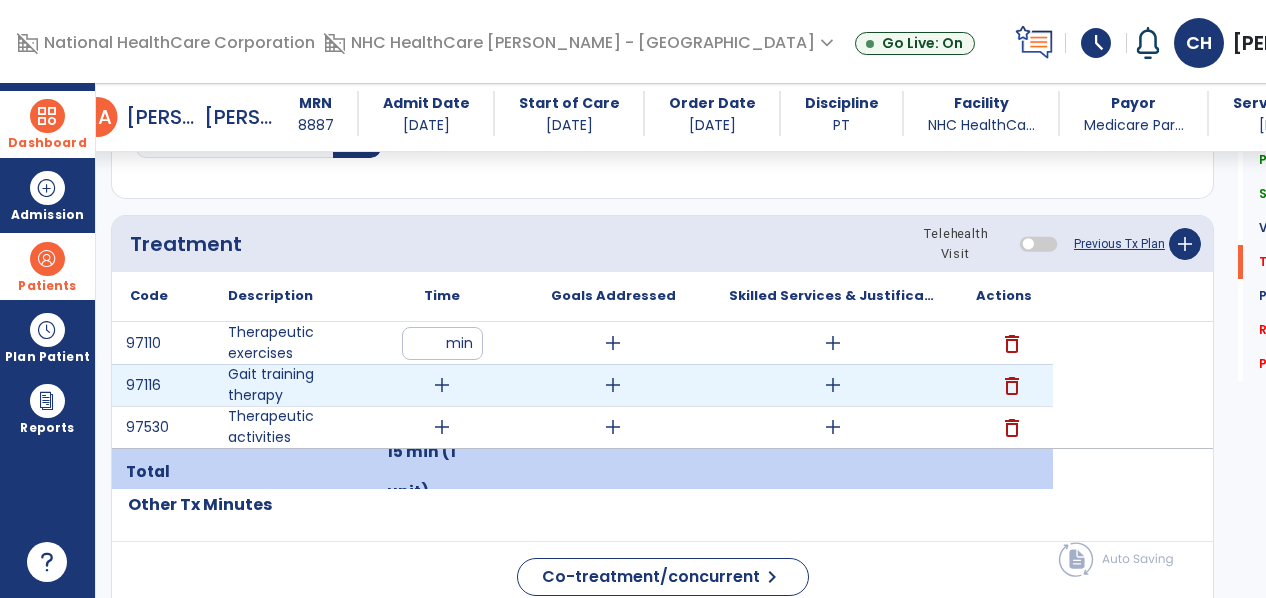 click on "add" at bounding box center [442, 385] 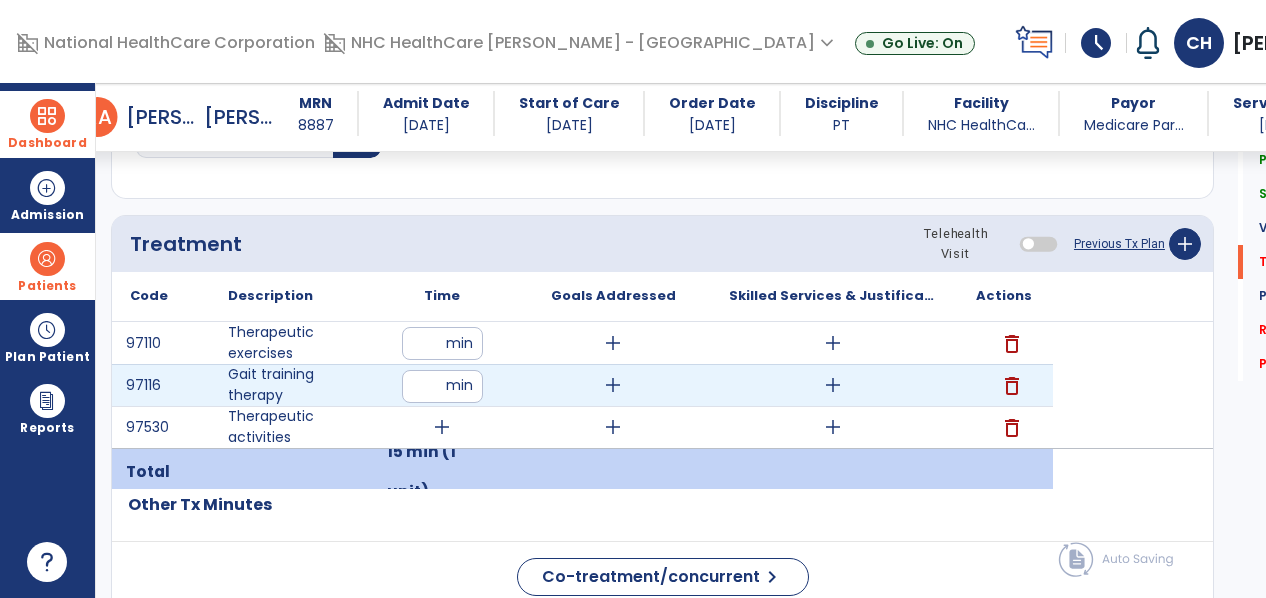 type on "**" 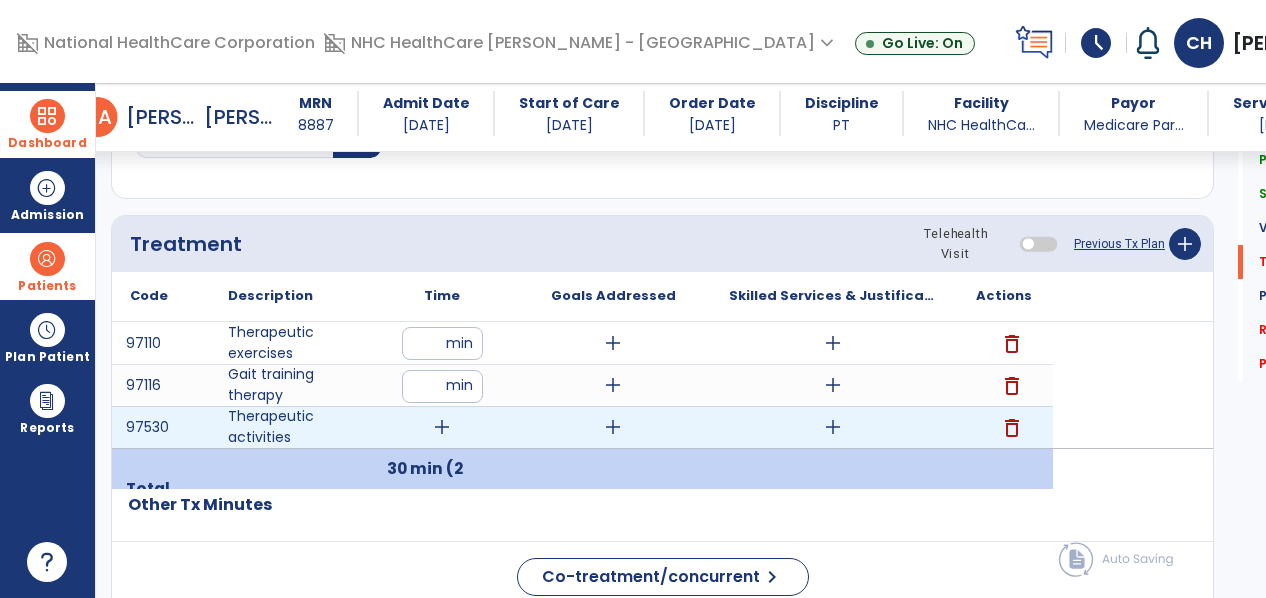 click on "add" at bounding box center (442, 427) 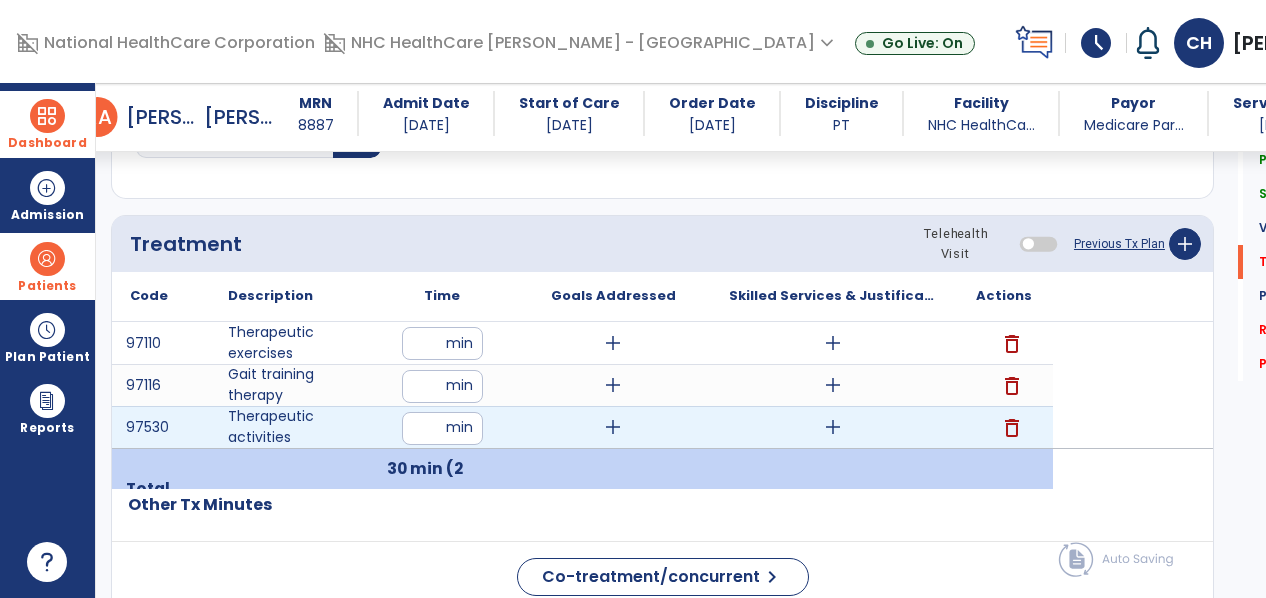 type on "**" 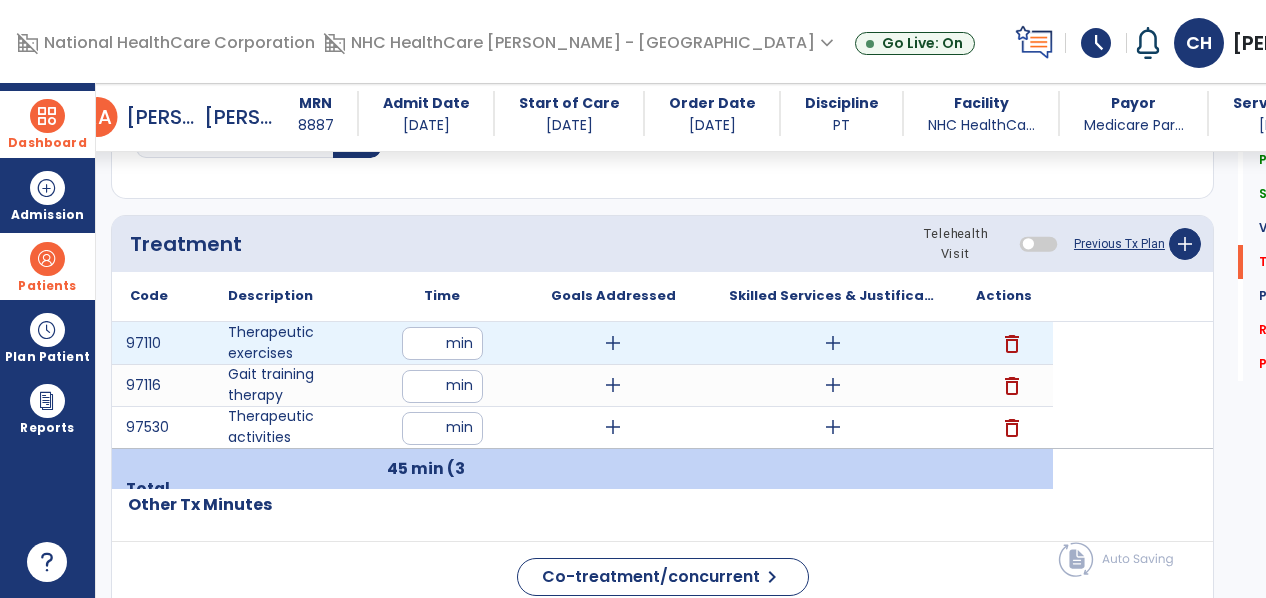 click on "add" at bounding box center [833, 343] 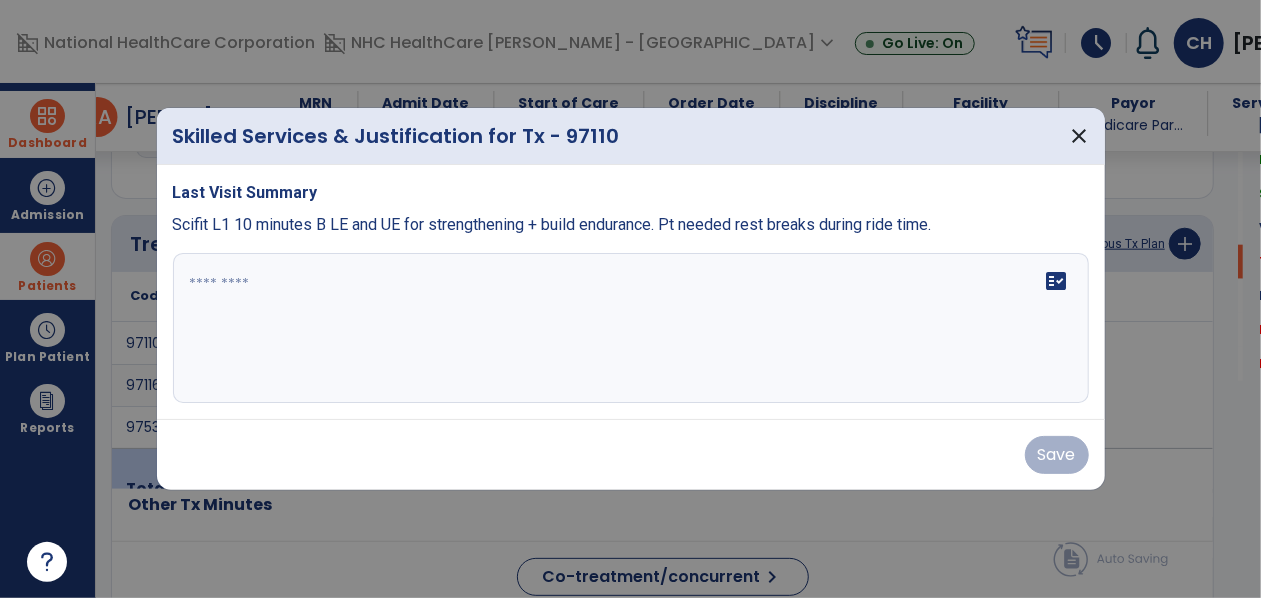 scroll, scrollTop: 1074, scrollLeft: 0, axis: vertical 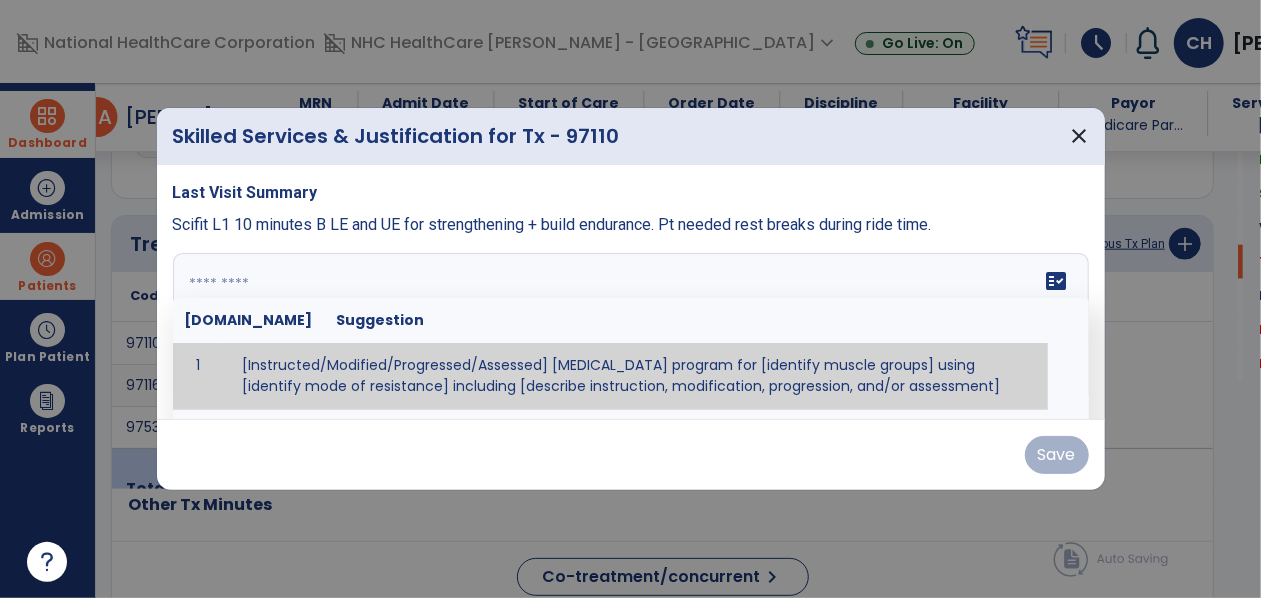 click at bounding box center (629, 328) 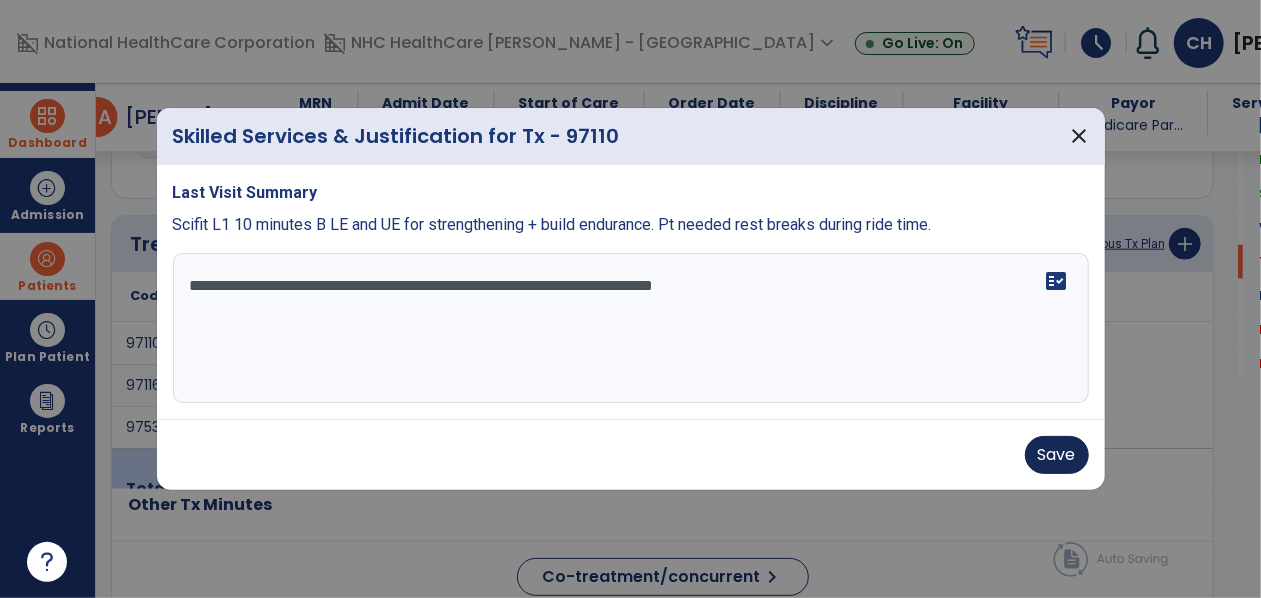 type on "**********" 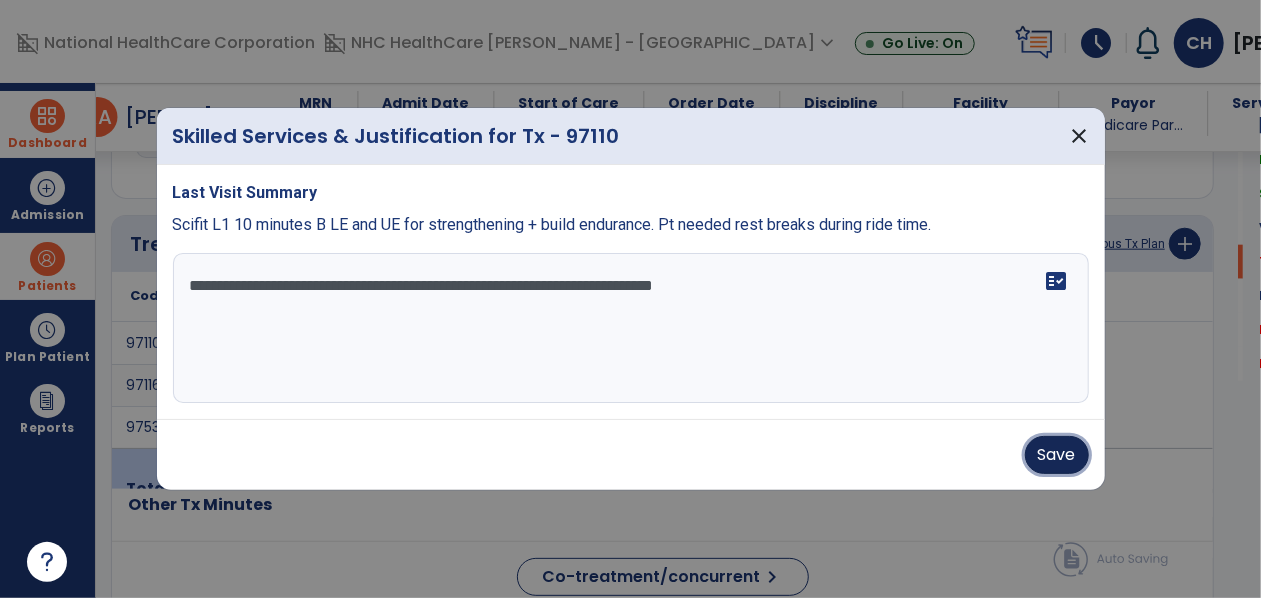 click on "Save" at bounding box center [1057, 455] 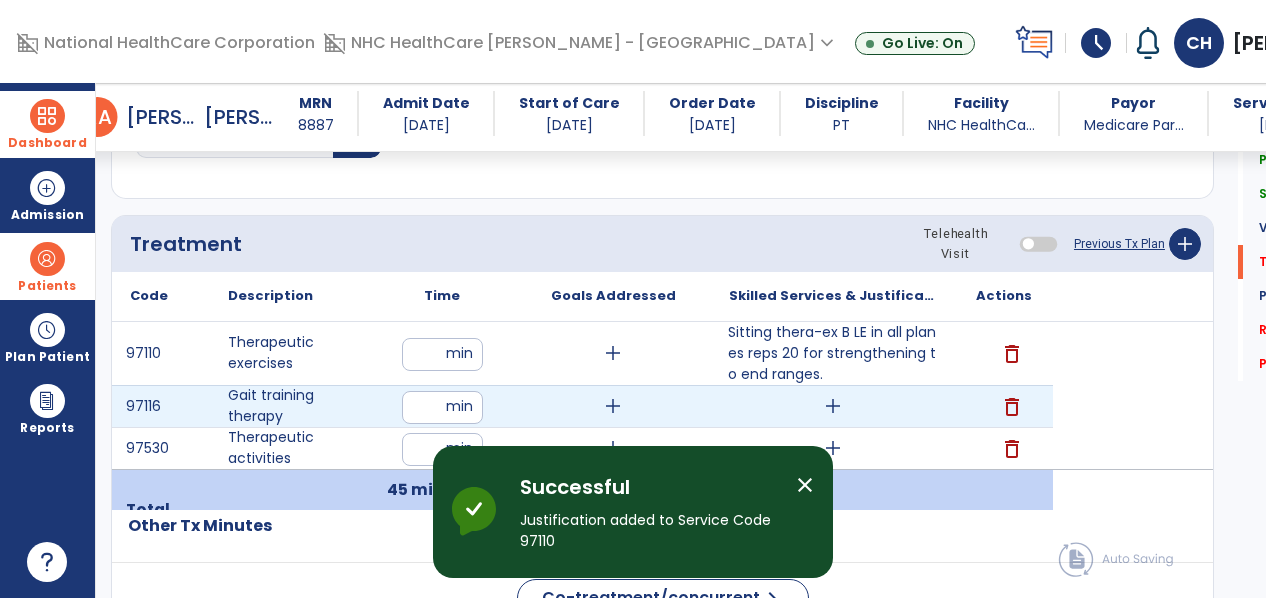 click on "add" at bounding box center [833, 406] 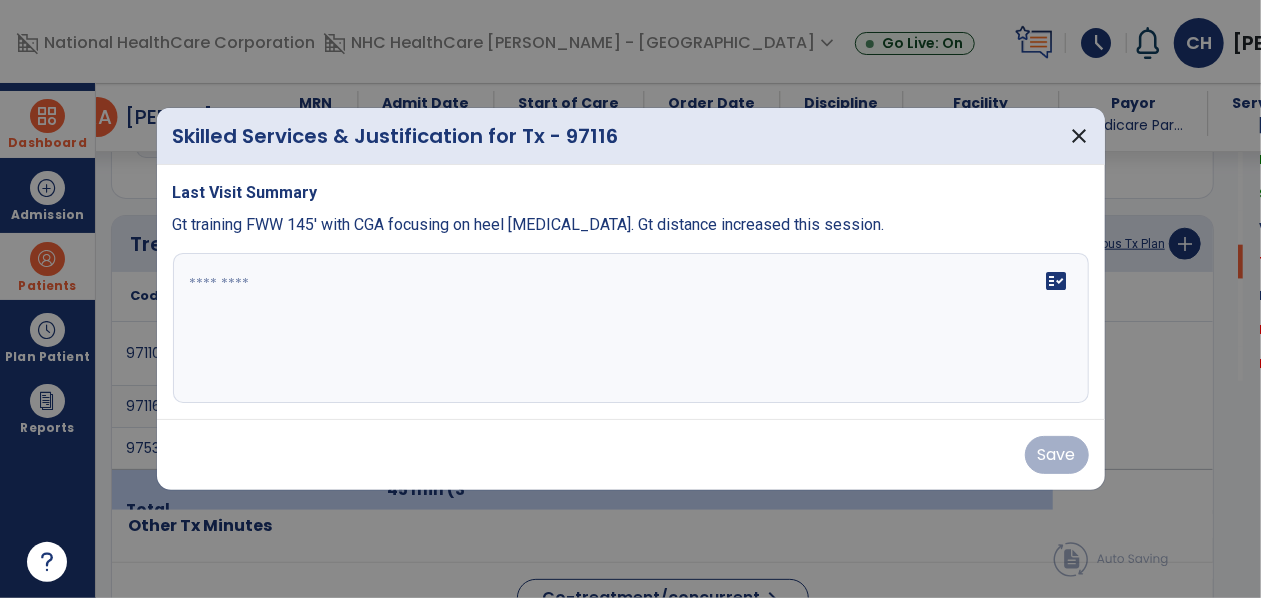 scroll, scrollTop: 1074, scrollLeft: 0, axis: vertical 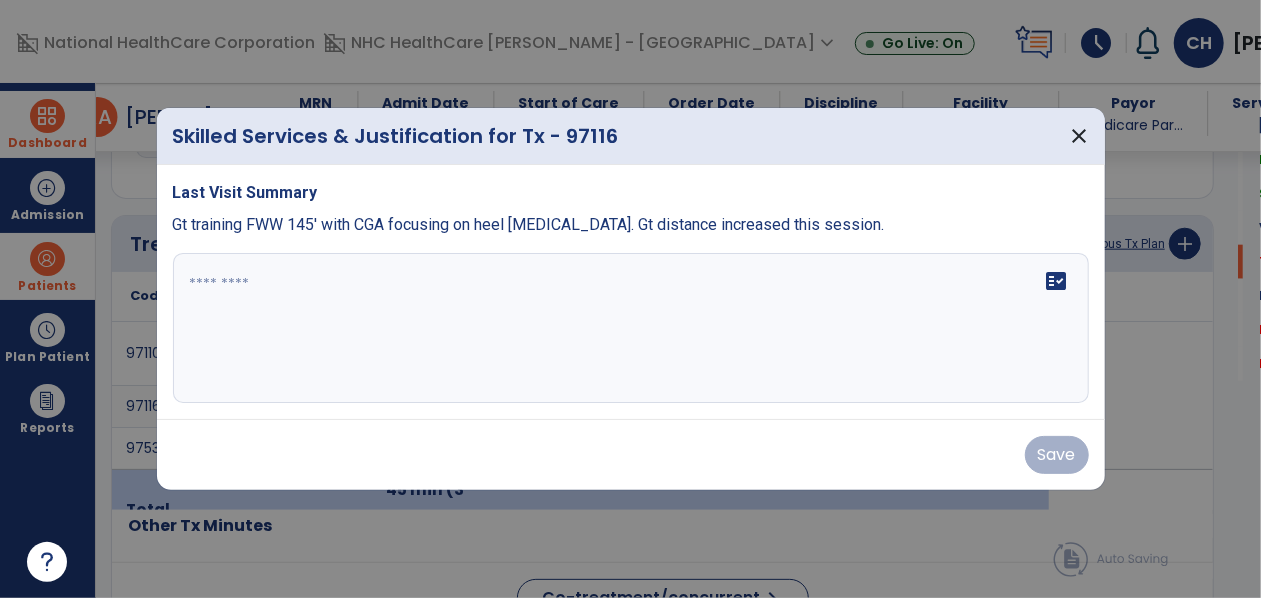 click on "fact_check" at bounding box center (631, 328) 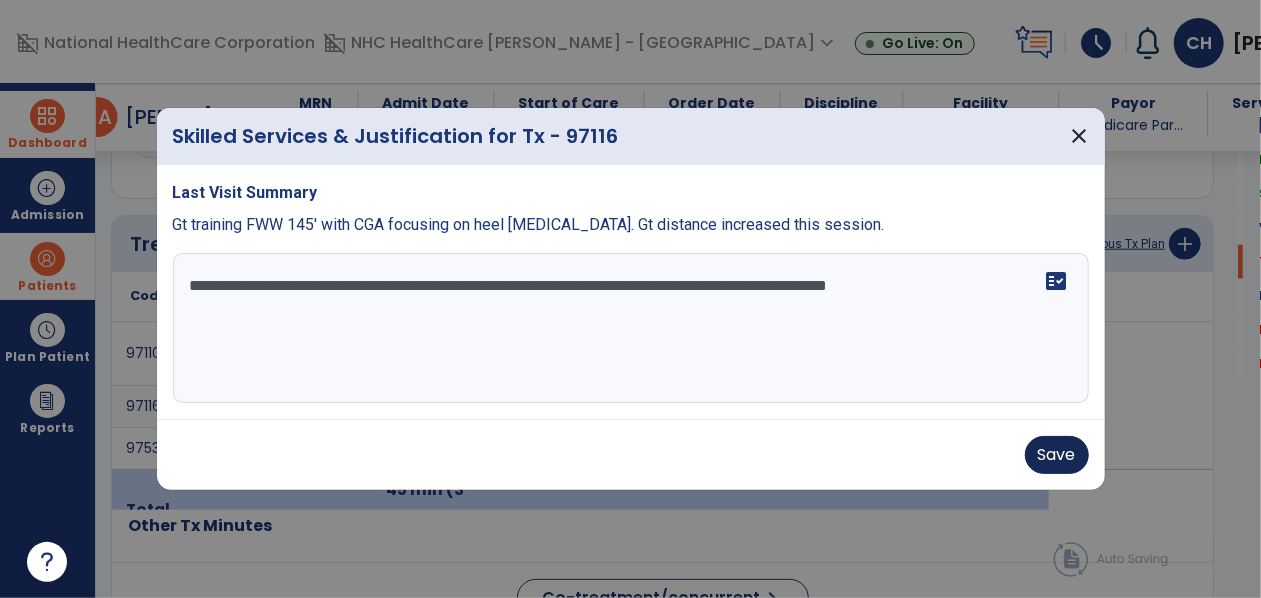 type on "**********" 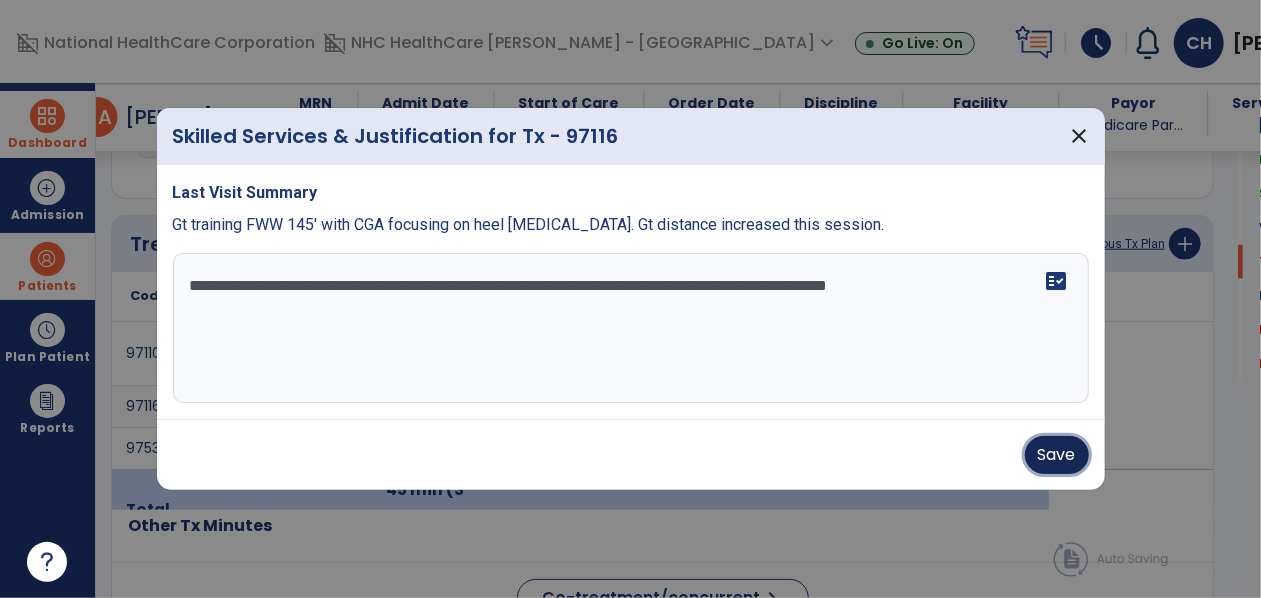 click on "Save" at bounding box center [1057, 455] 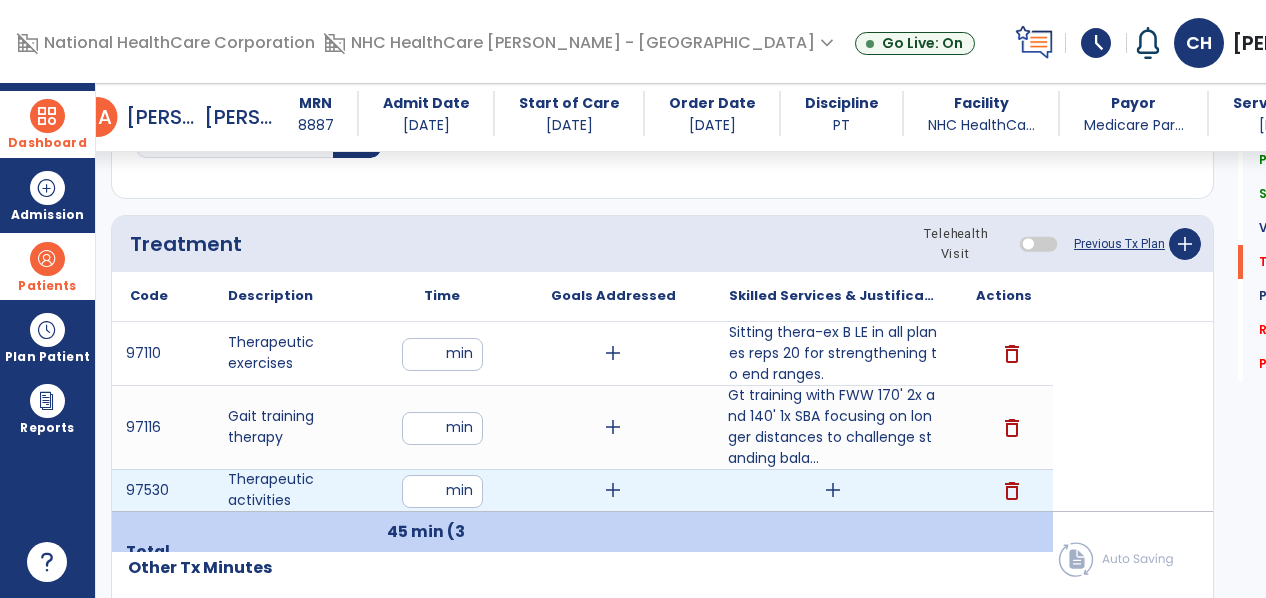 click on "add" at bounding box center (833, 490) 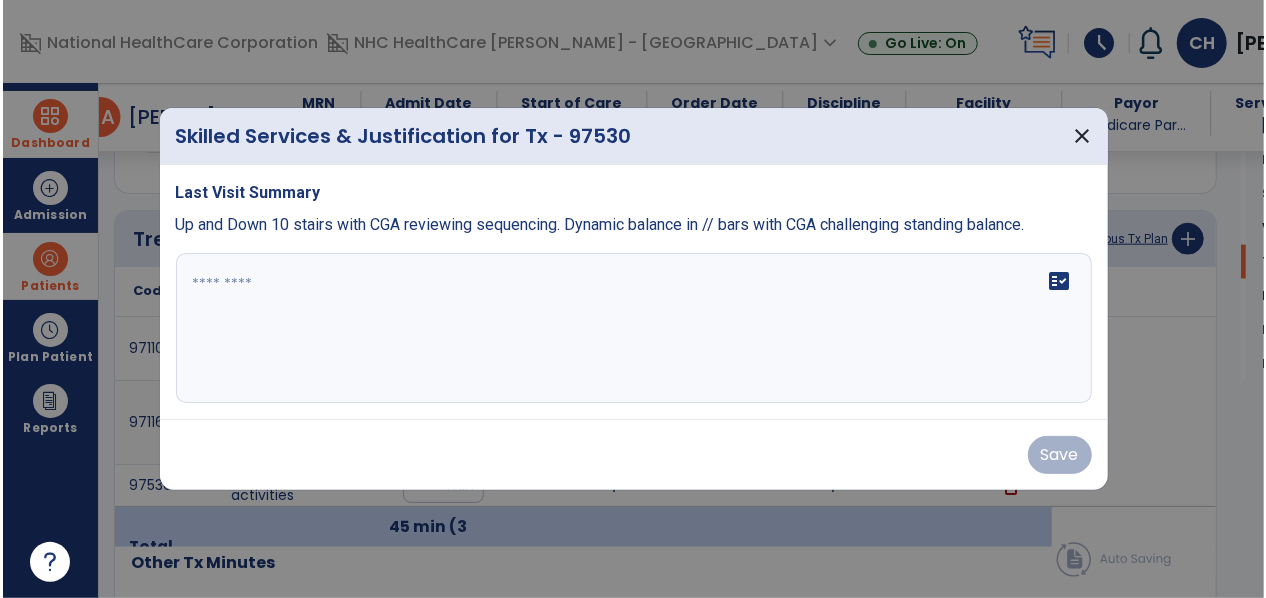 scroll, scrollTop: 1074, scrollLeft: 0, axis: vertical 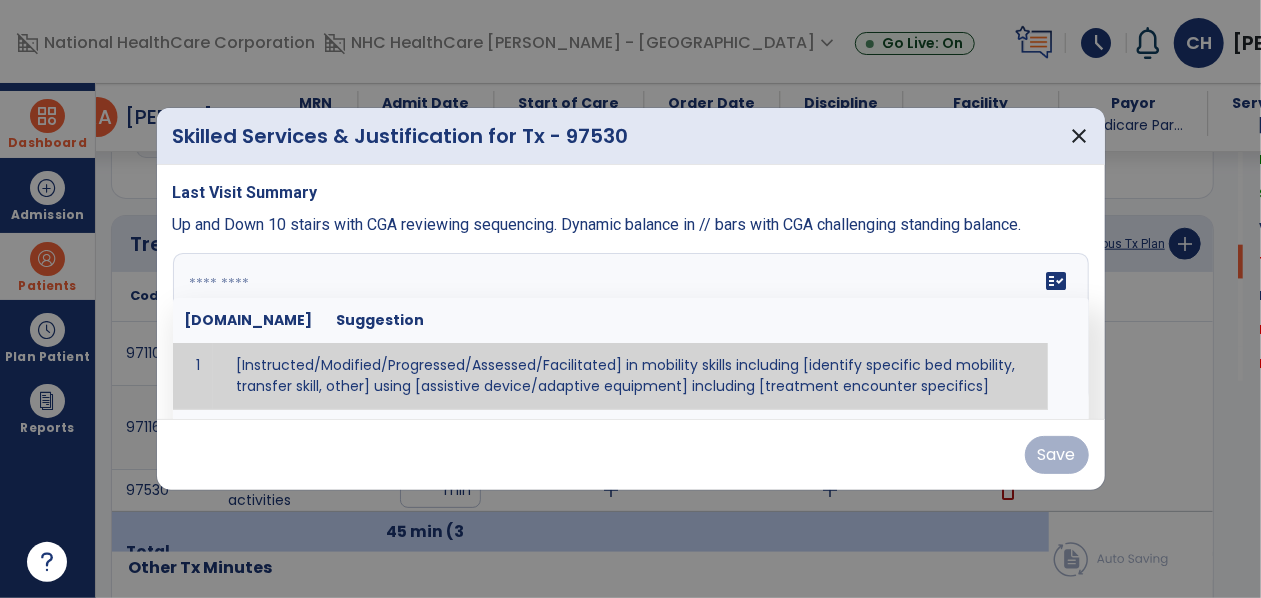 click on "fact_check  [DOMAIN_NAME] Suggestion 1 [Instructed/Modified/Progressed/Assessed/Facilitated] in mobility skills including [identify specific bed mobility, transfer skill, other] using [assistive device/adaptive equipment] including [treatment encounter specifics]" at bounding box center [631, 328] 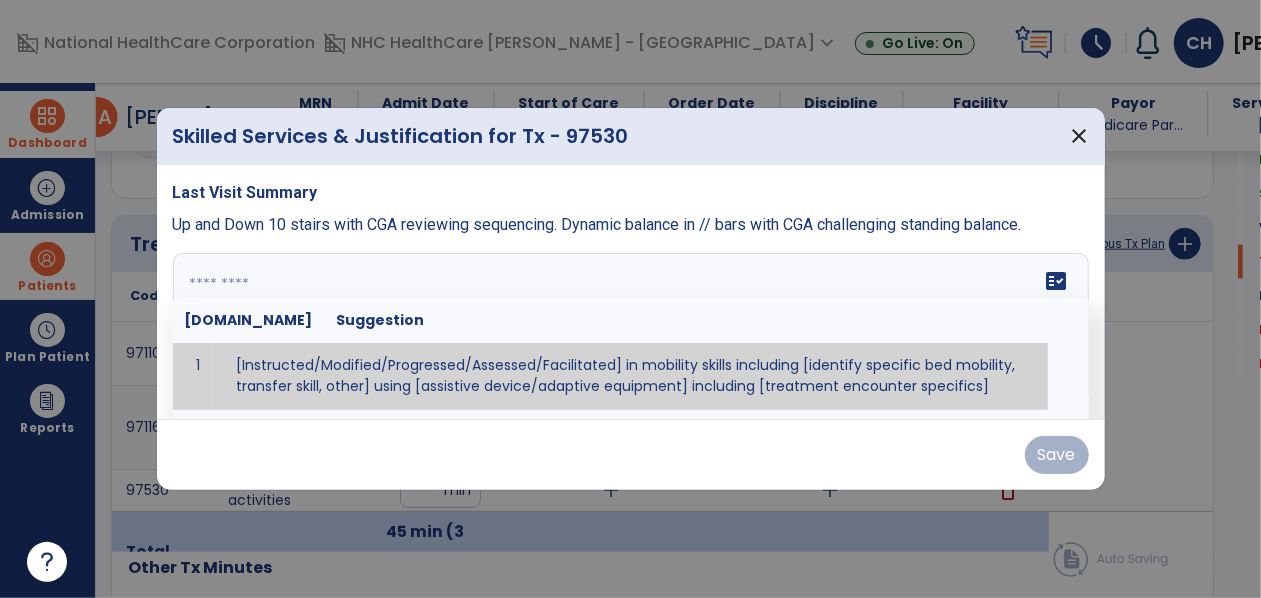 type on "*" 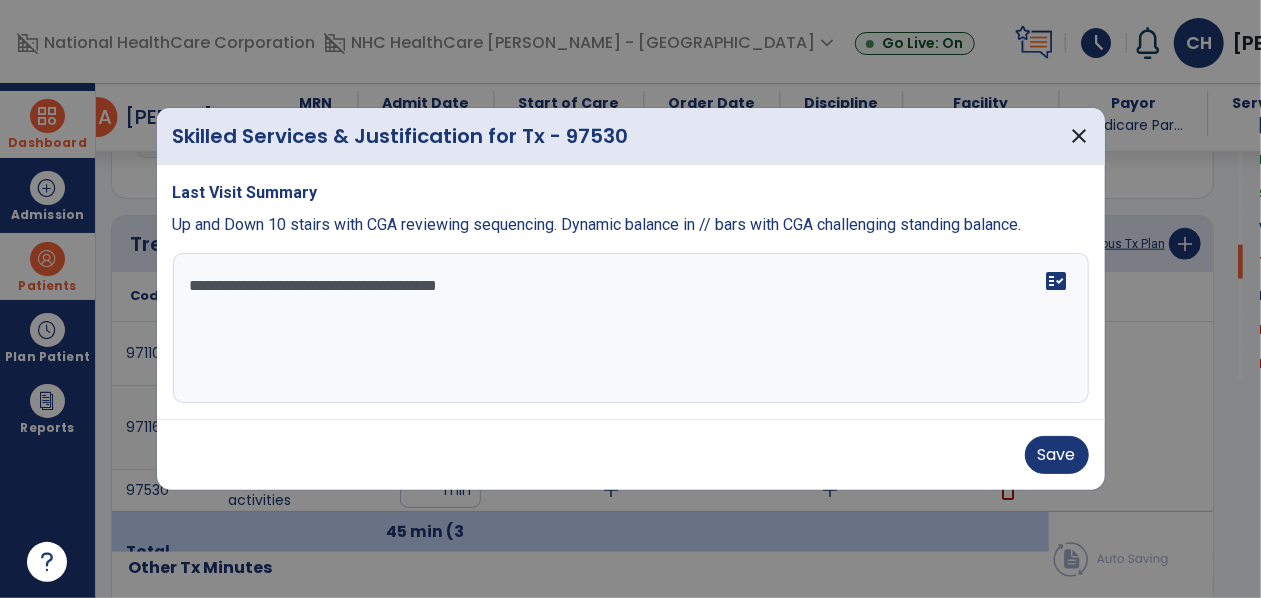 click on "**********" at bounding box center (631, 328) 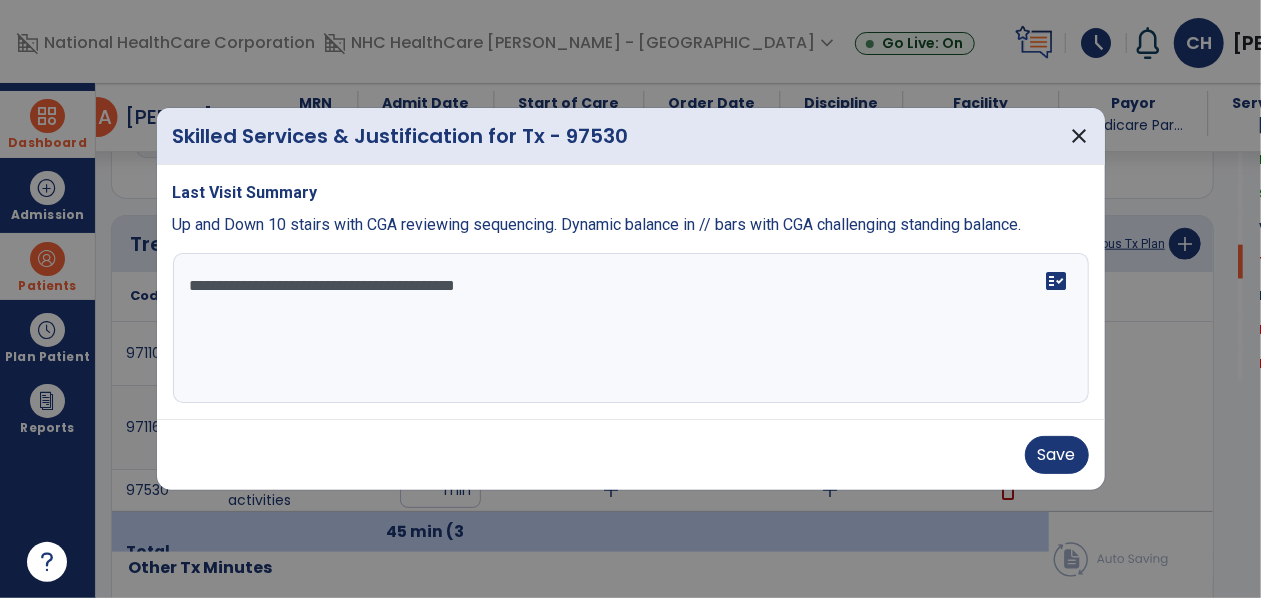 click on "**********" at bounding box center [631, 328] 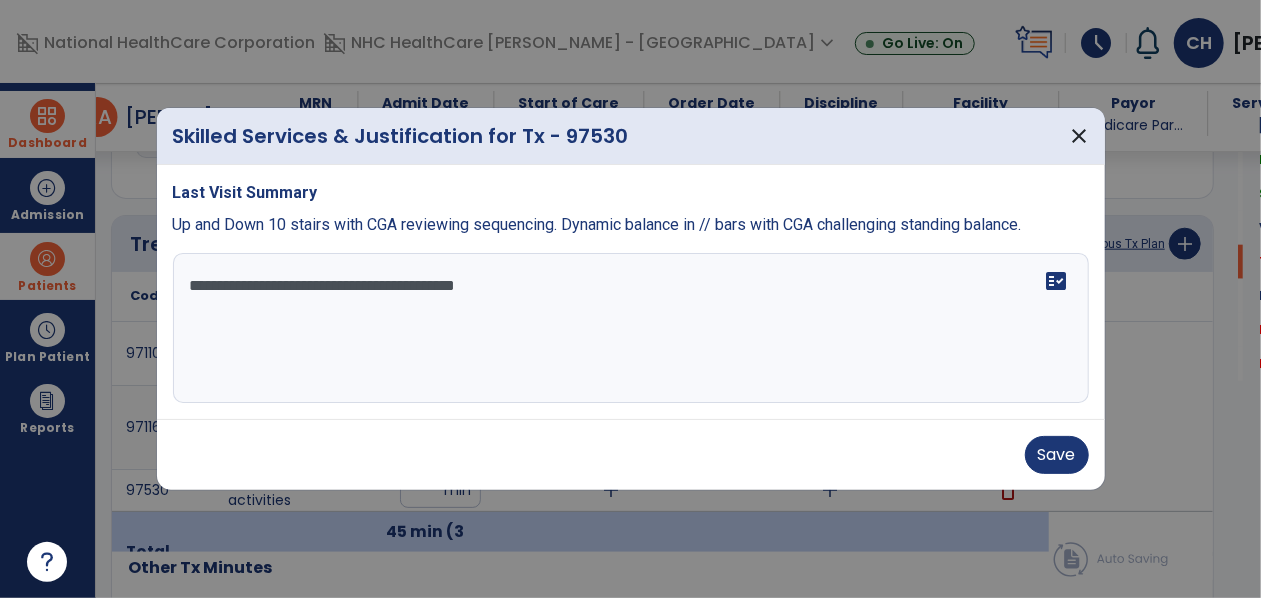 click on "**********" at bounding box center (631, 328) 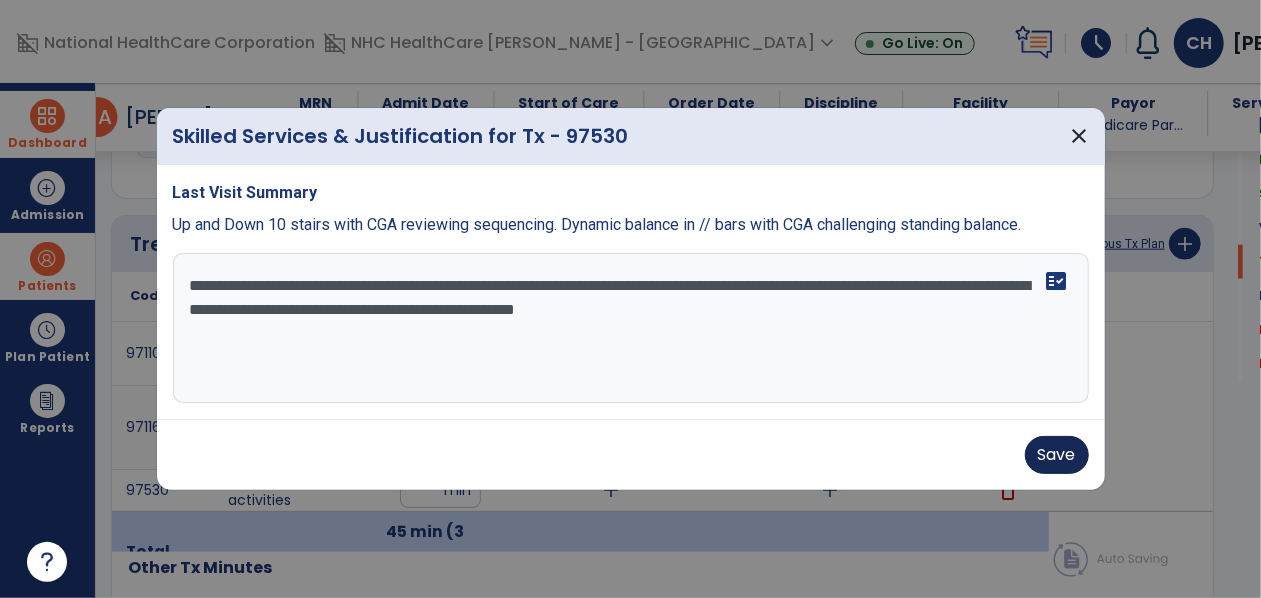 type on "**********" 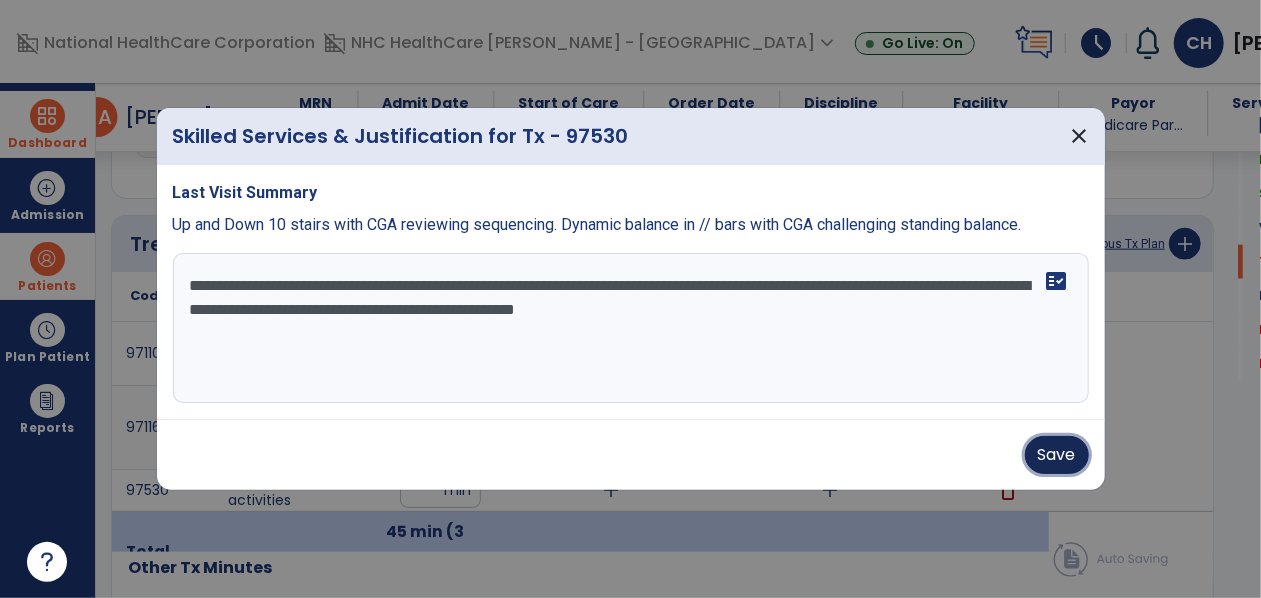click on "Save" at bounding box center (1057, 455) 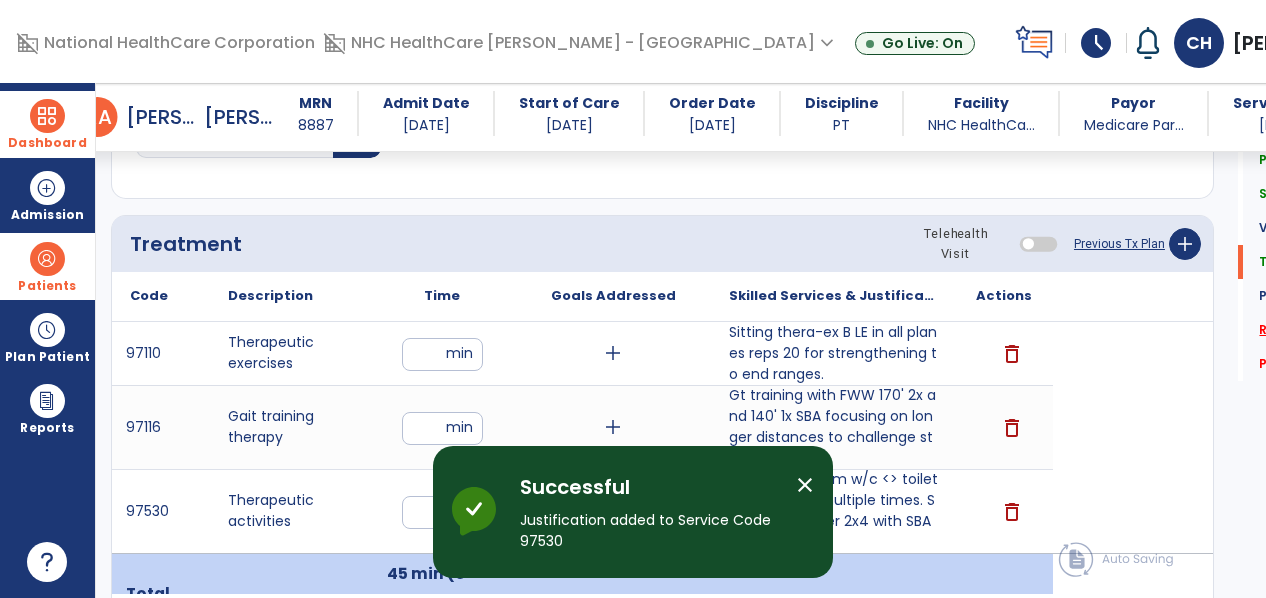 click on "Response To Treatment   *" 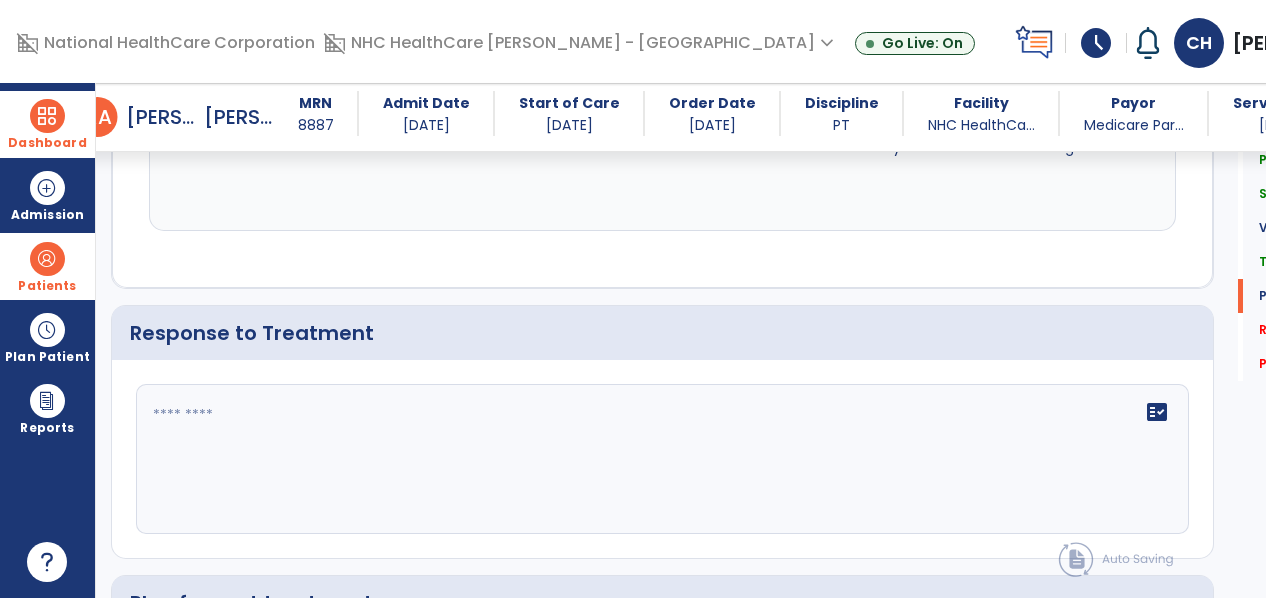 scroll, scrollTop: 3275, scrollLeft: 0, axis: vertical 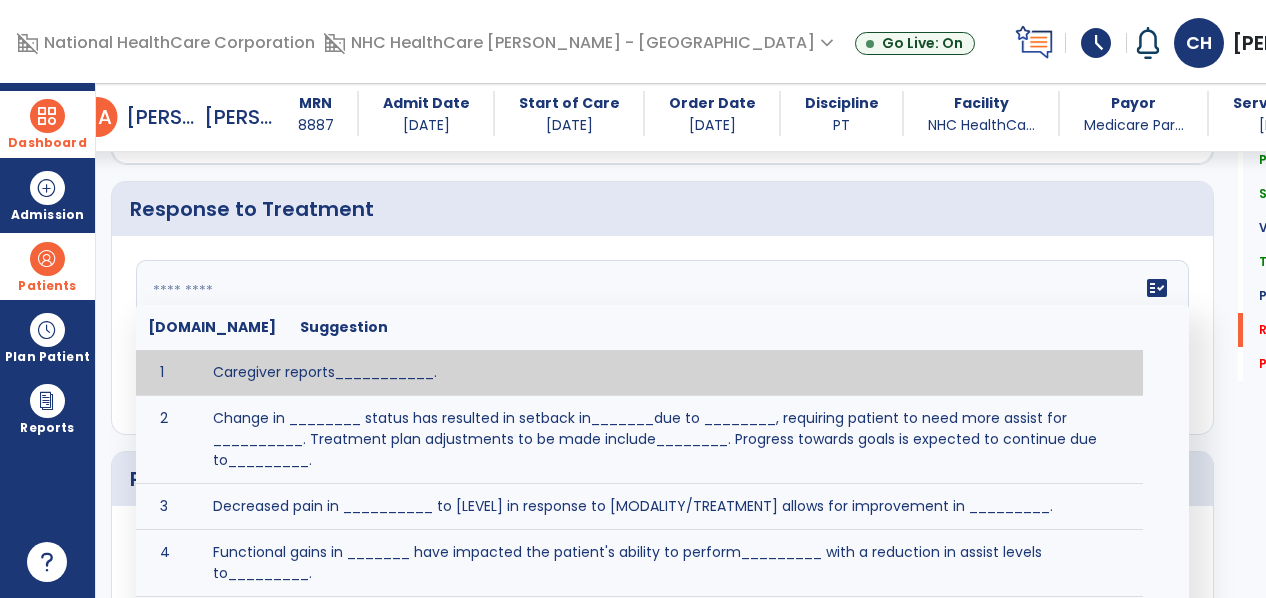 click on "fact_check  [DOMAIN_NAME] Suggestion 1 Caregiver reports___________. 2 Change in ________ status has resulted in setback in_______due to ________, requiring patient to need more assist for __________.   Treatment plan adjustments to be made include________.  Progress towards goals is expected to continue due to_________. 3 Decreased pain in __________ to [LEVEL] in response to [MODALITY/TREATMENT] allows for improvement in _________. 4 Functional gains in _______ have impacted the patient's ability to perform_________ with a reduction in assist levels to_________. 5 Functional progress this week has been significant due to__________. 6 Gains in ________ have improved the patient's ability to perform ______with decreased levels of assist to___________. 7 Improvement in ________allows patient to tolerate higher levels of challenges in_________. 8 Pain in [AREA] has decreased to [LEVEL] in response to [TREATMENT/MODALITY], allowing fore ease in completing__________. 9 10 11 12 13 14 15 16 17 18 19 20 21" 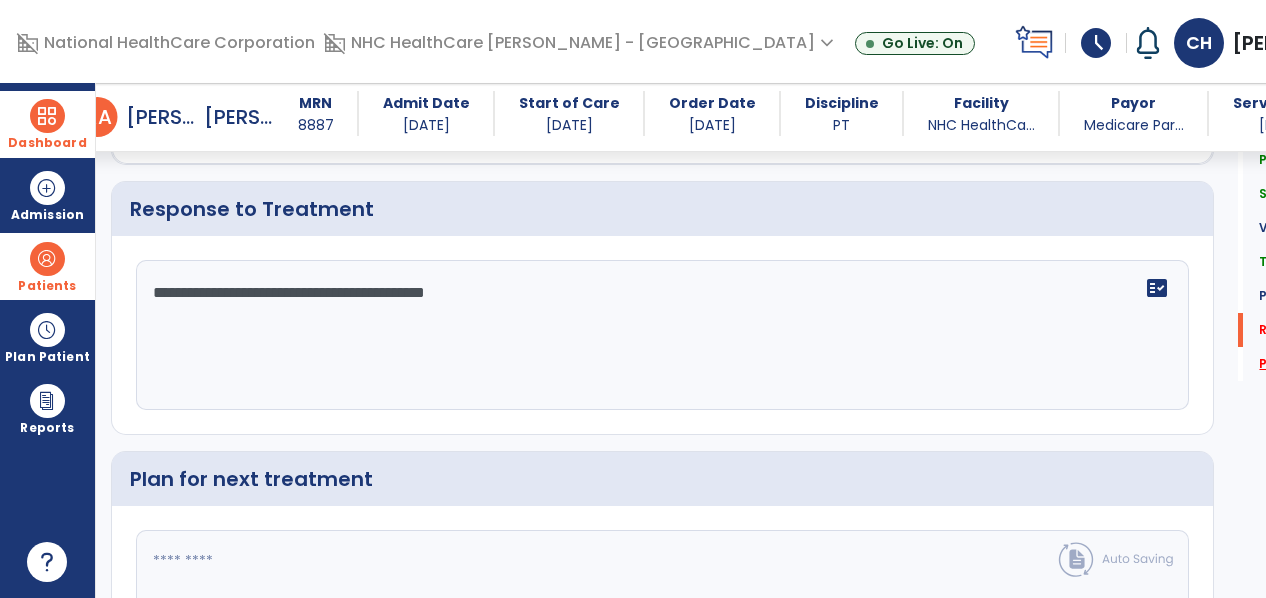 click on "Plan For Next Treatment   *" 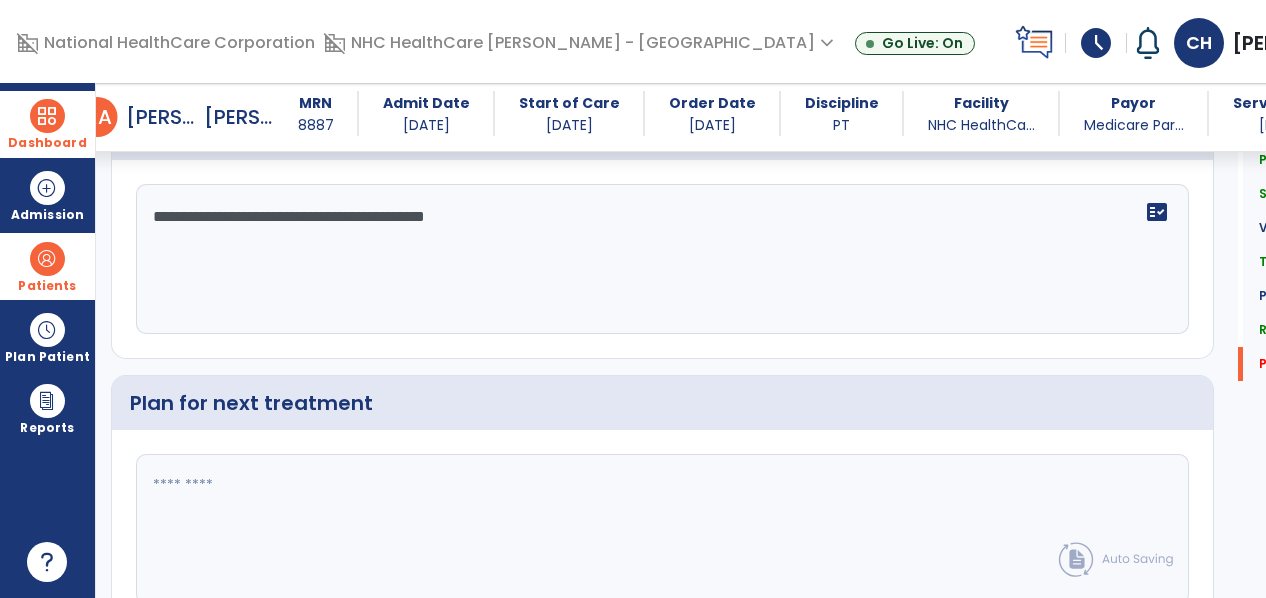 scroll, scrollTop: 3367, scrollLeft: 0, axis: vertical 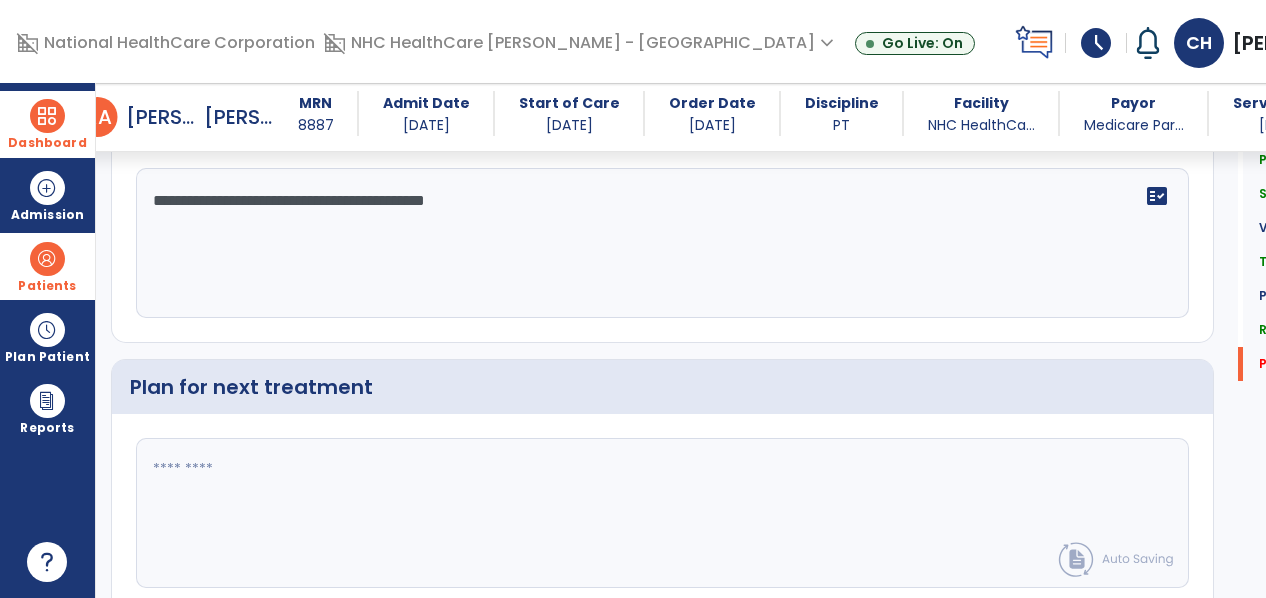 click on "**********" 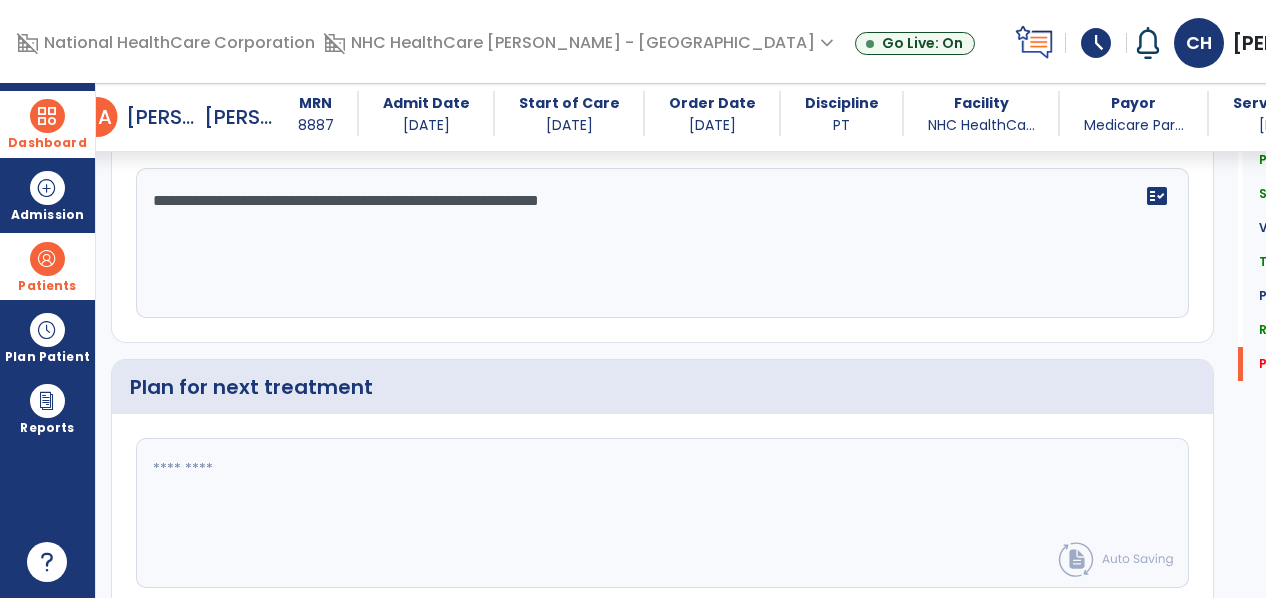 scroll, scrollTop: 3367, scrollLeft: 0, axis: vertical 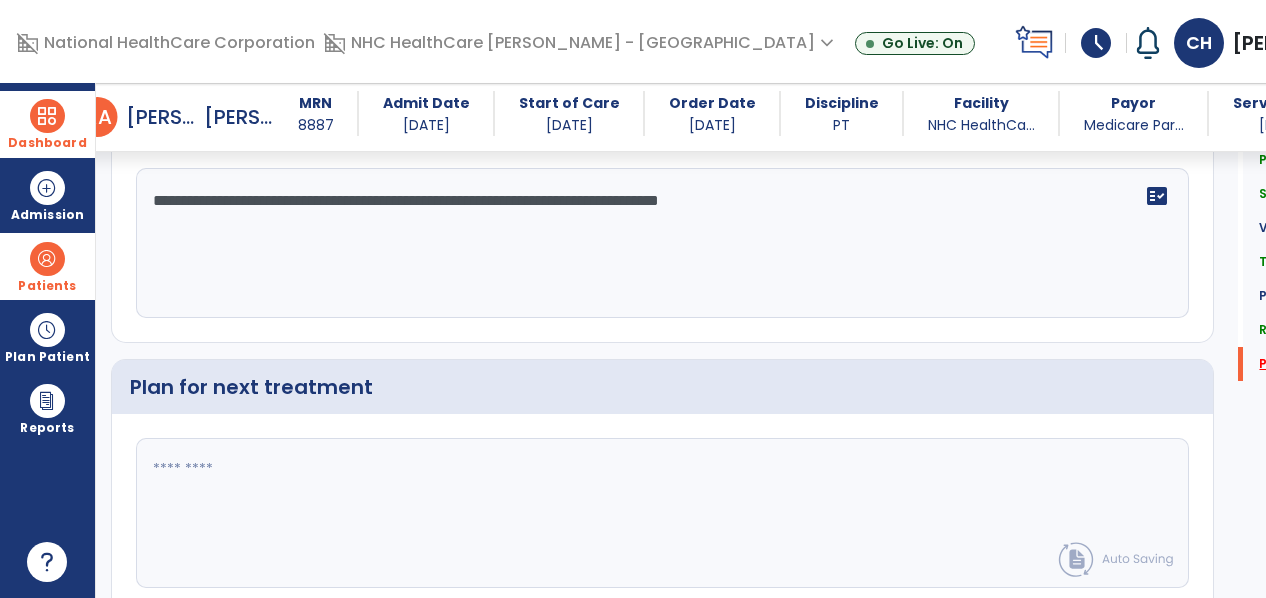 type on "**********" 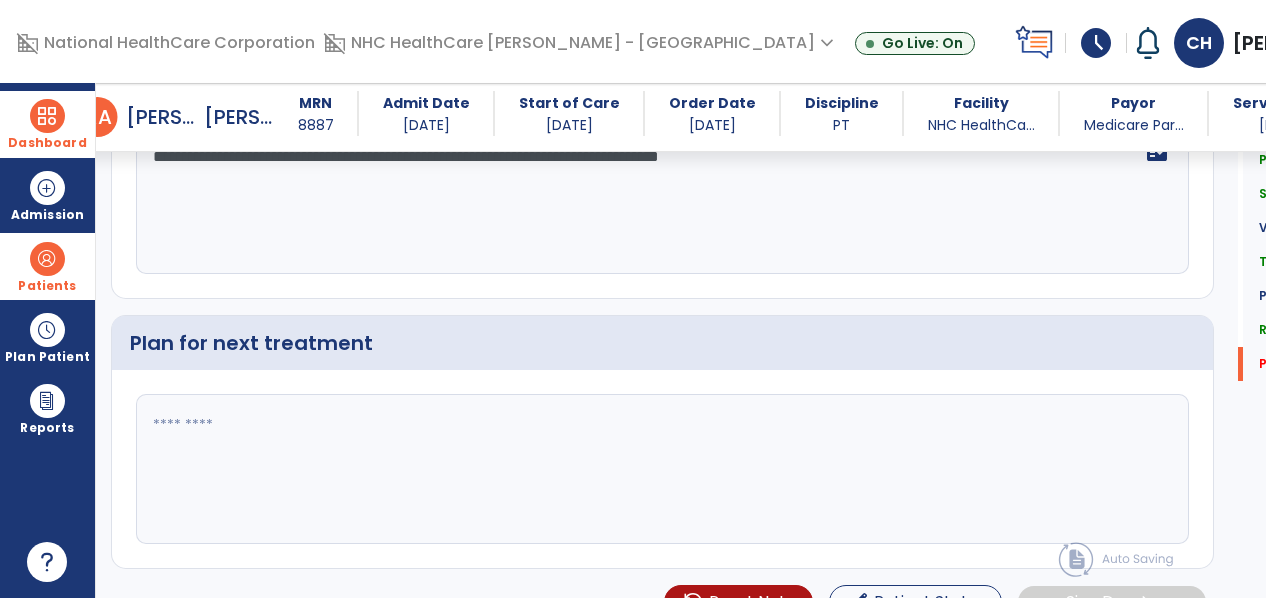 scroll, scrollTop: 3478, scrollLeft: 0, axis: vertical 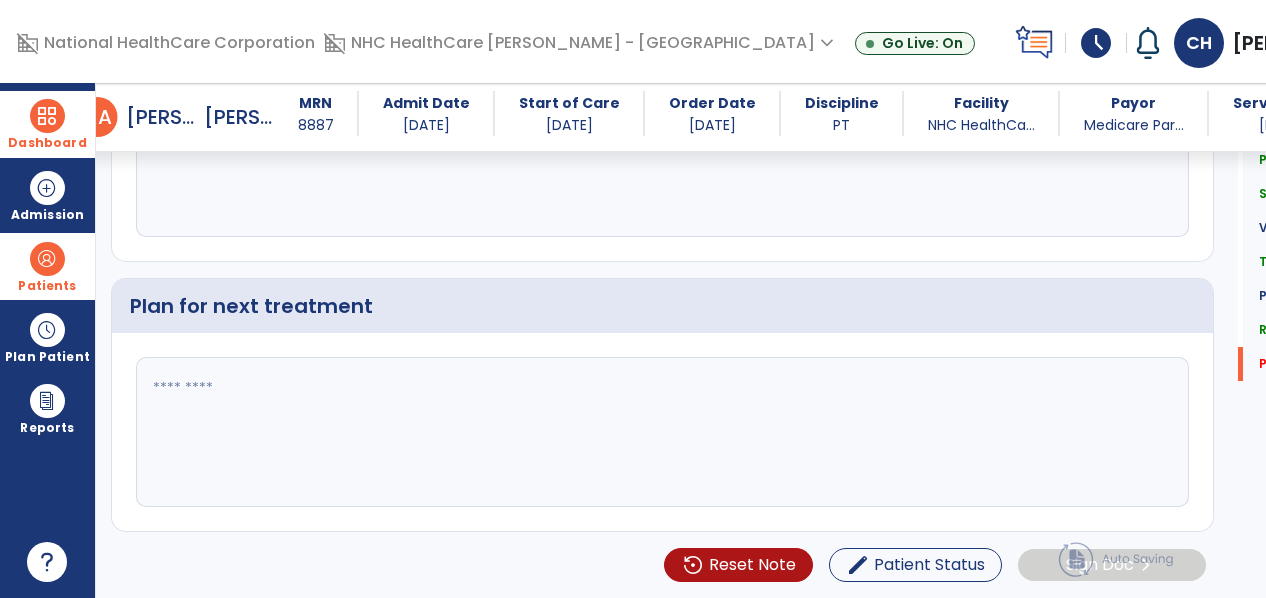 click 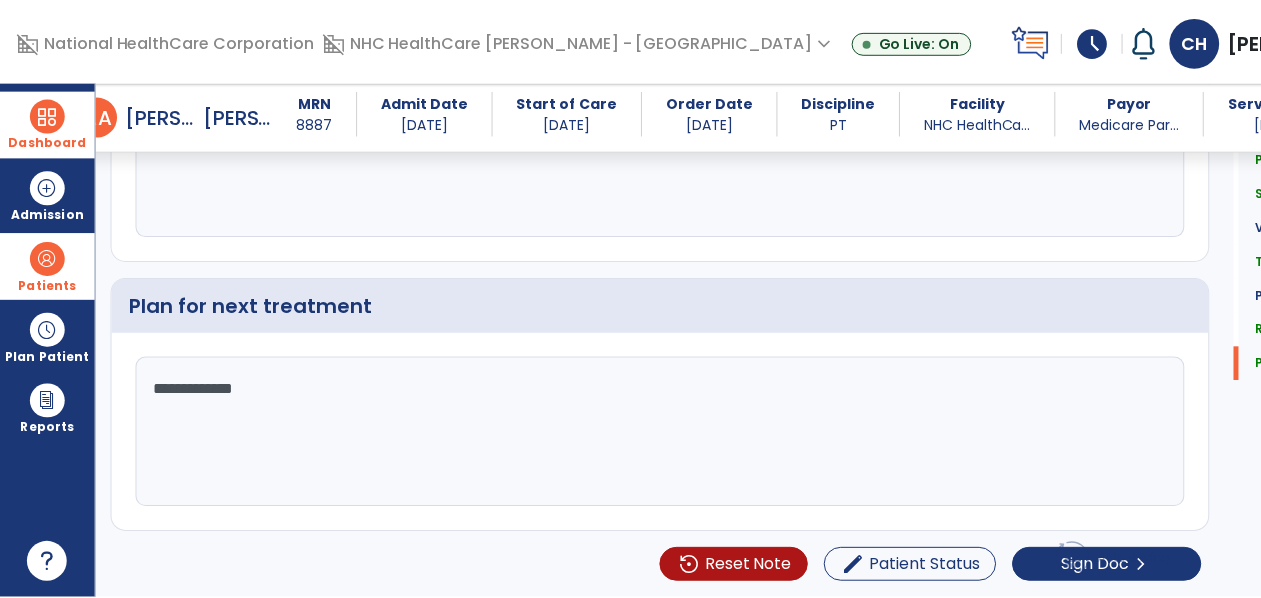 scroll, scrollTop: 3478, scrollLeft: 0, axis: vertical 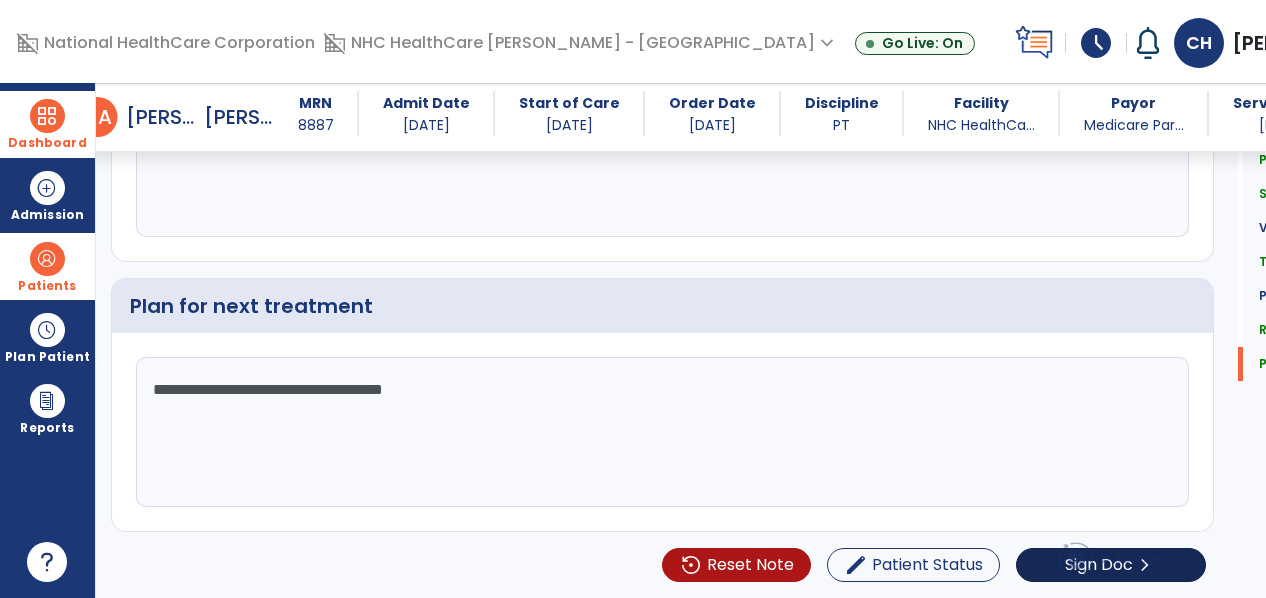 type on "**********" 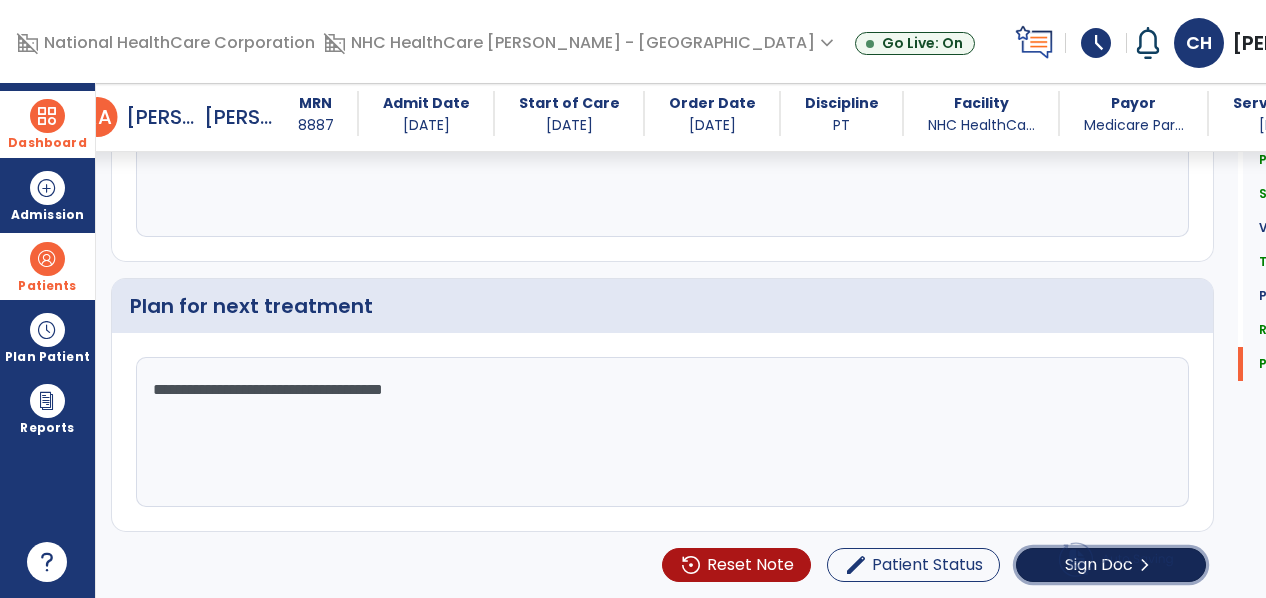 click on "Sign Doc" 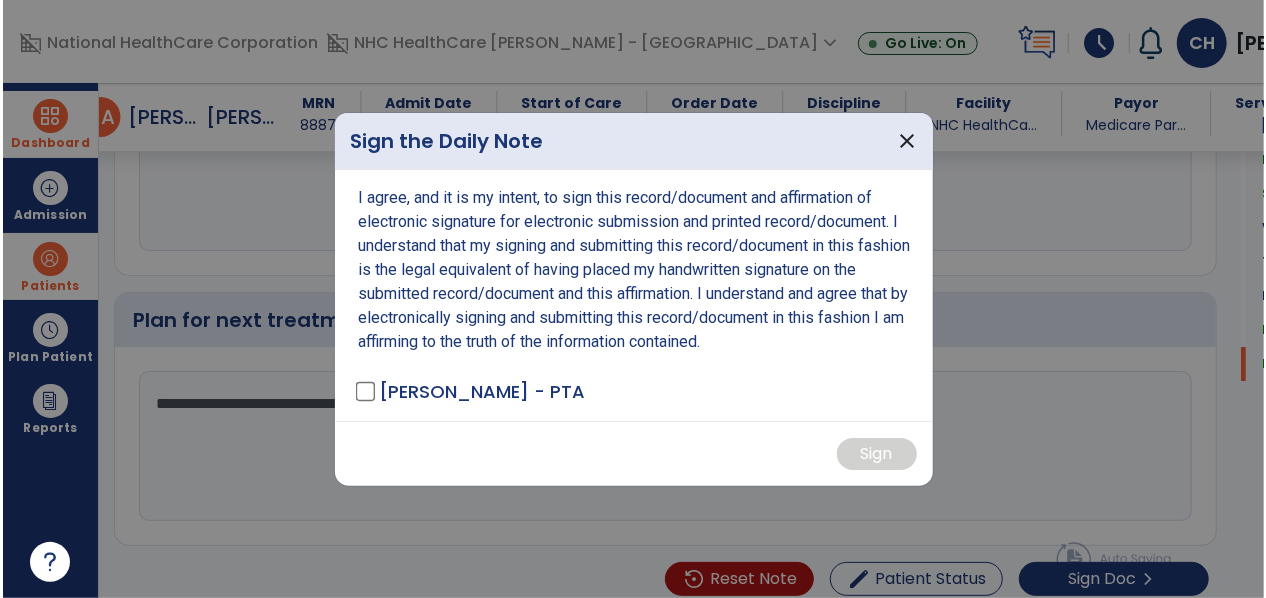 scroll, scrollTop: 3478, scrollLeft: 0, axis: vertical 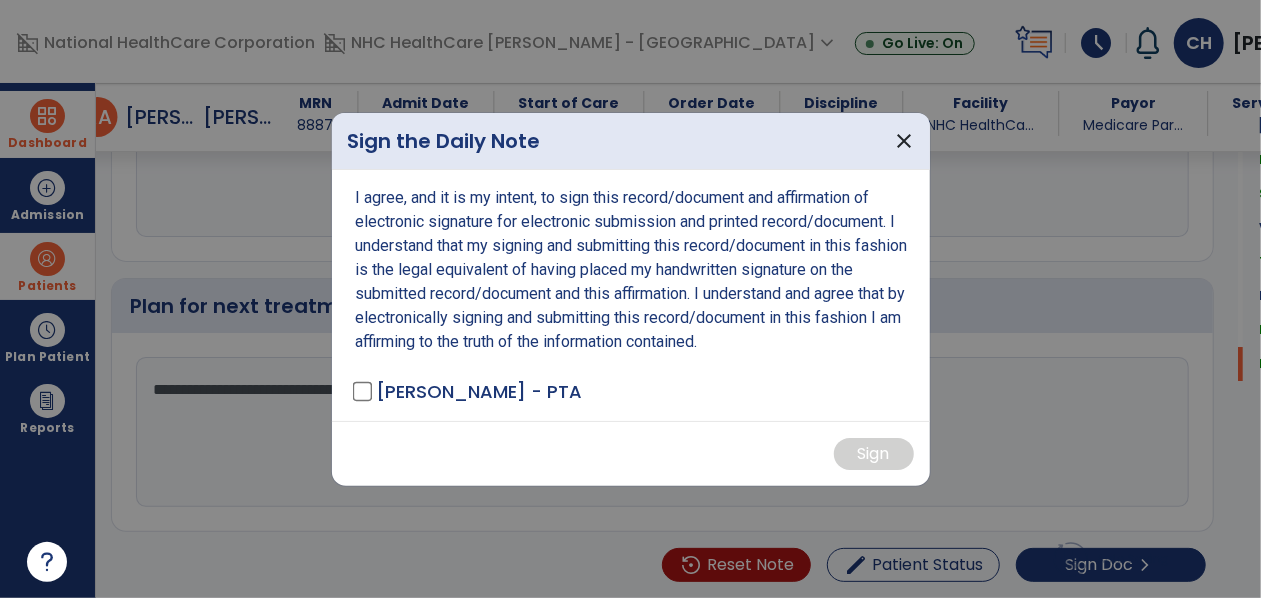 click on "[PERSON_NAME]  - PTA" at bounding box center [469, 391] 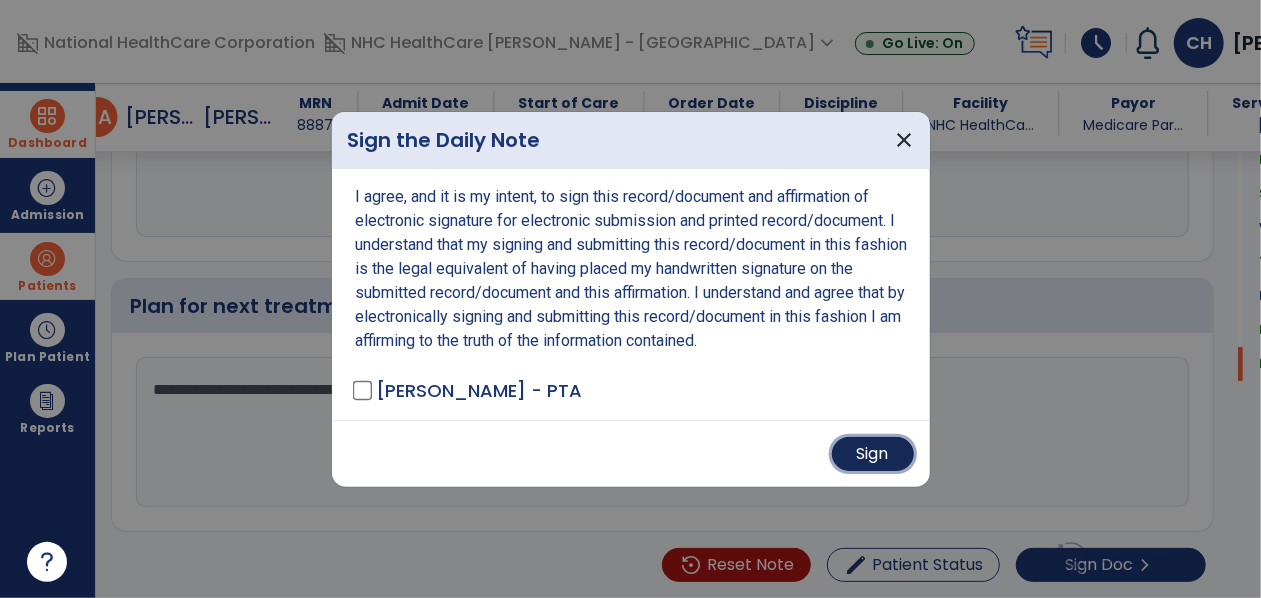 click on "Sign" at bounding box center [873, 454] 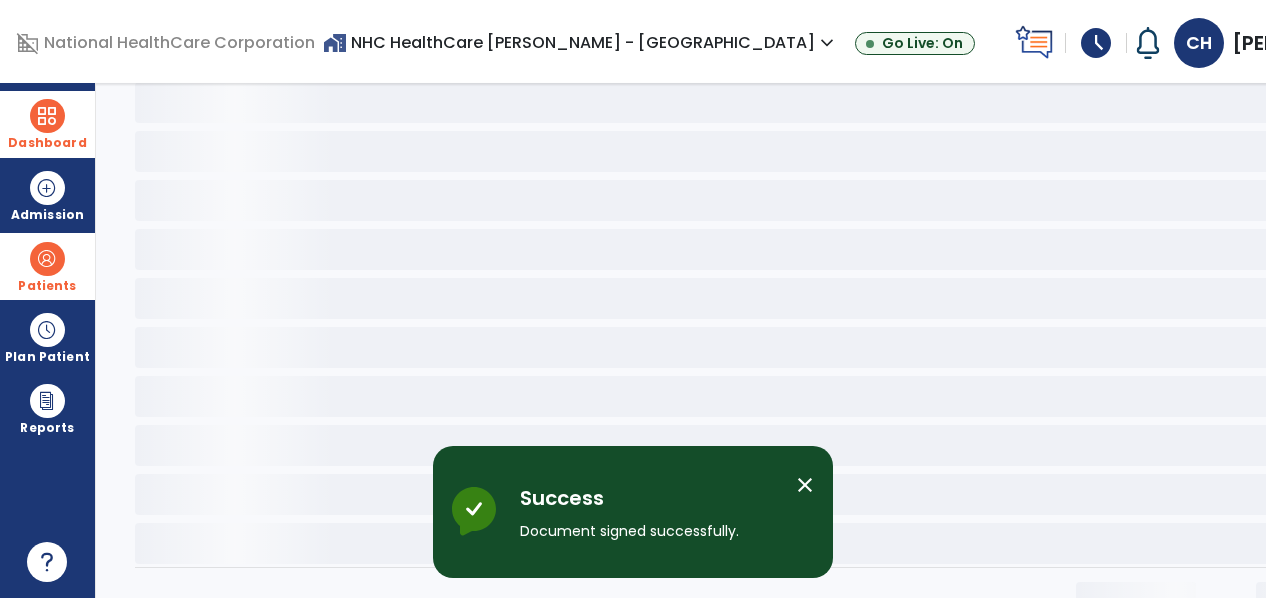 scroll, scrollTop: 0, scrollLeft: 0, axis: both 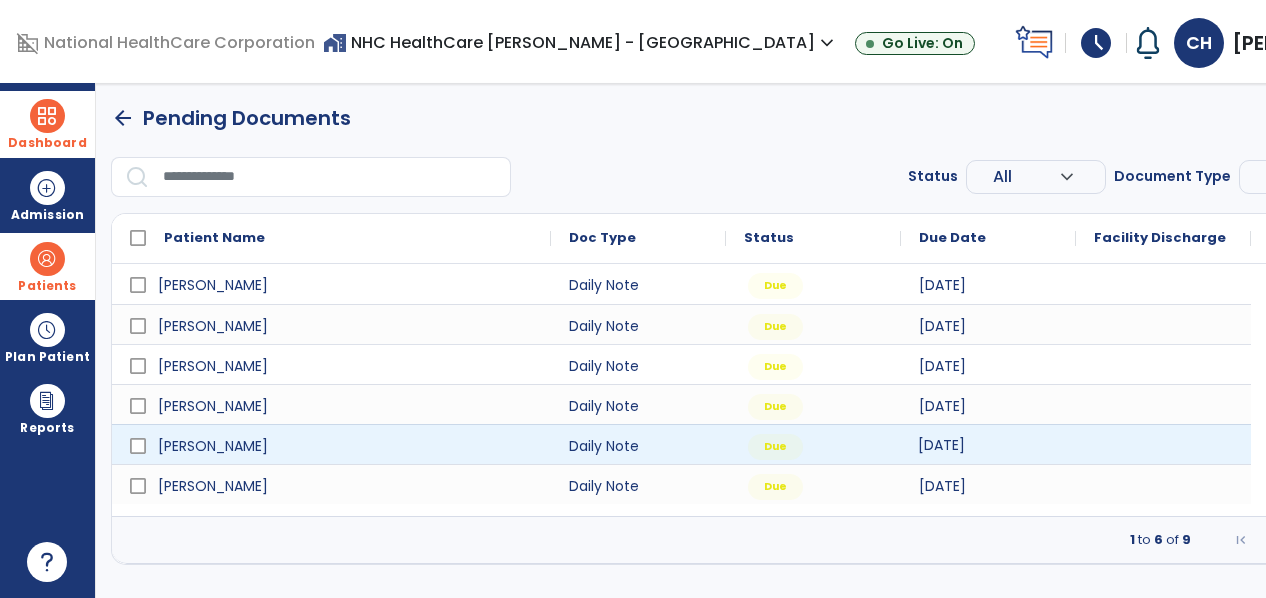 click on "[DATE]" at bounding box center [941, 445] 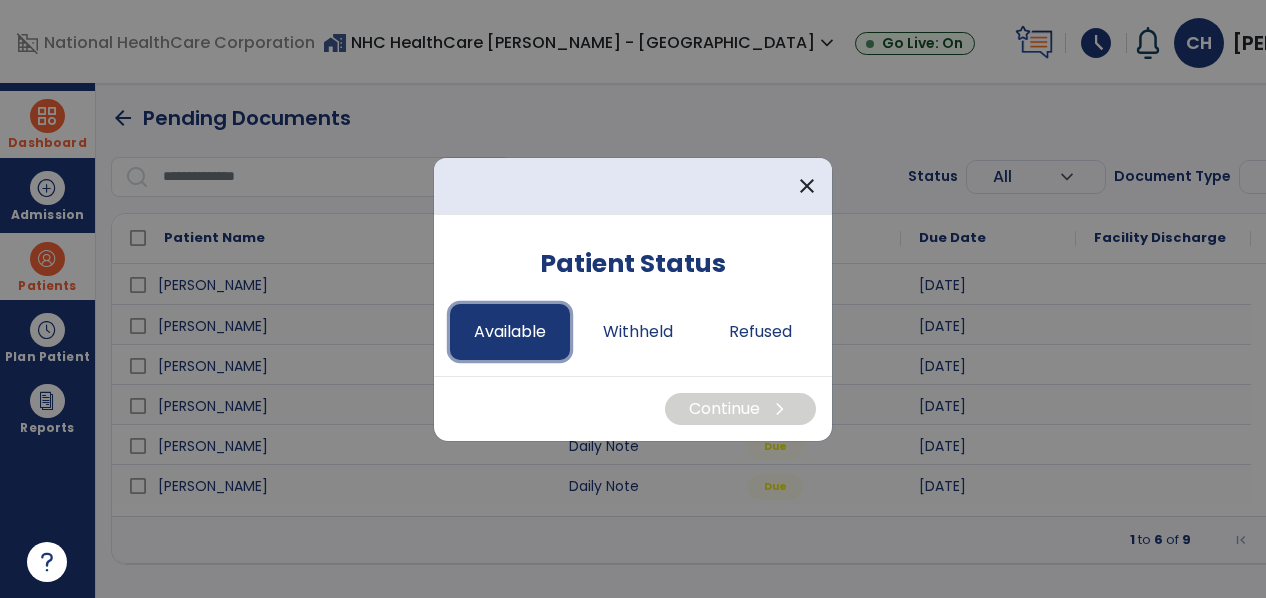 click on "Available" at bounding box center [510, 332] 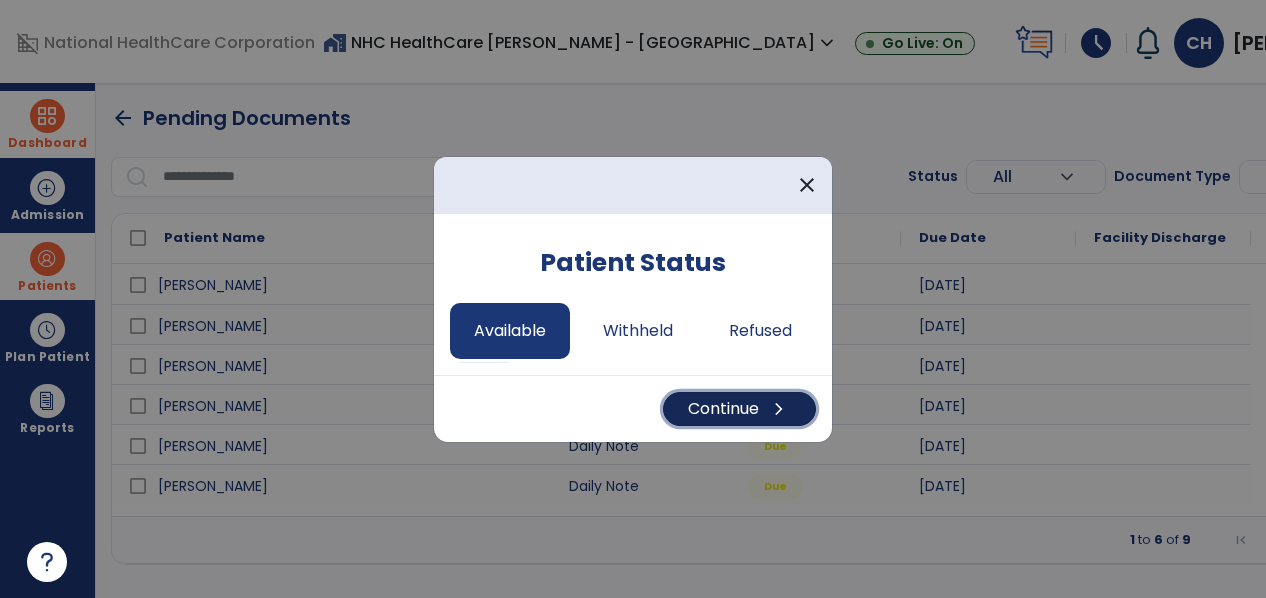 click on "Continue   chevron_right" at bounding box center [739, 409] 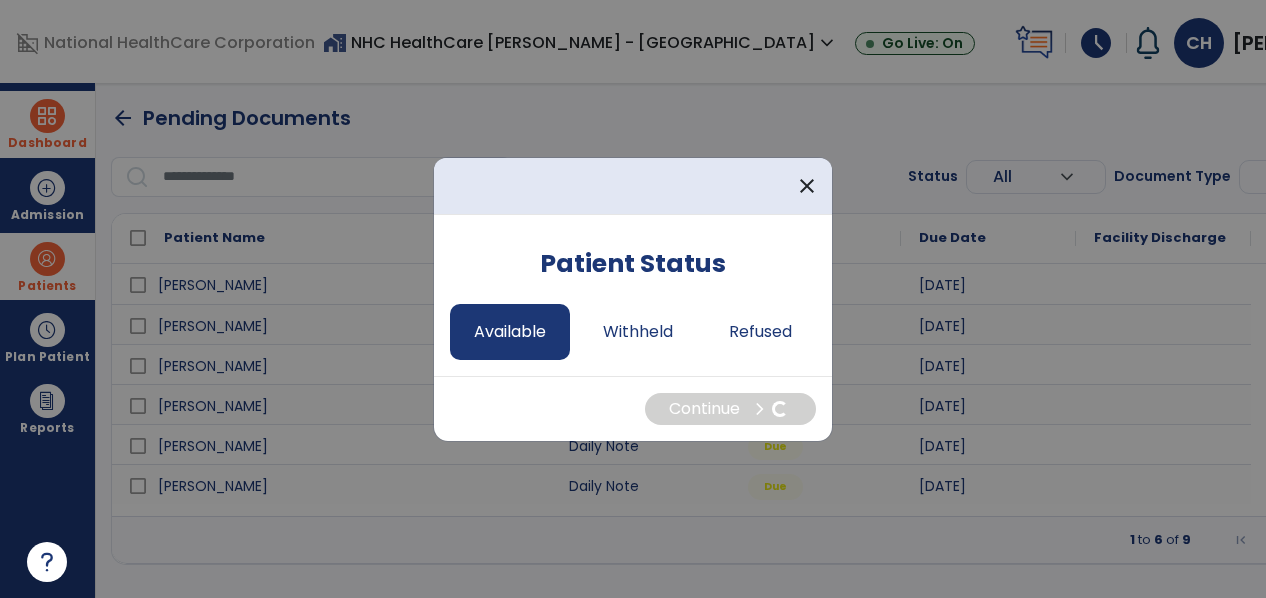 select on "*" 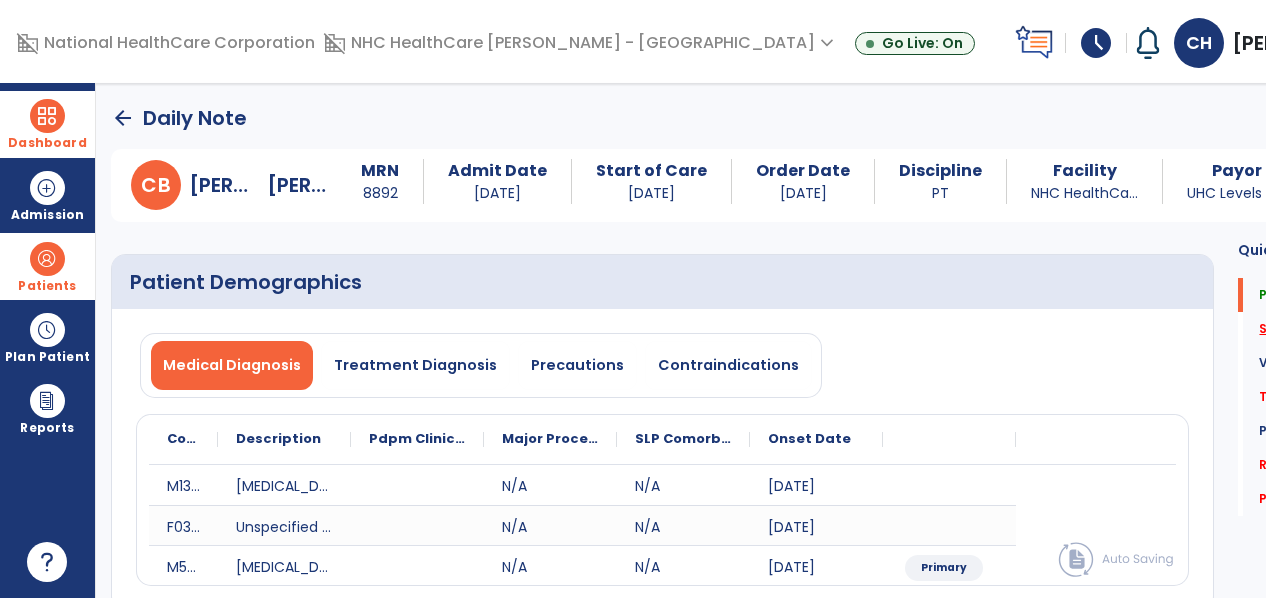 click on "Subjective Assessment   *" 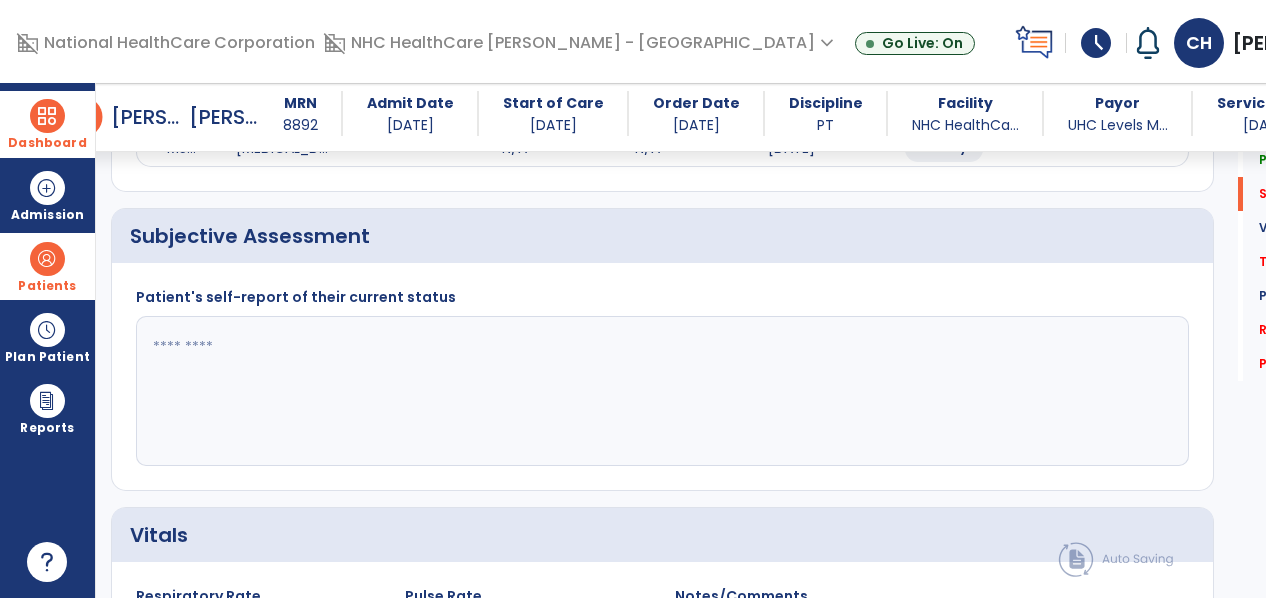 scroll, scrollTop: 426, scrollLeft: 0, axis: vertical 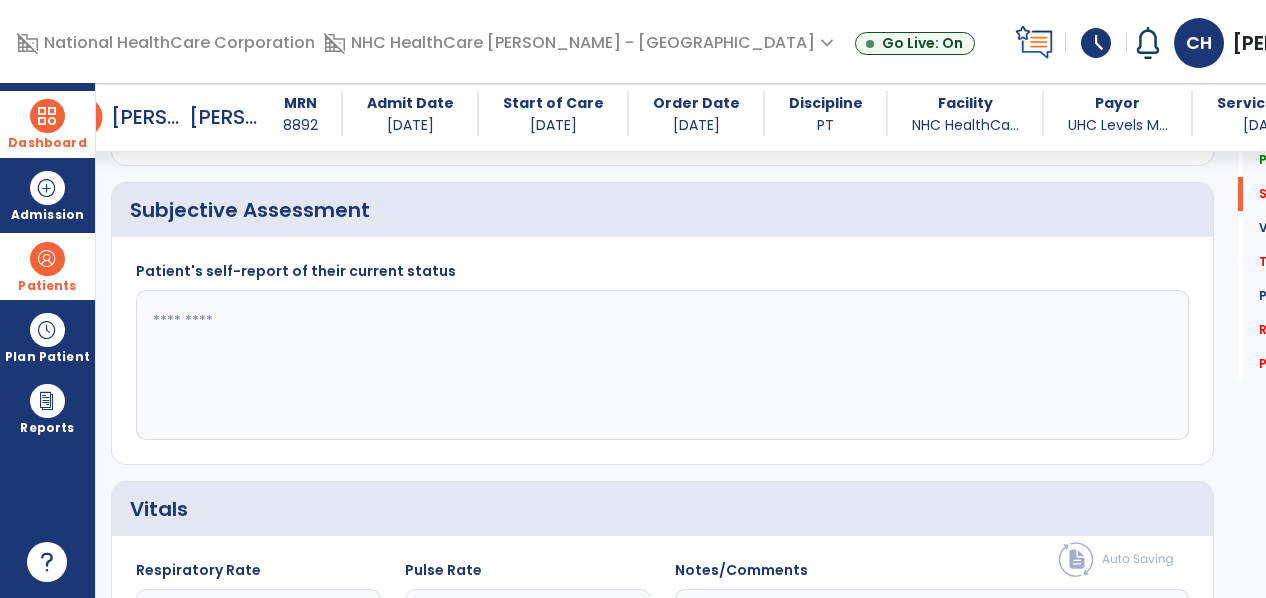 click 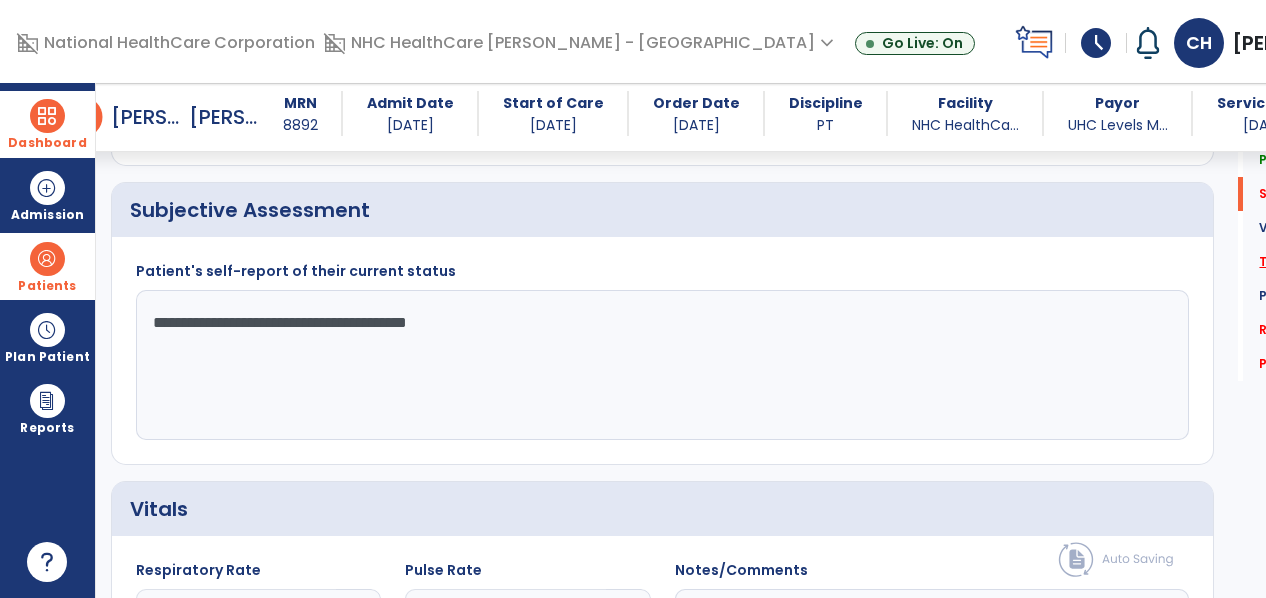 type on "**********" 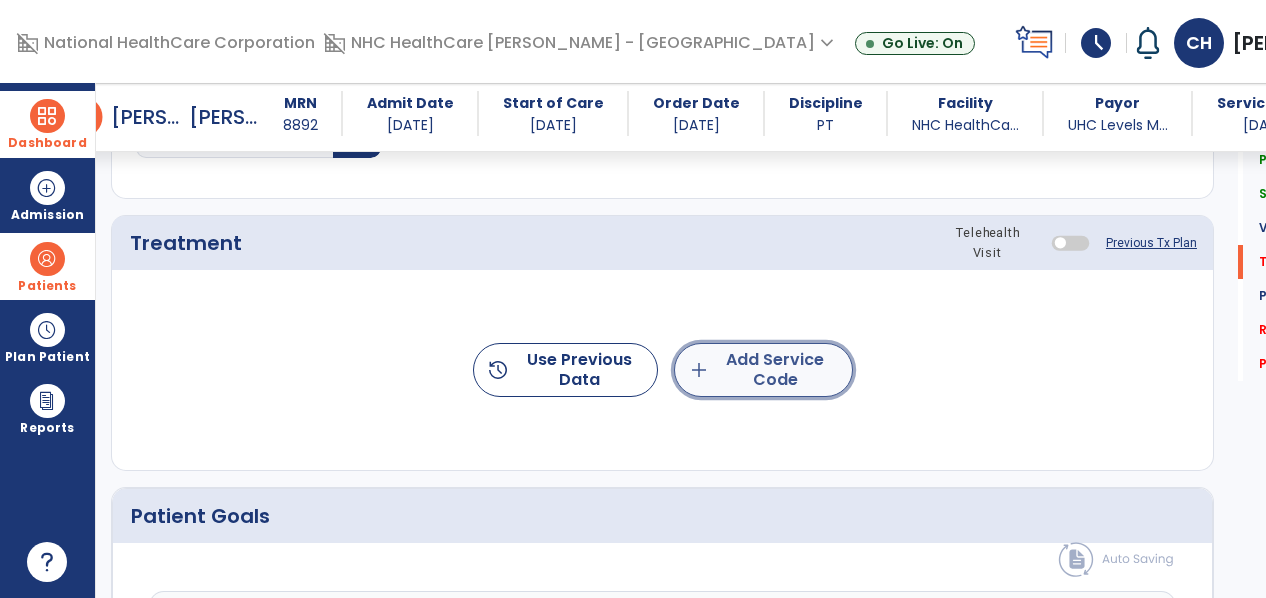 click on "add  Add Service Code" 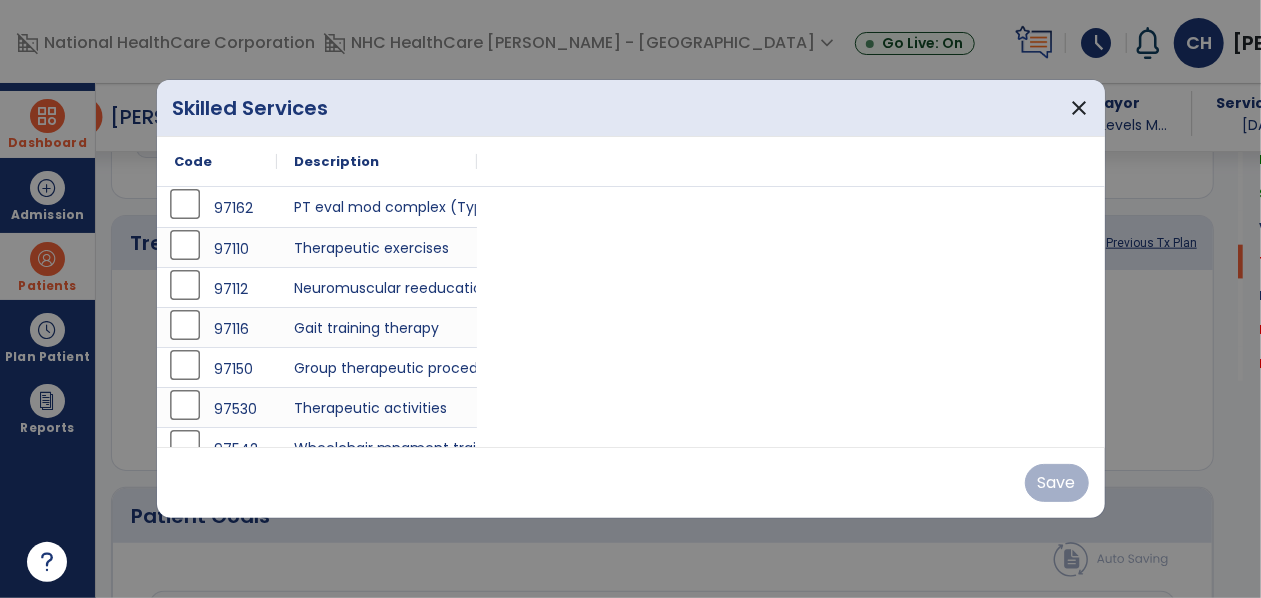 scroll, scrollTop: 1114, scrollLeft: 0, axis: vertical 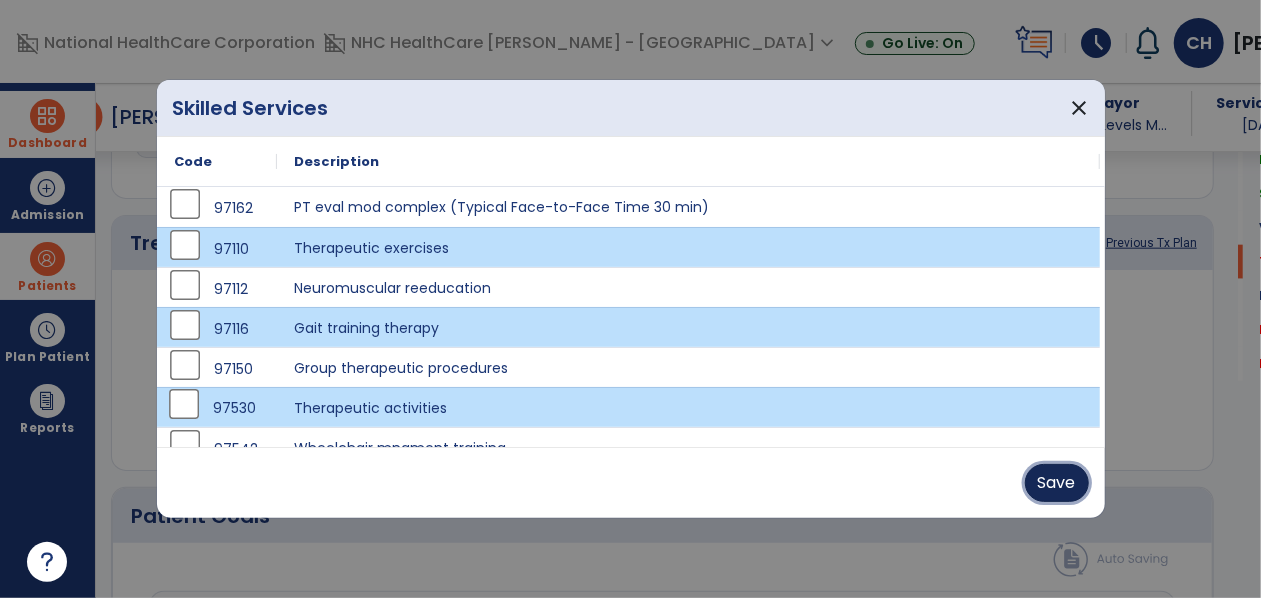 click on "Save" at bounding box center (1057, 483) 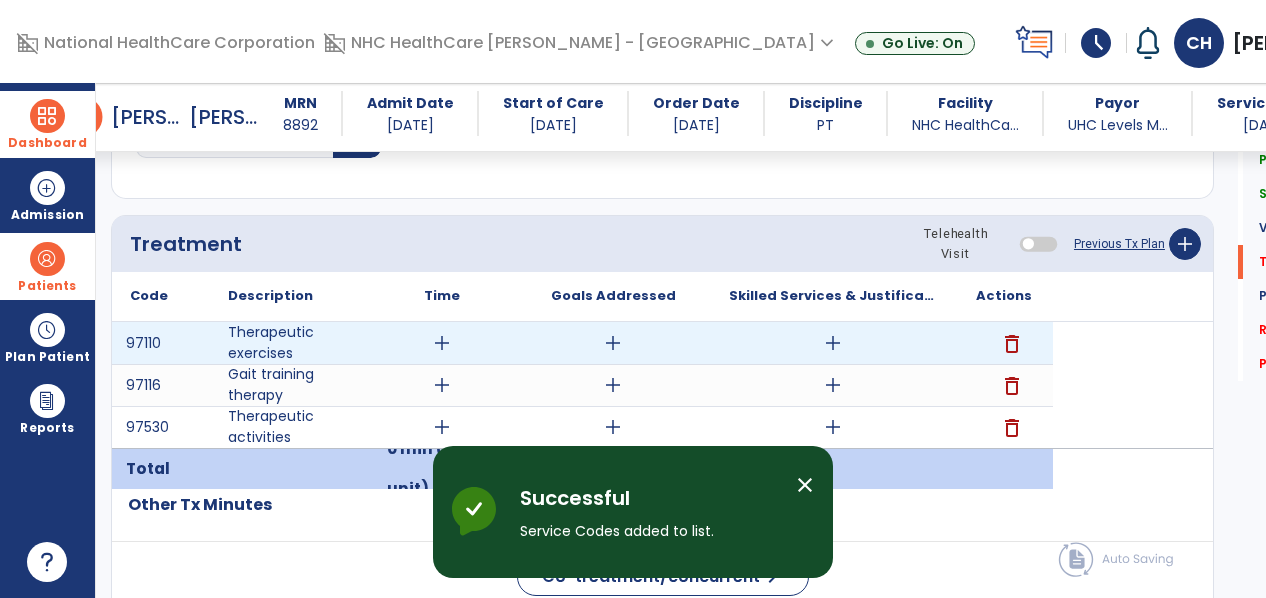 click on "add" at bounding box center [442, 343] 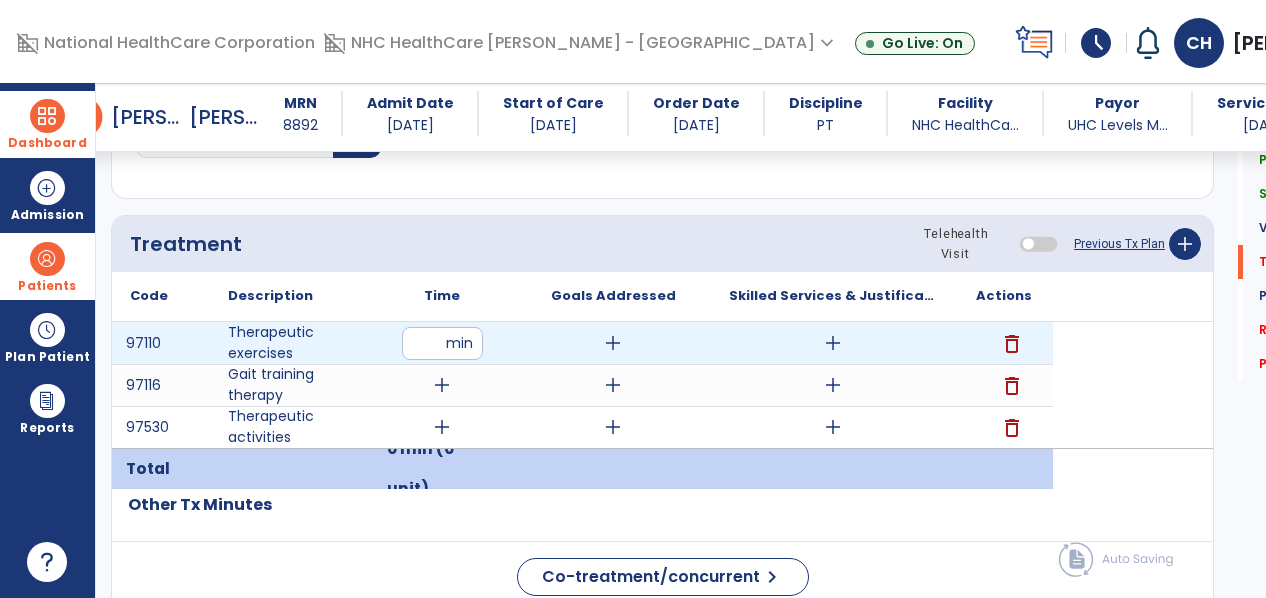 type on "**" 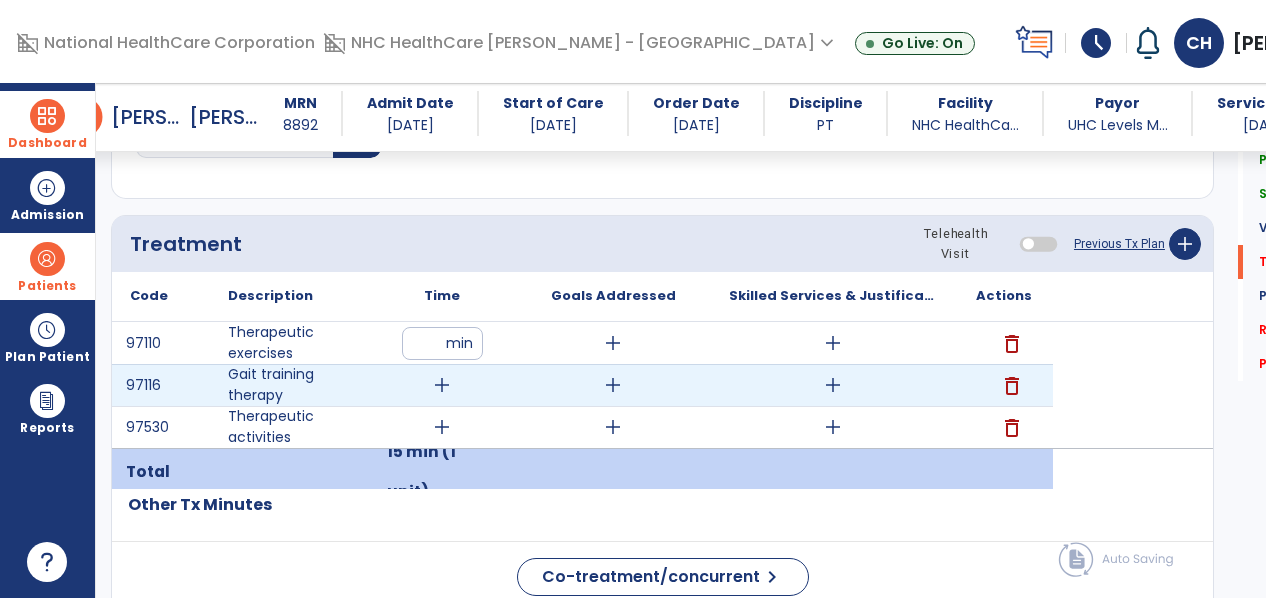 click on "add" at bounding box center [442, 385] 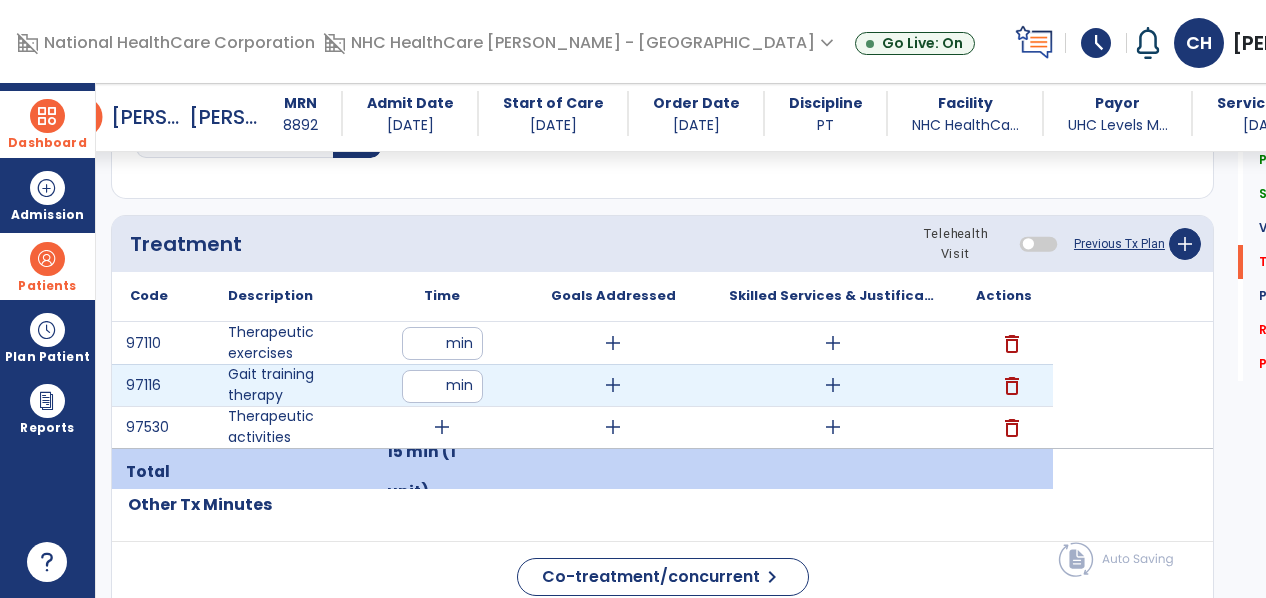 type on "**" 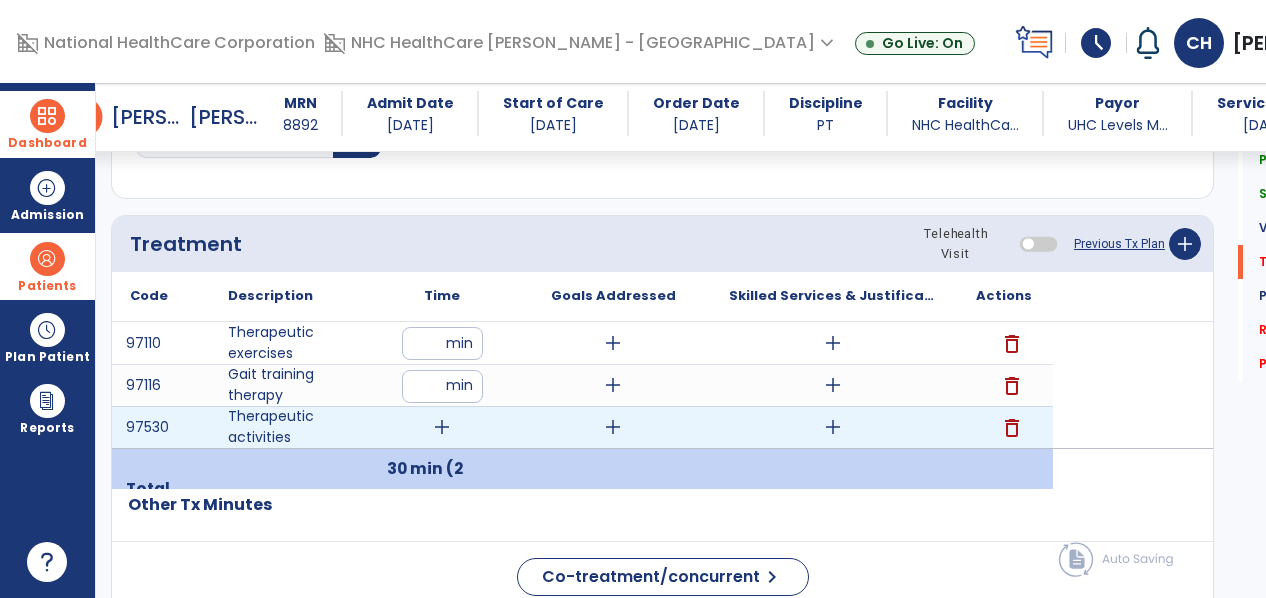 click on "add" at bounding box center [442, 427] 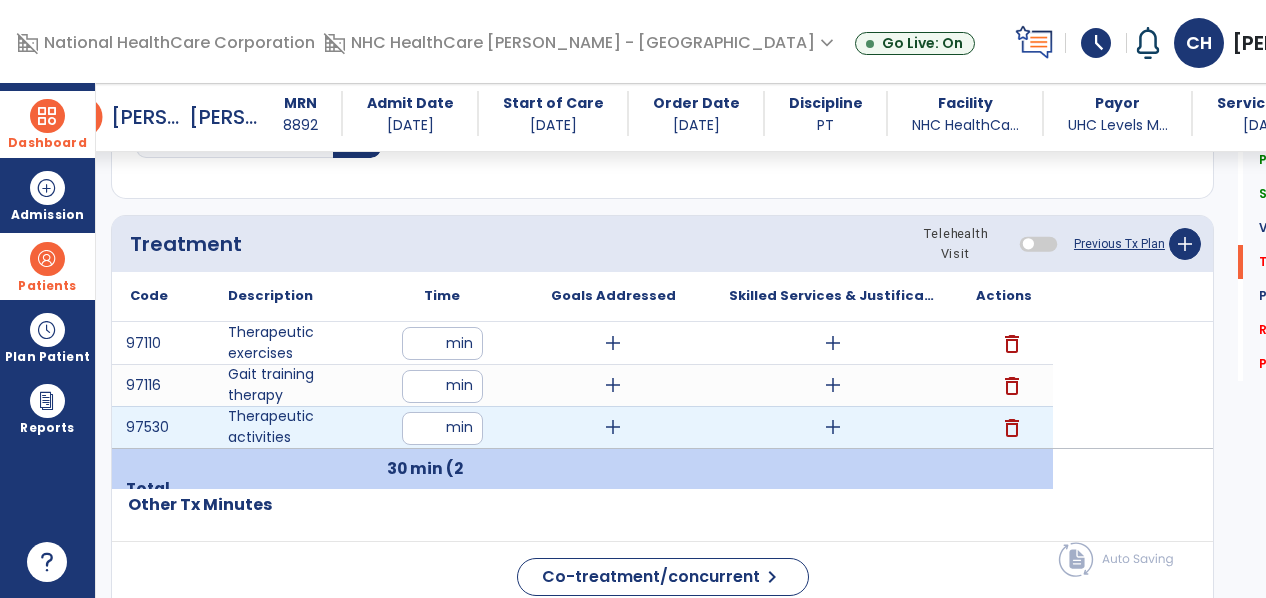 type on "**" 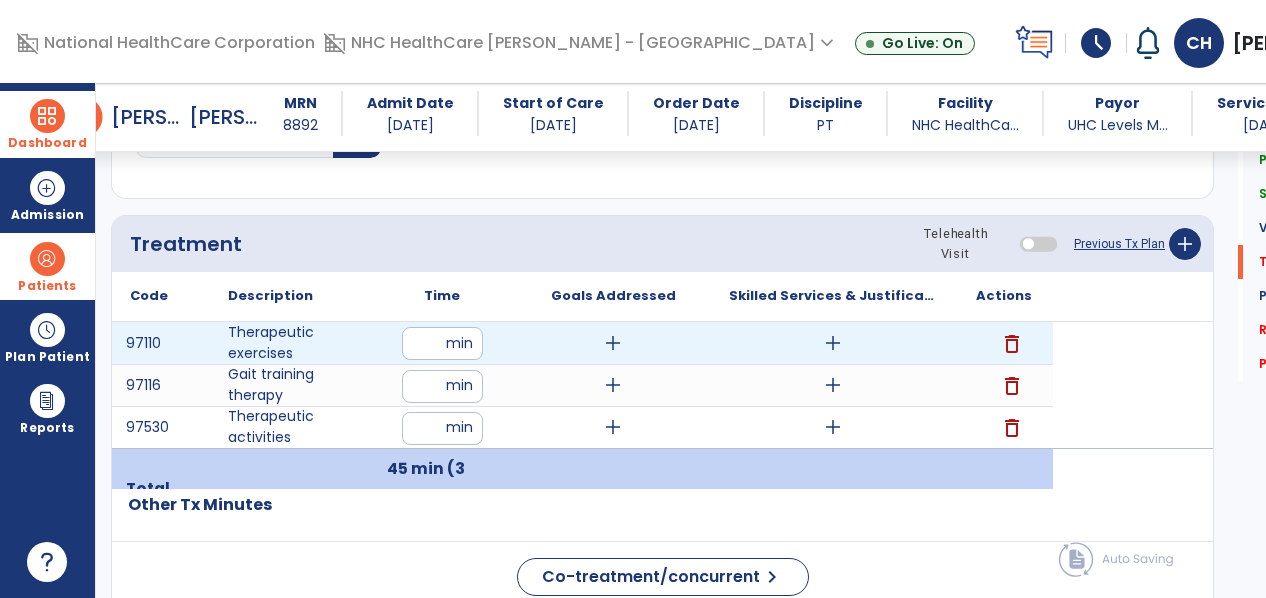 click on "add" at bounding box center (833, 343) 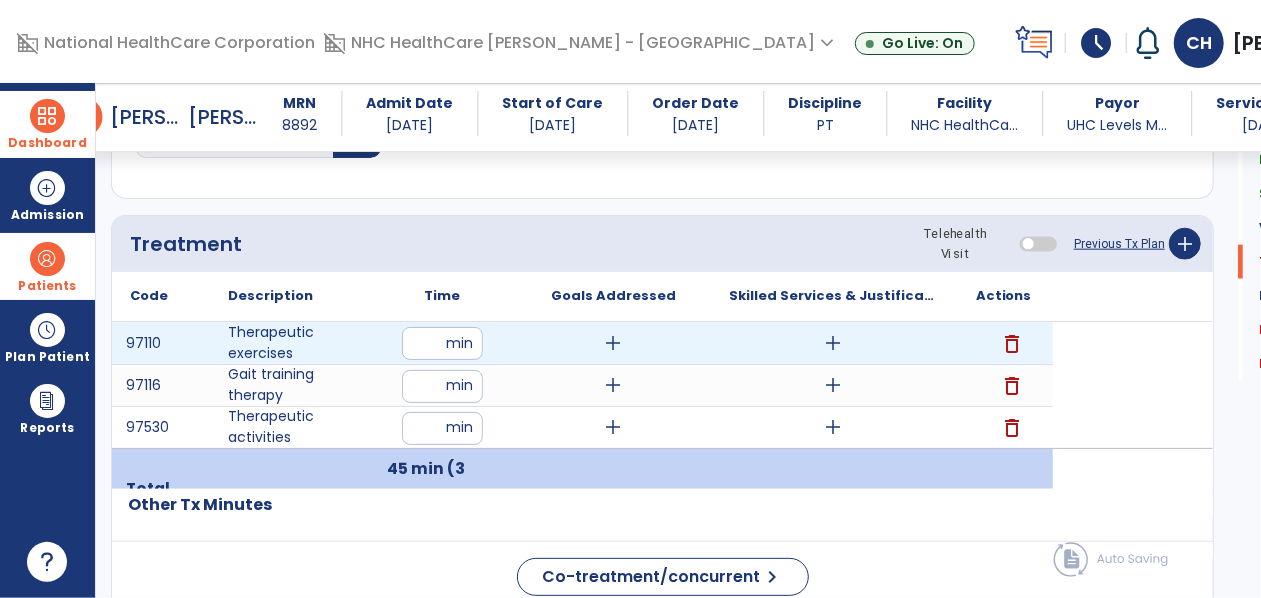 scroll, scrollTop: 1114, scrollLeft: 0, axis: vertical 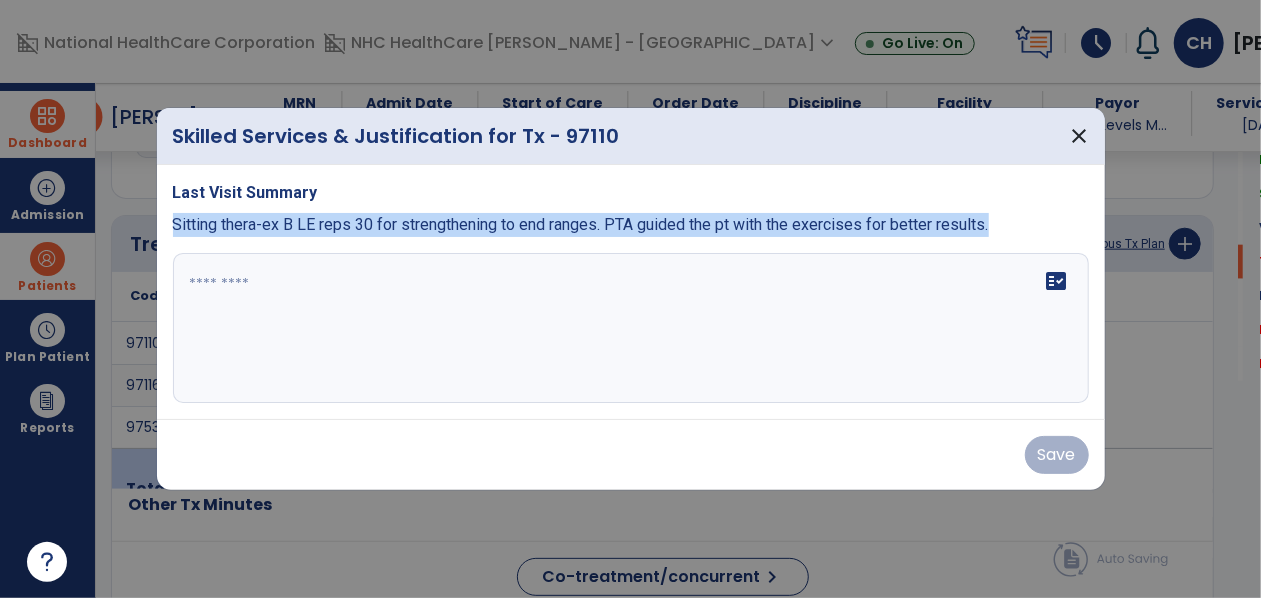drag, startPoint x: 1015, startPoint y: 230, endPoint x: 173, endPoint y: 230, distance: 842 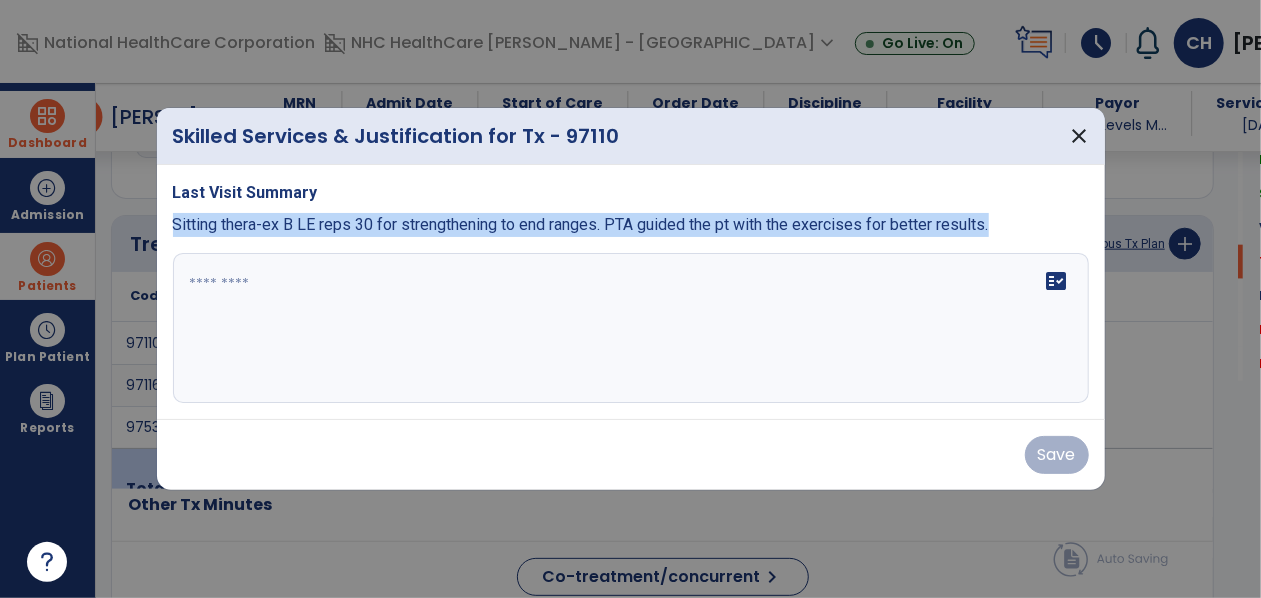 click on "Sitting thera-ex B LE reps 30 for strengthening to end ranges.  PTA guided the pt with the exercises for better results." at bounding box center (631, 225) 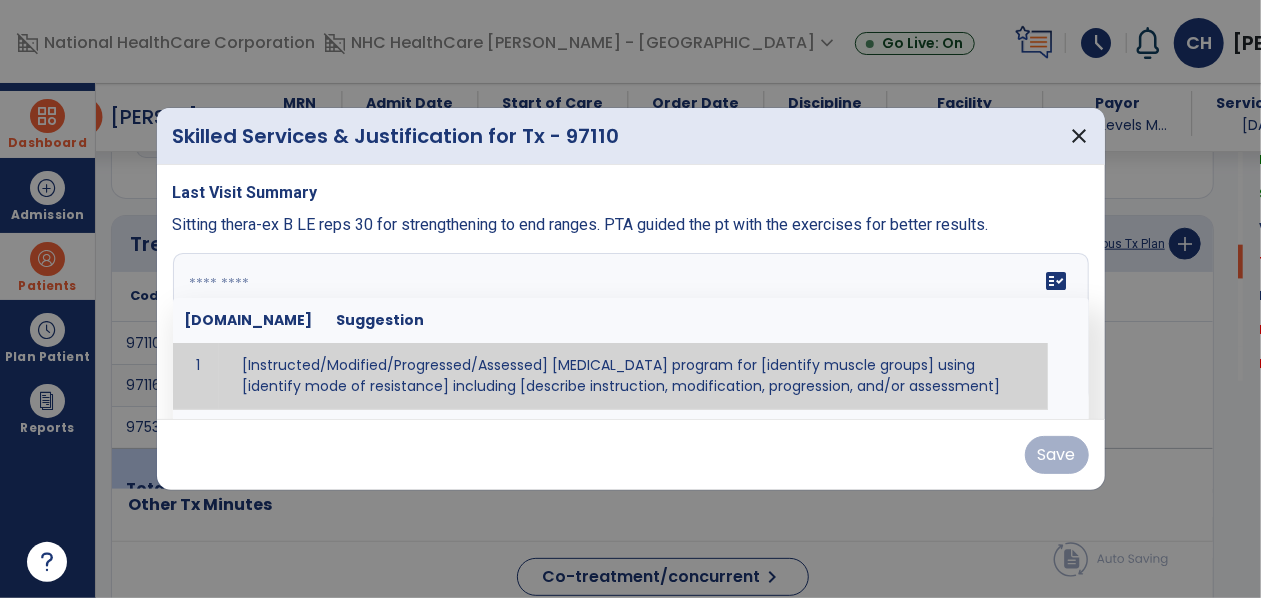 click on "fact_check  [DOMAIN_NAME] Suggestion 1 [Instructed/Modified/Progressed/Assessed] [MEDICAL_DATA] program for [identify muscle groups] using [identify mode of resistance] including [describe instruction, modification, progression, and/or assessment] 2 [Instructed/Modified/Progressed/Assessed] aerobic exercise program using [identify equipment/mode] including [describe instruction, modification,progression, and/or assessment] 3 [Instructed/Modified/Progressed/Assessed] [PROM/A/AROM/AROM] program for [identify joint movements] using [contract-relax, over-pressure, inhibitory techniques, other] 4 [Assessed/Tested] aerobic capacity with administration of [aerobic capacity test]" at bounding box center (631, 328) 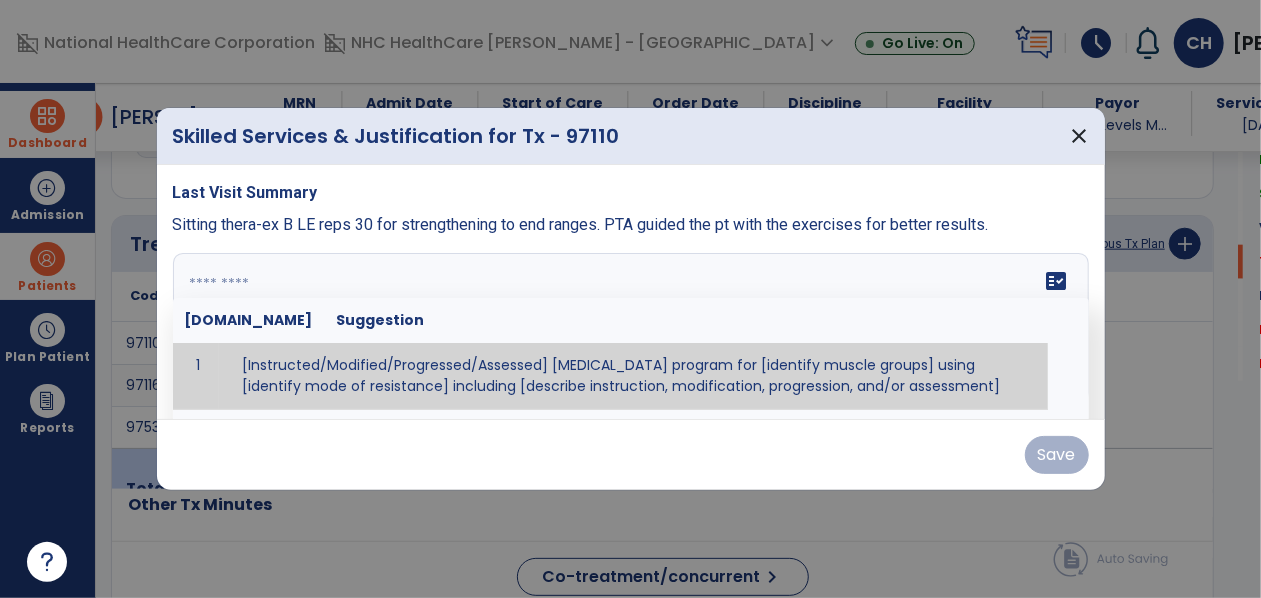 paste on "**********" 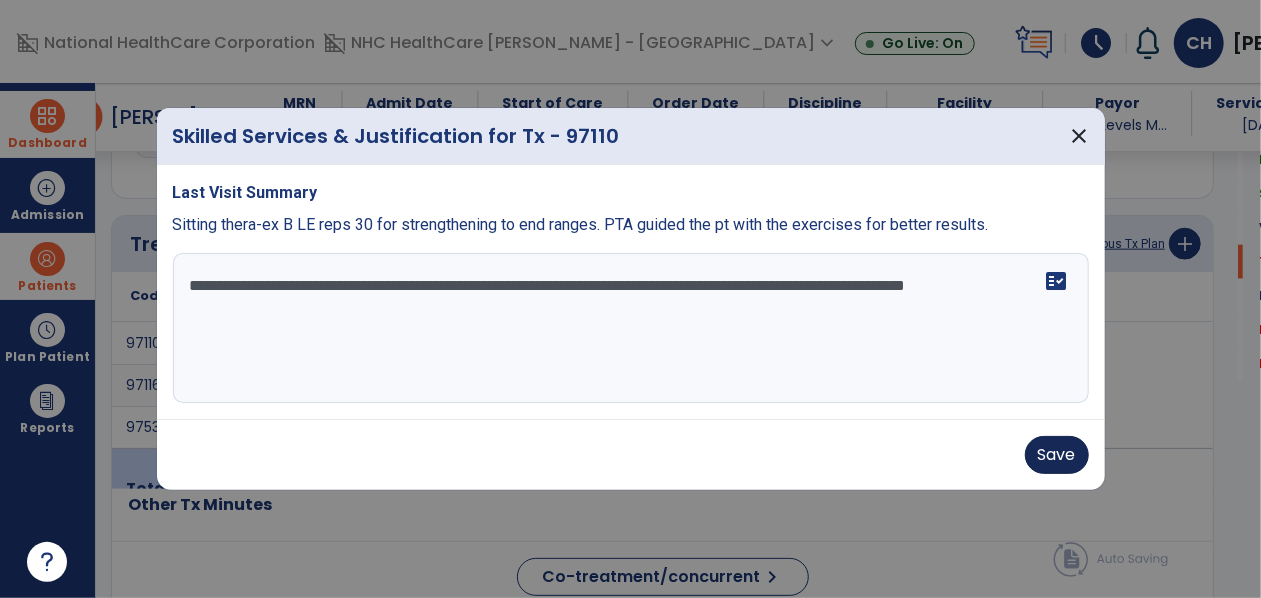 type on "**********" 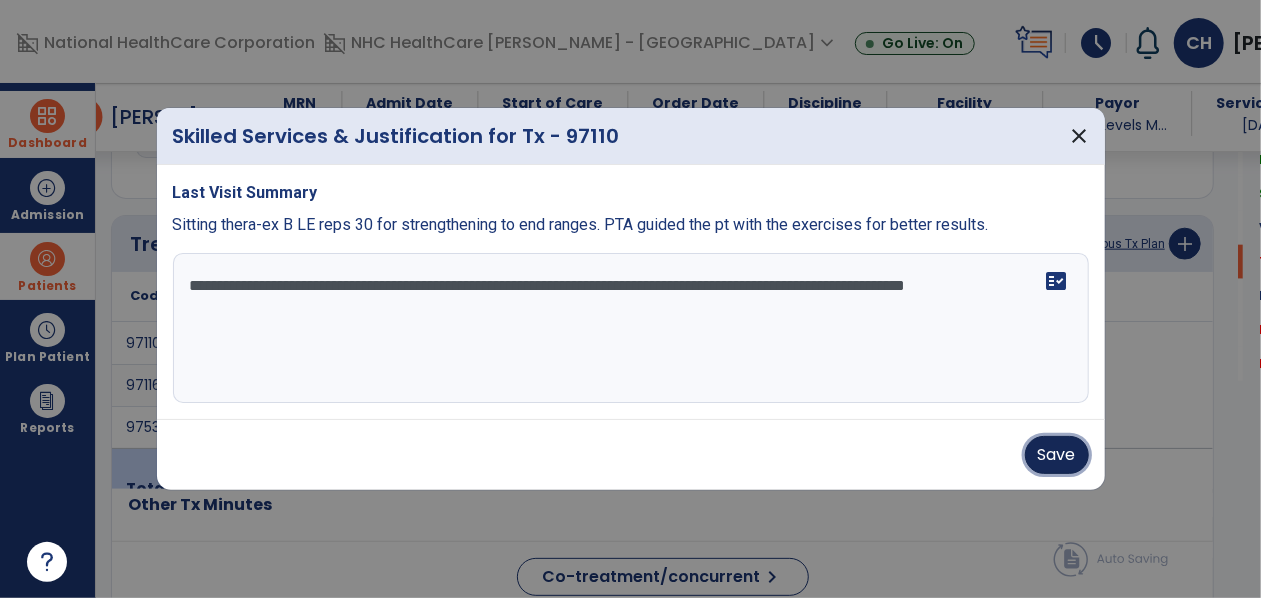 click on "Save" at bounding box center [1057, 455] 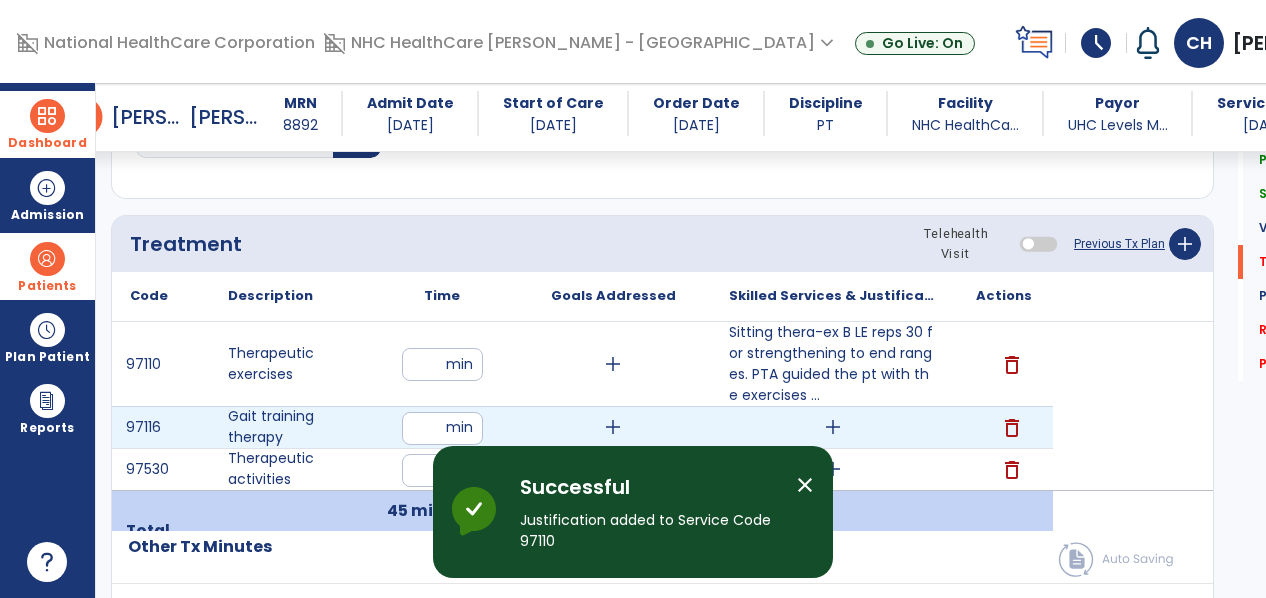 click on "add" at bounding box center [833, 427] 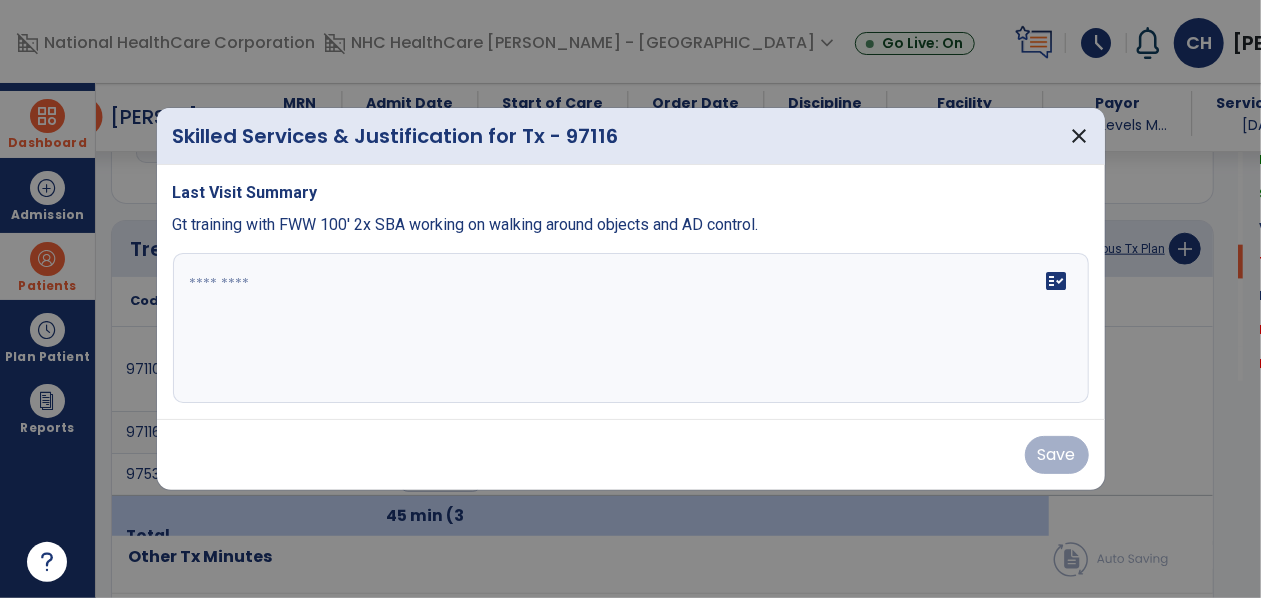 scroll, scrollTop: 1114, scrollLeft: 0, axis: vertical 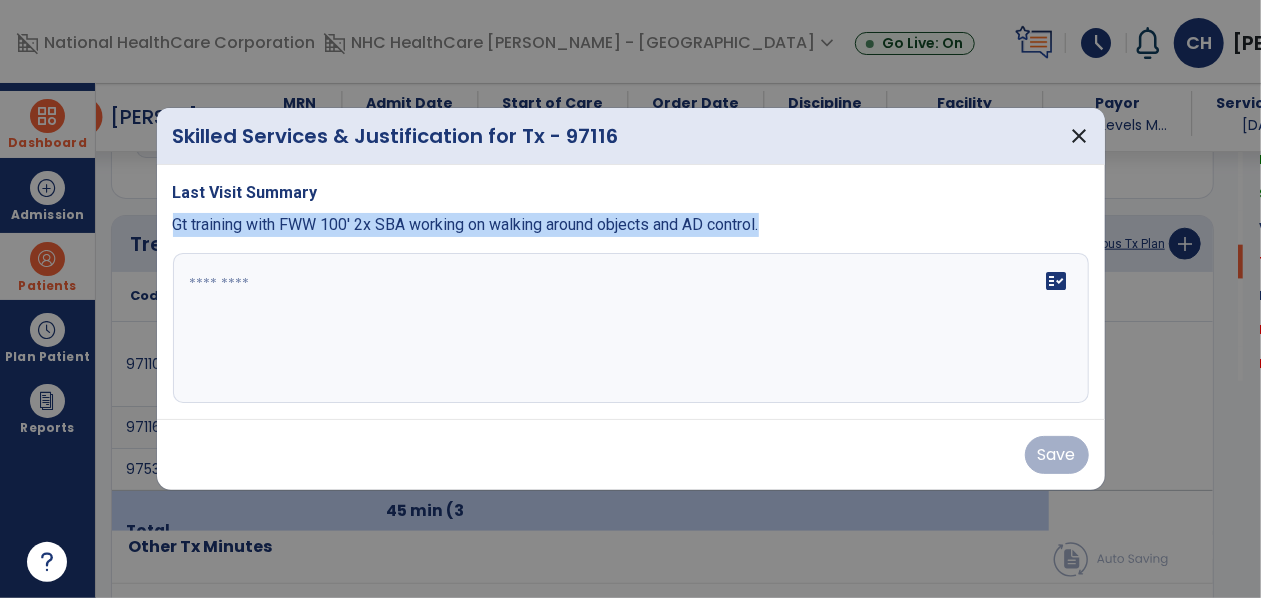 drag, startPoint x: 810, startPoint y: 227, endPoint x: 167, endPoint y: 232, distance: 643.0195 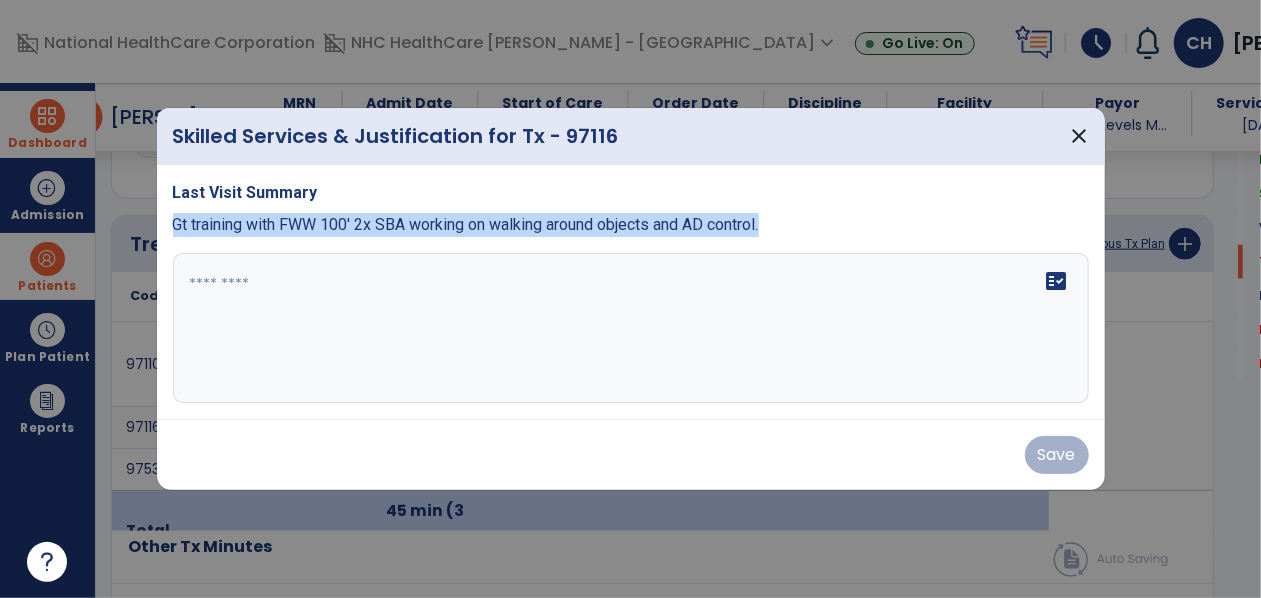click on "Last Visit Summary Gt training with FWW 100' 2x SBA working on walking around objects and AD control.   fact_check" at bounding box center [631, 292] 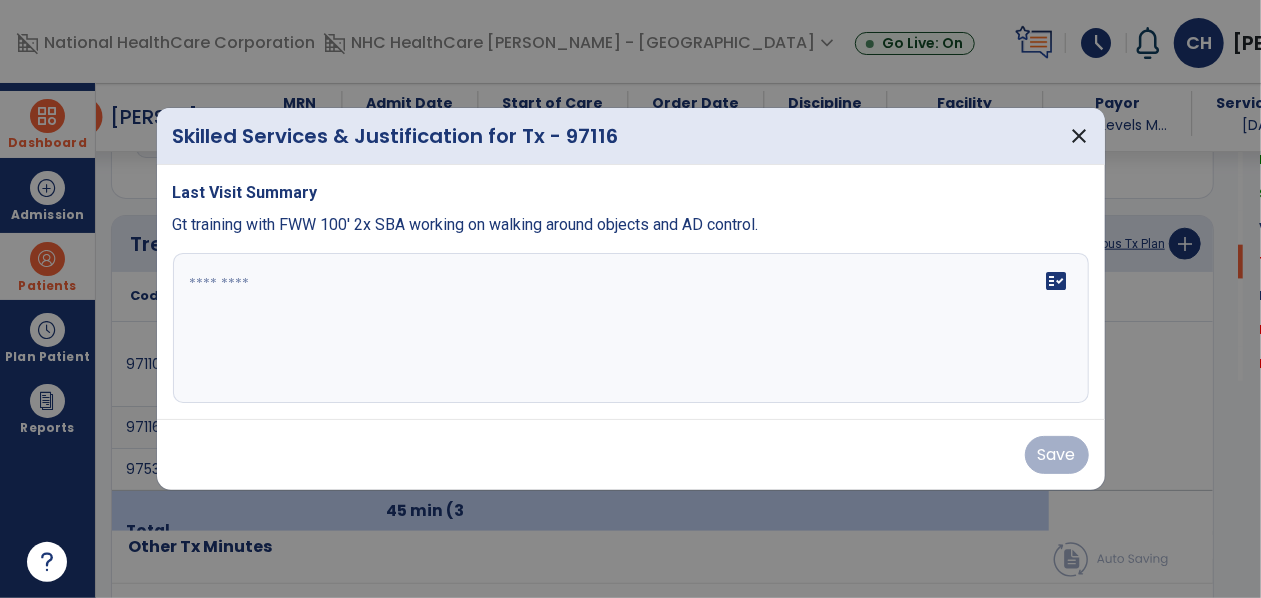 click at bounding box center (631, 328) 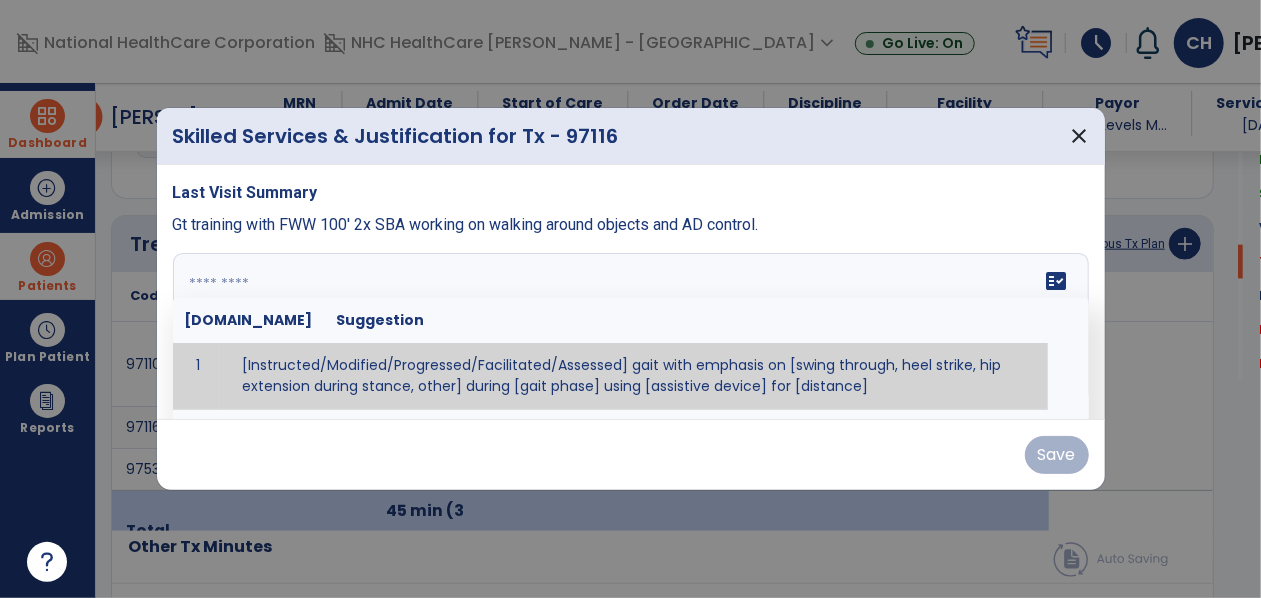 paste on "**********" 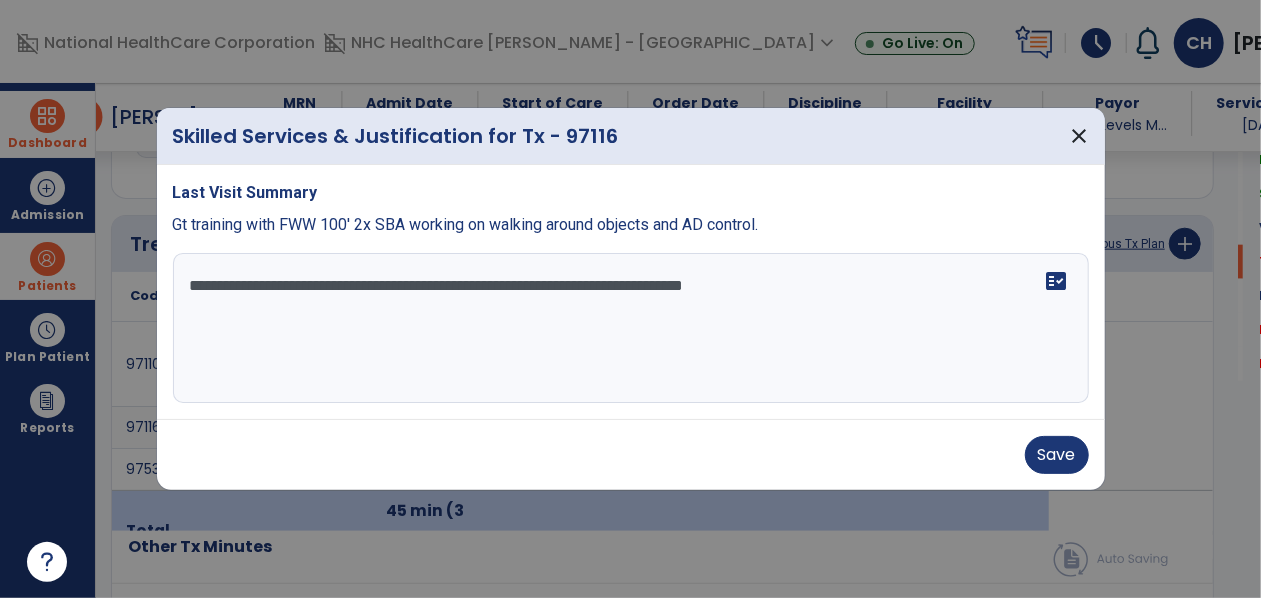 click on "**********" at bounding box center [631, 328] 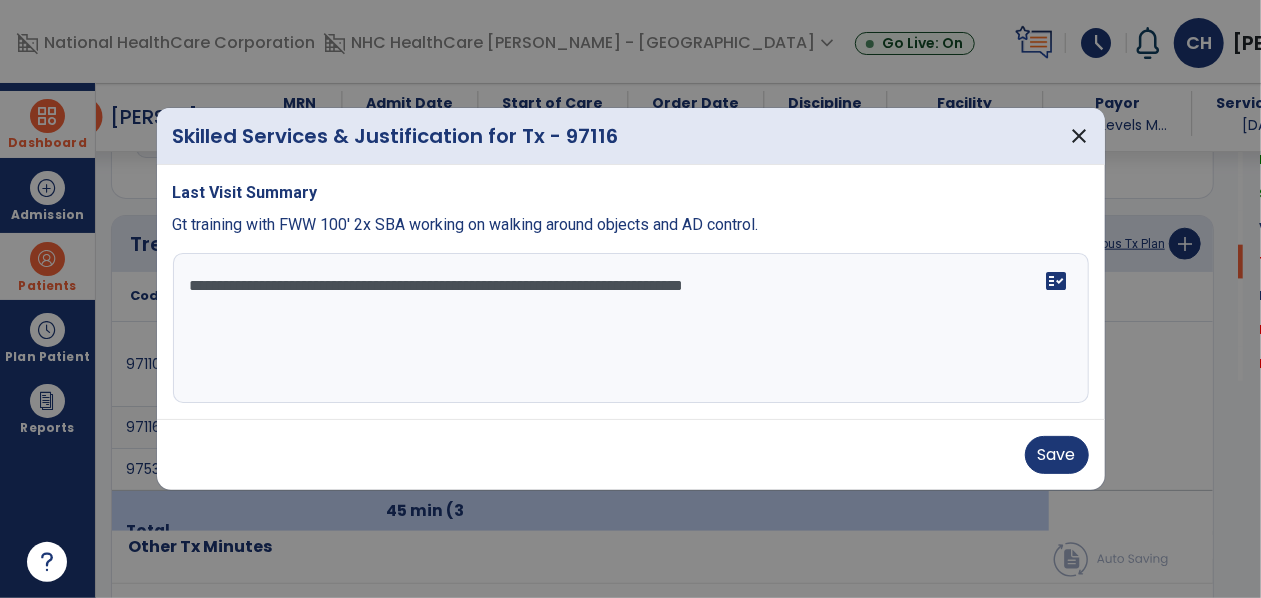 click on "**********" at bounding box center [631, 328] 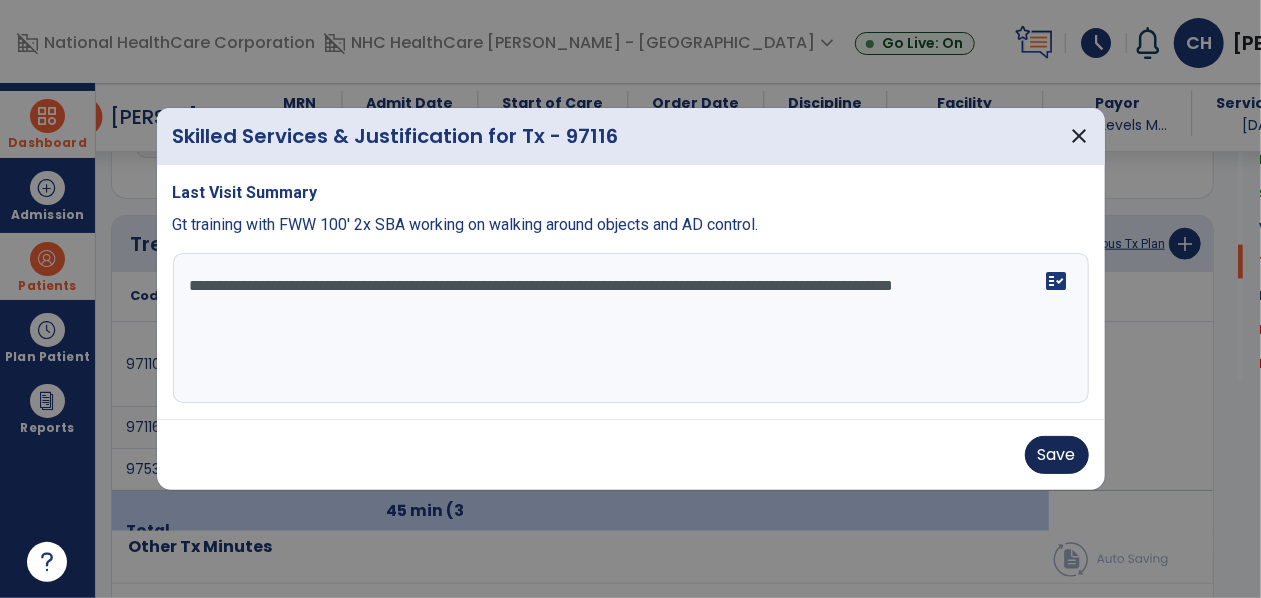 type on "**********" 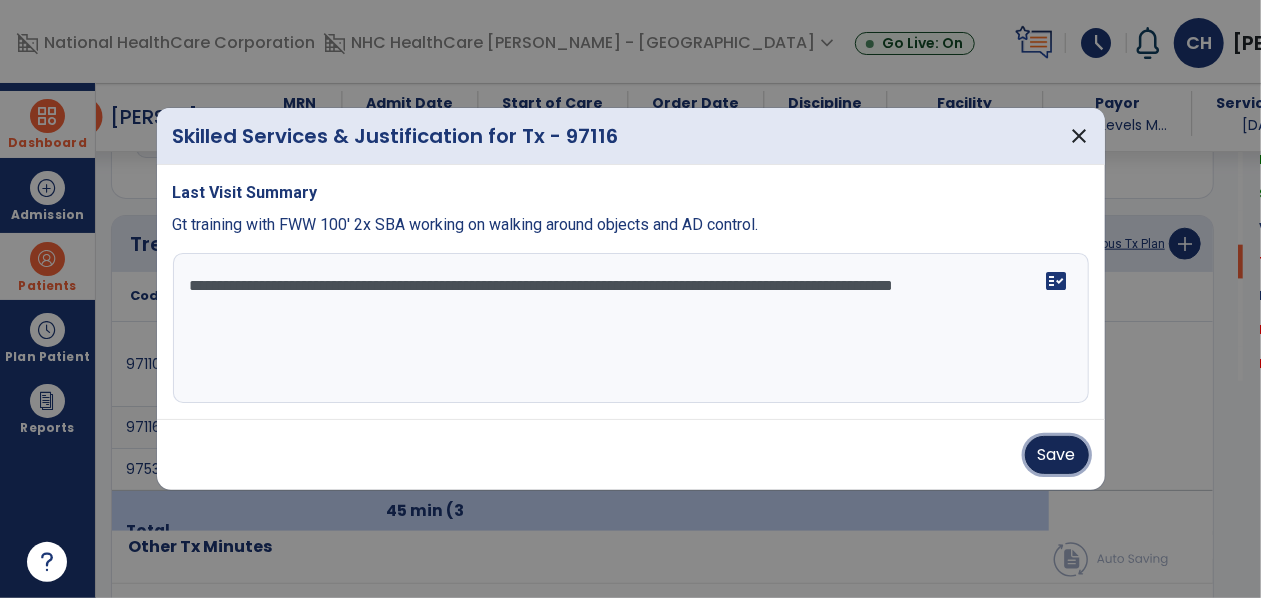 click on "Save" at bounding box center [1057, 455] 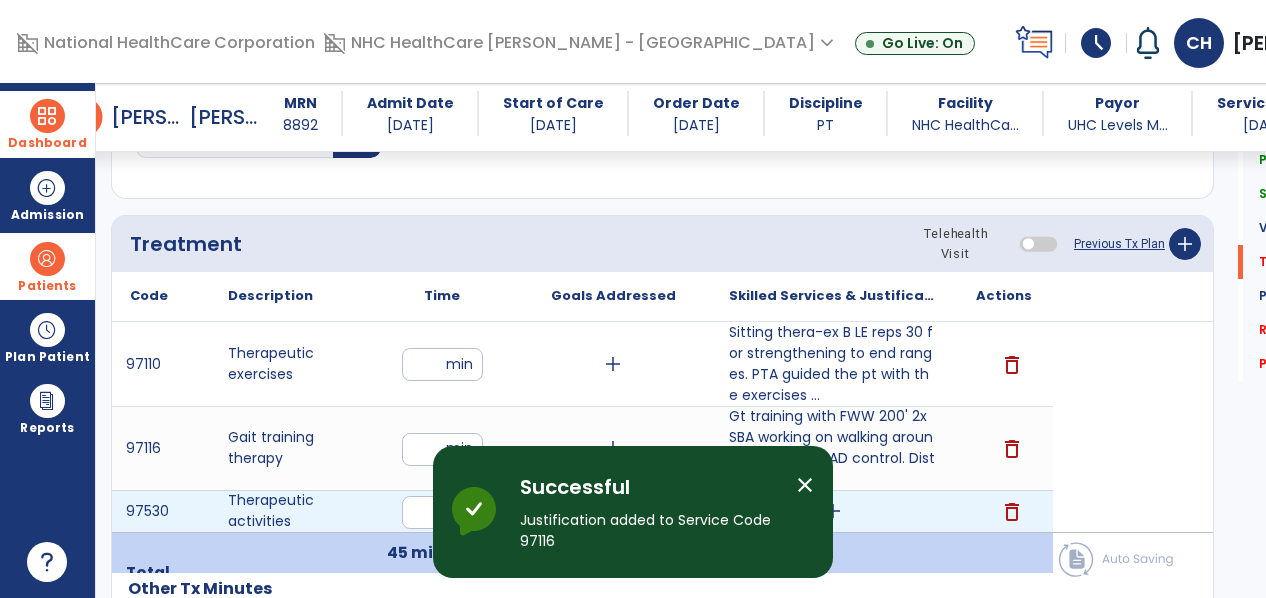 click on "add" at bounding box center (833, 511) 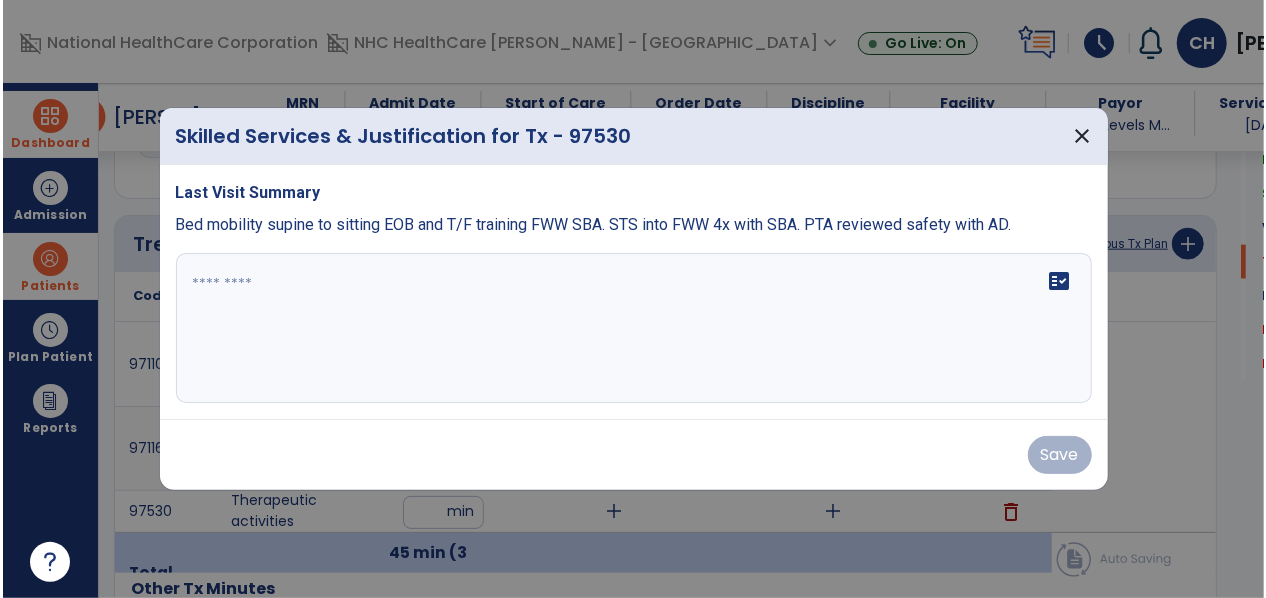 scroll, scrollTop: 1114, scrollLeft: 0, axis: vertical 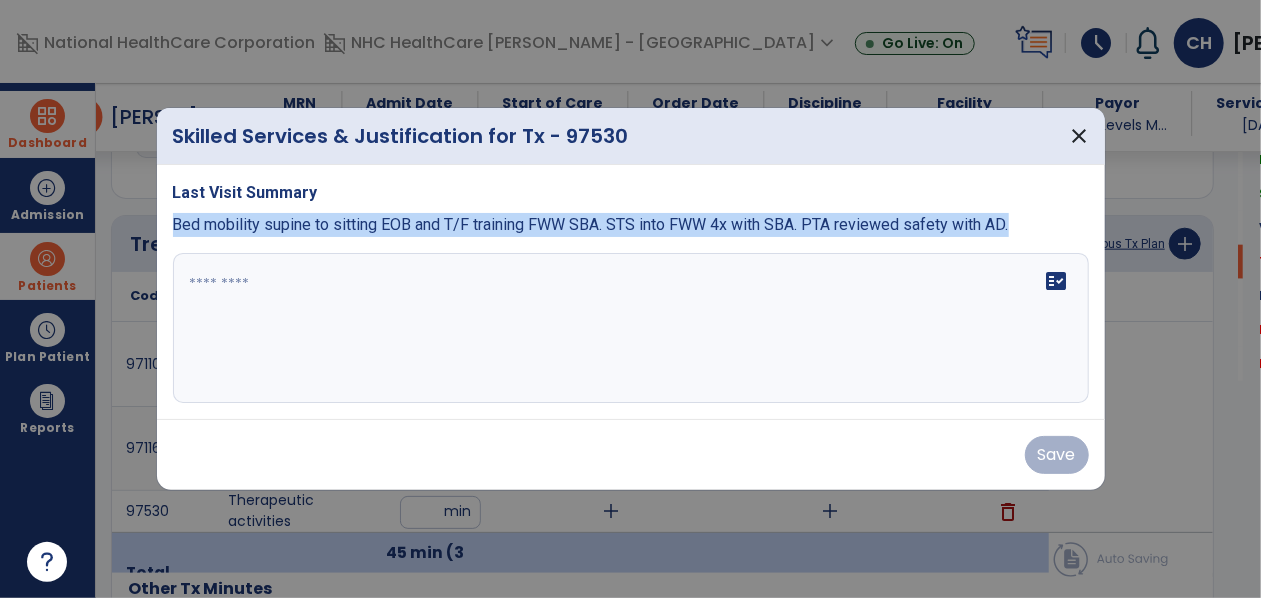 drag, startPoint x: 1048, startPoint y: 223, endPoint x: 170, endPoint y: 225, distance: 878.00226 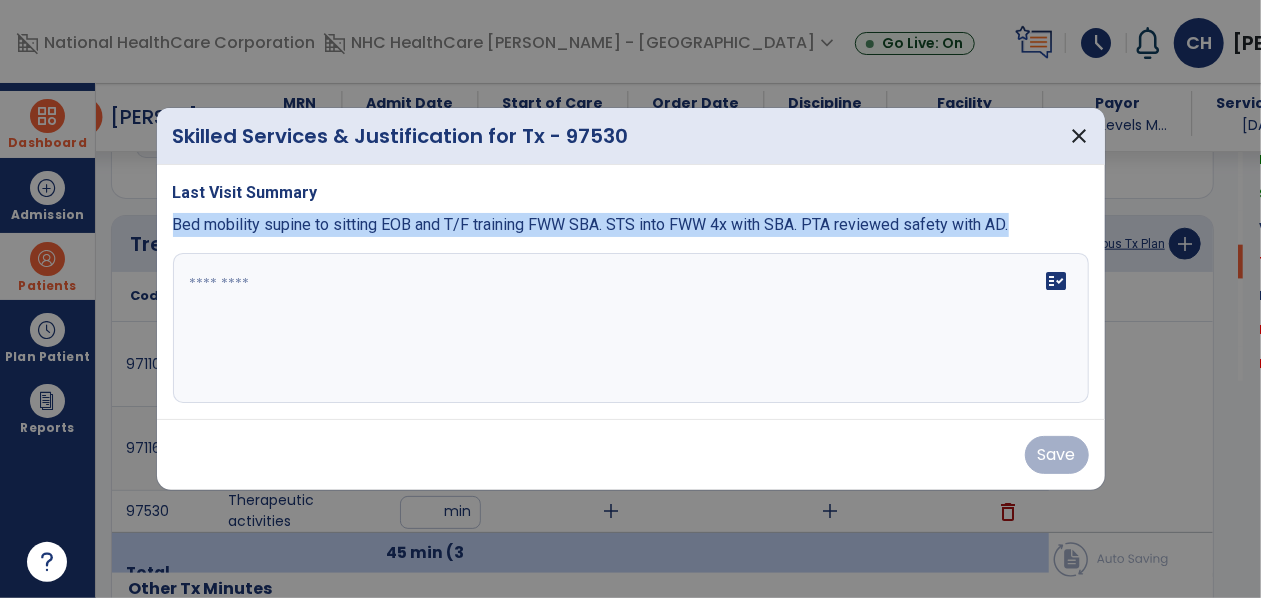 click on "Last Visit Summary Bed mobility supine to sitting EOB and T/F training FWW SBA.  STS into FWW 4x with SBA.  PTA reviewed safety with AD.   fact_check" at bounding box center [631, 292] 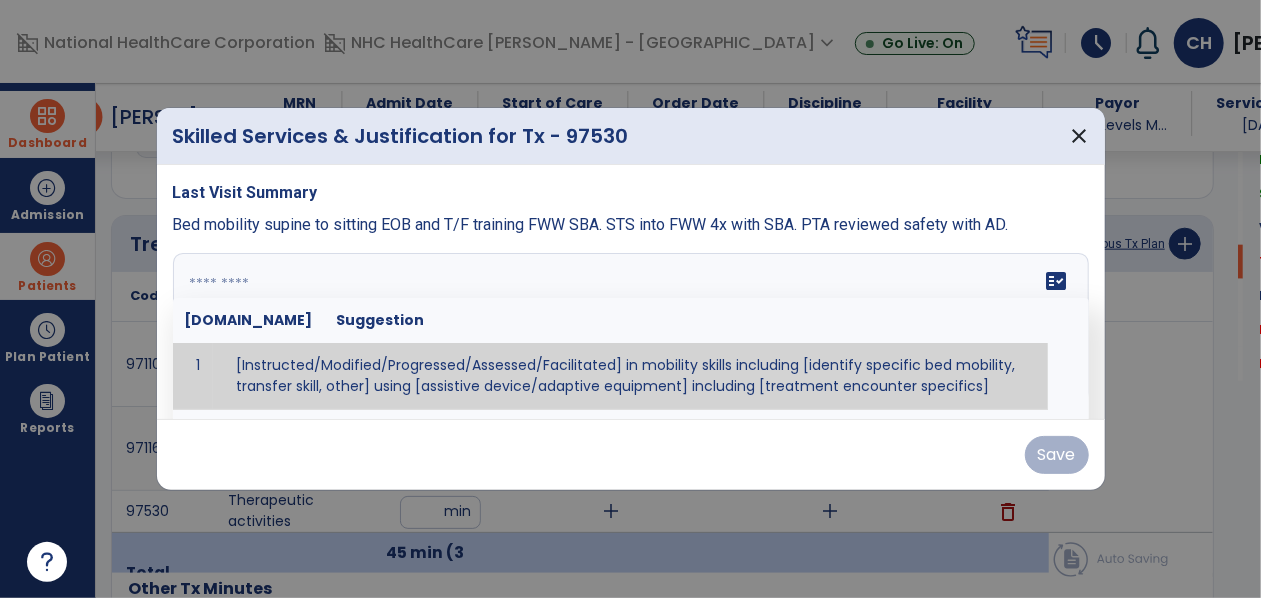 click at bounding box center (629, 328) 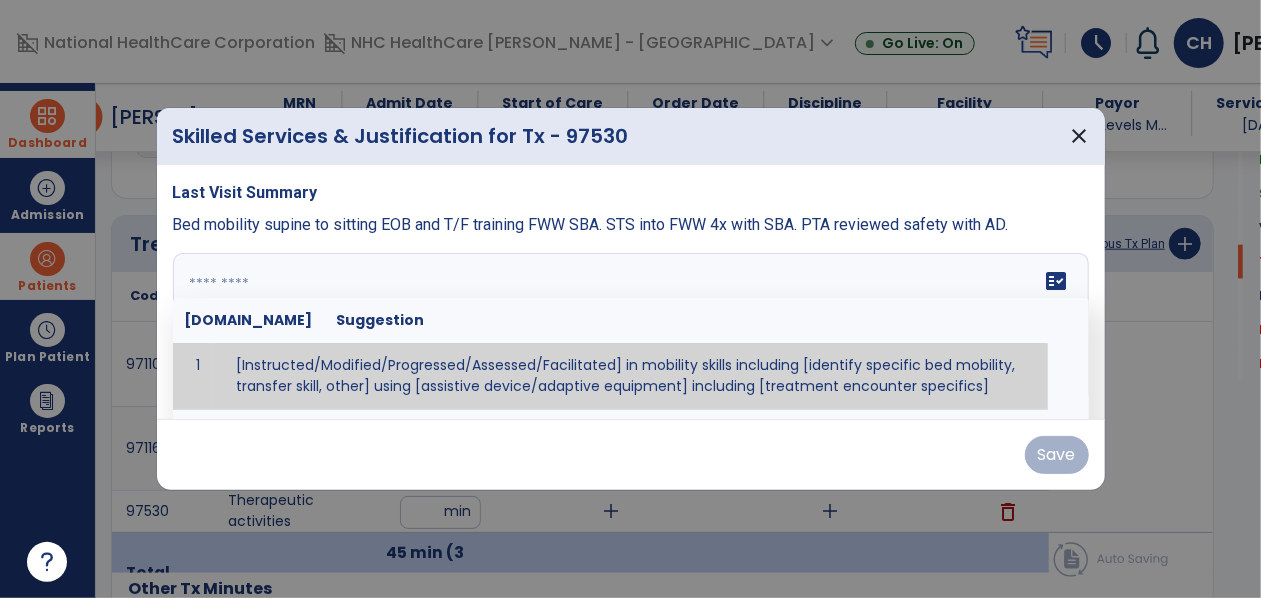 paste on "**********" 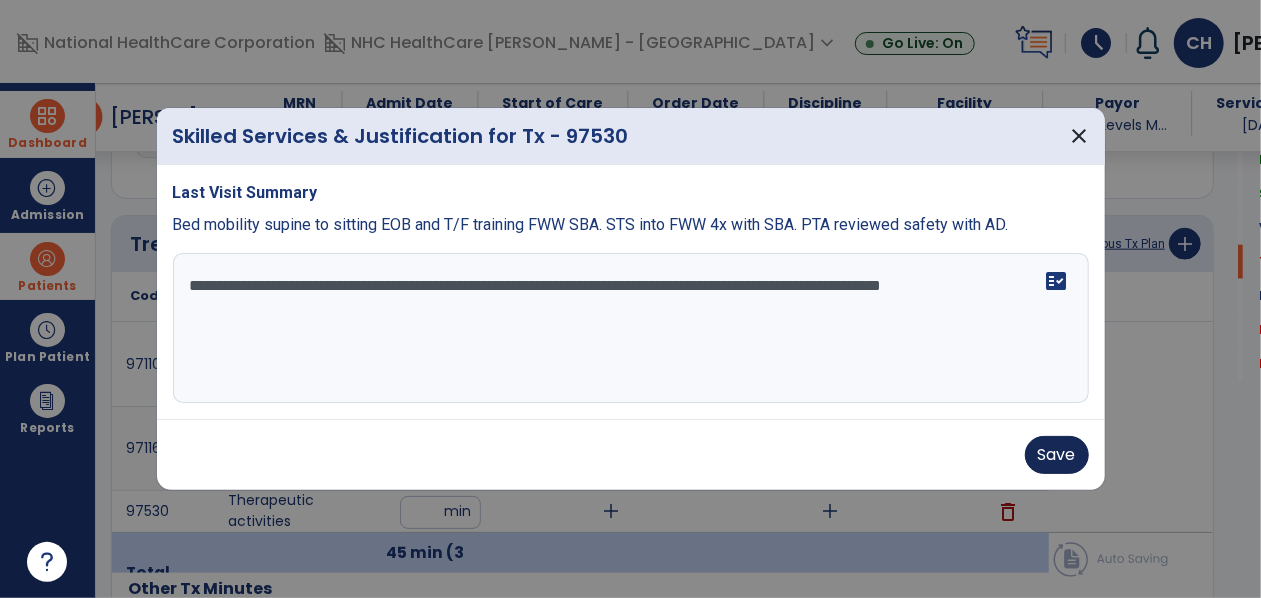 type on "**********" 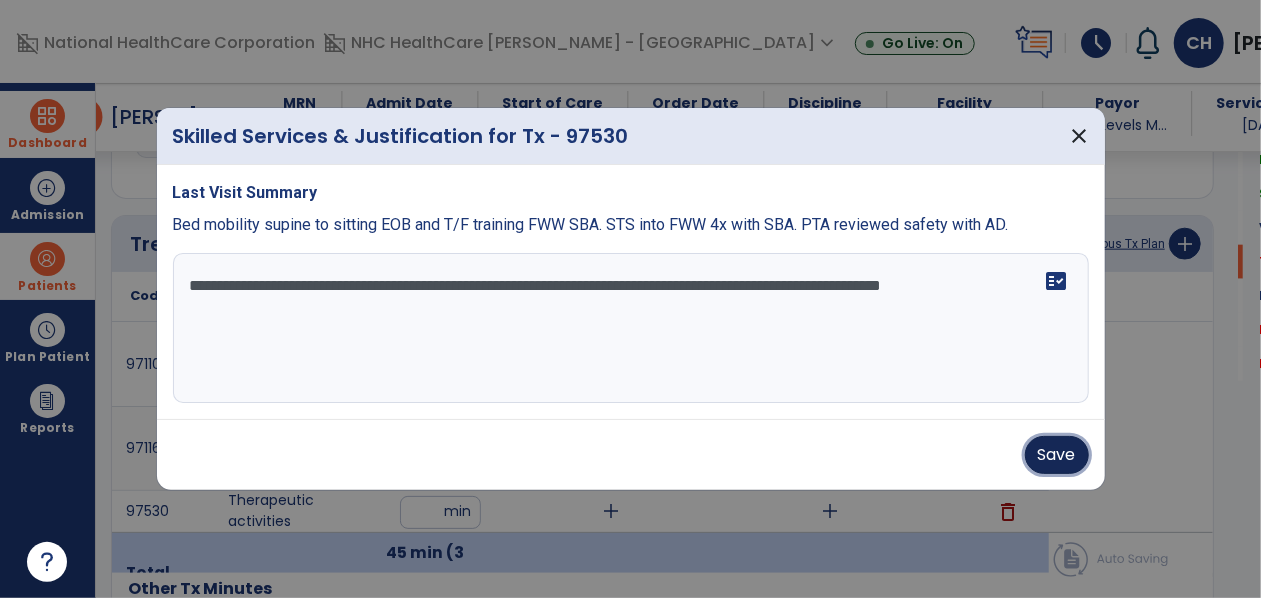click on "Save" at bounding box center (1057, 455) 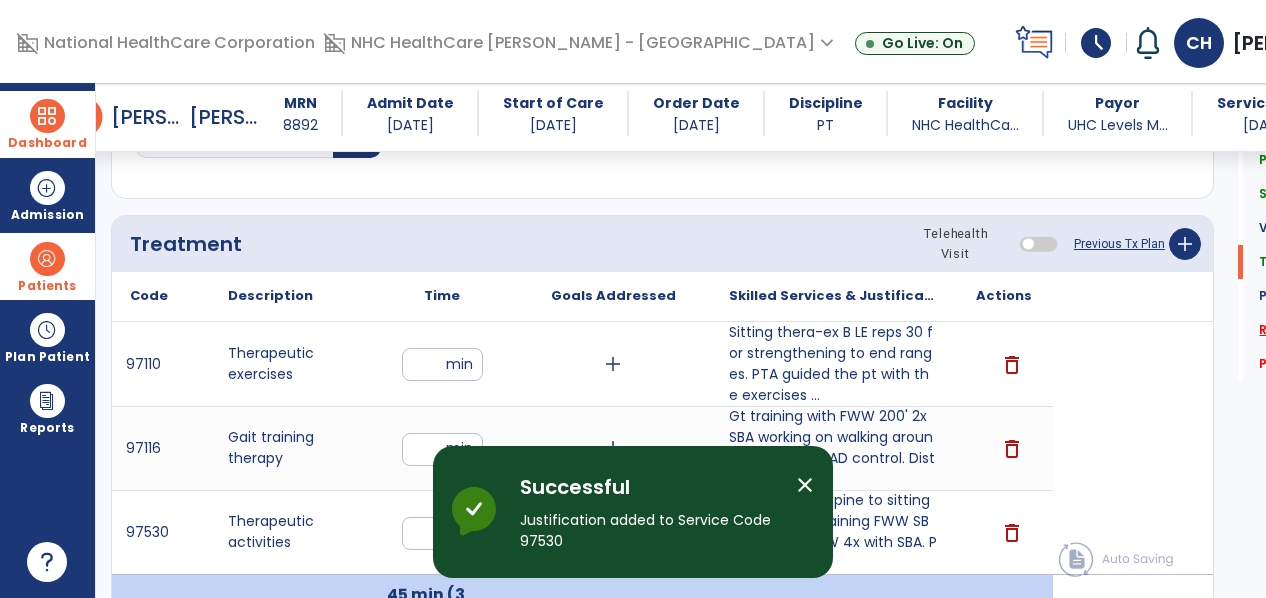 click on "Response To Treatment   *" 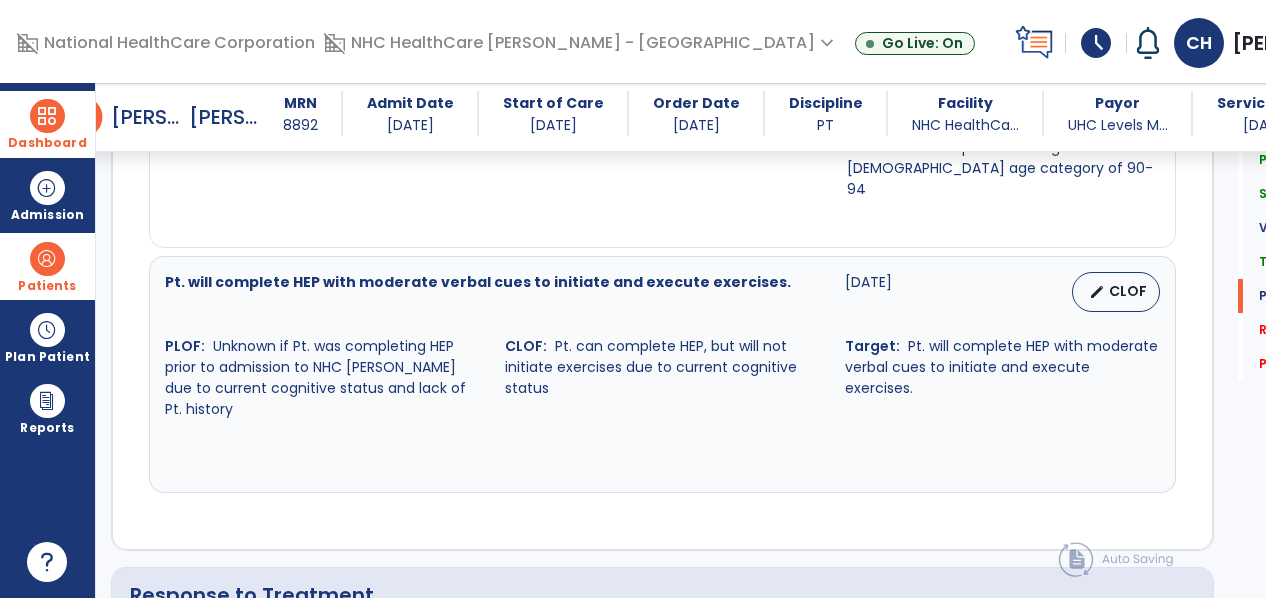 scroll, scrollTop: 2692, scrollLeft: 0, axis: vertical 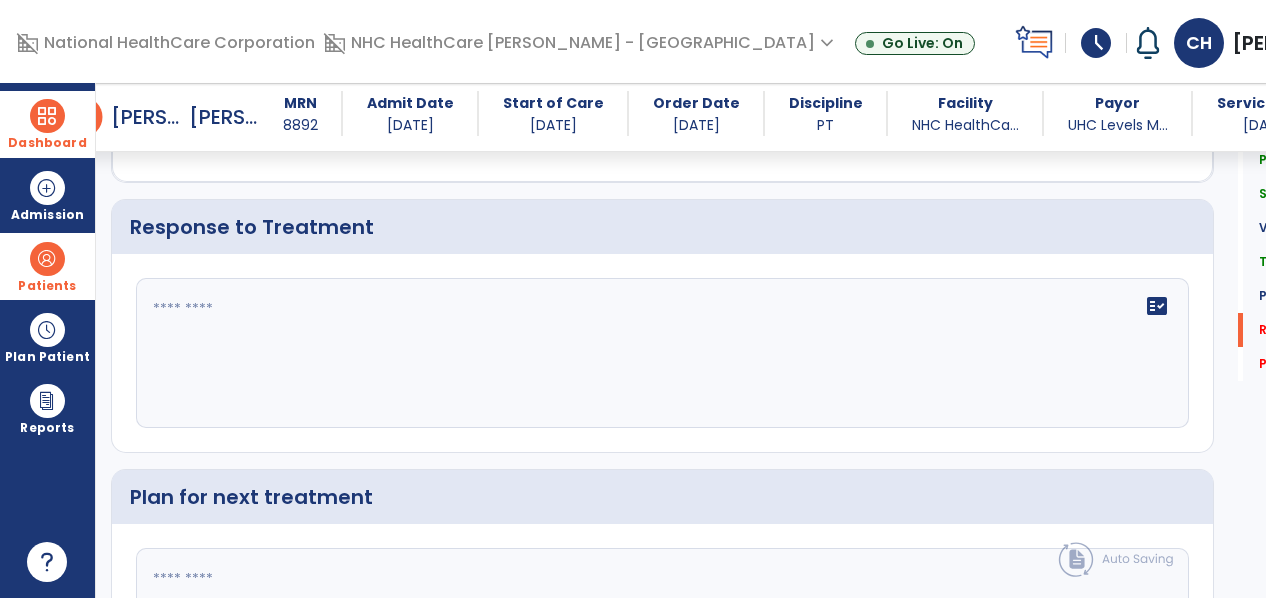 click on "fact_check" 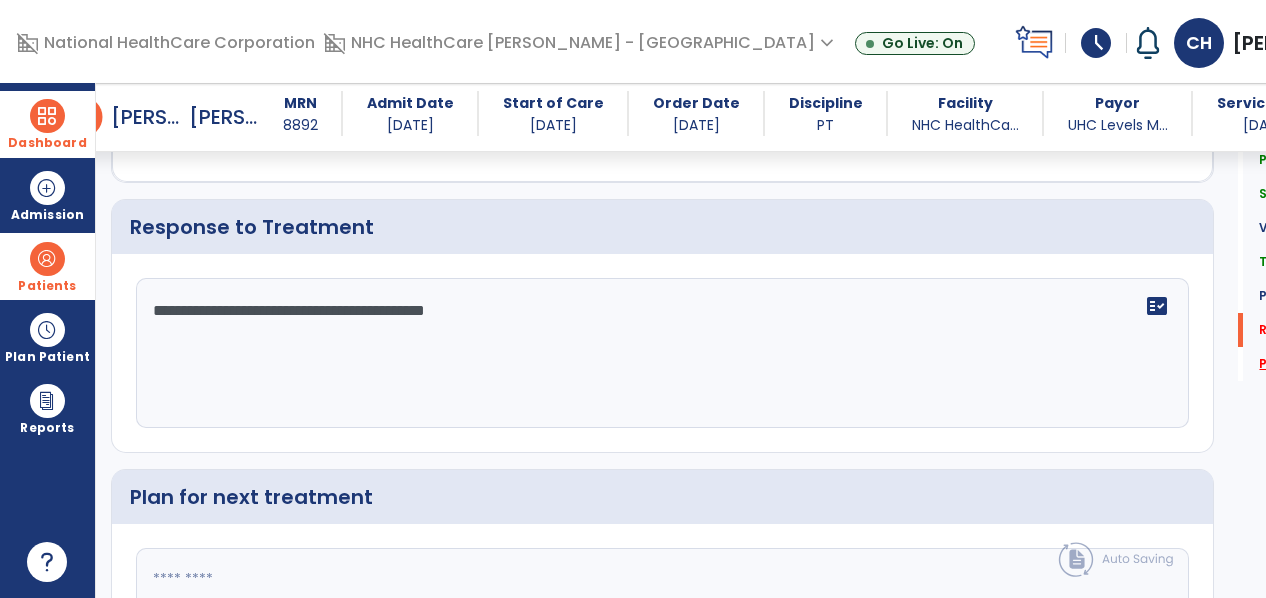 type on "**********" 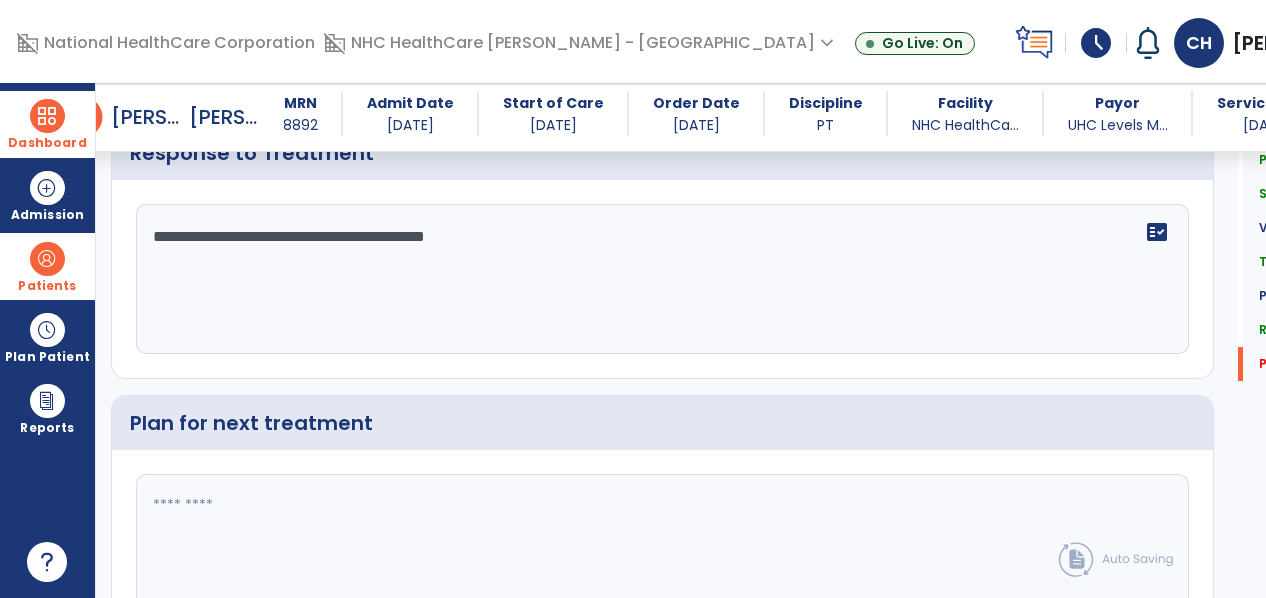 scroll, scrollTop: 2851, scrollLeft: 0, axis: vertical 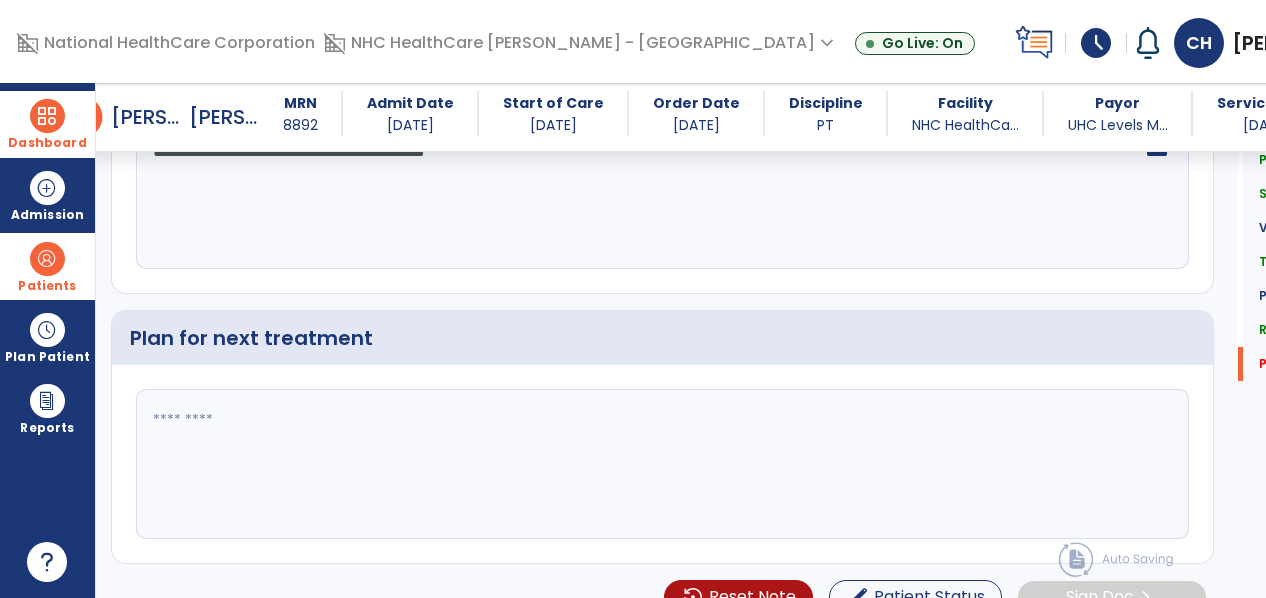 click 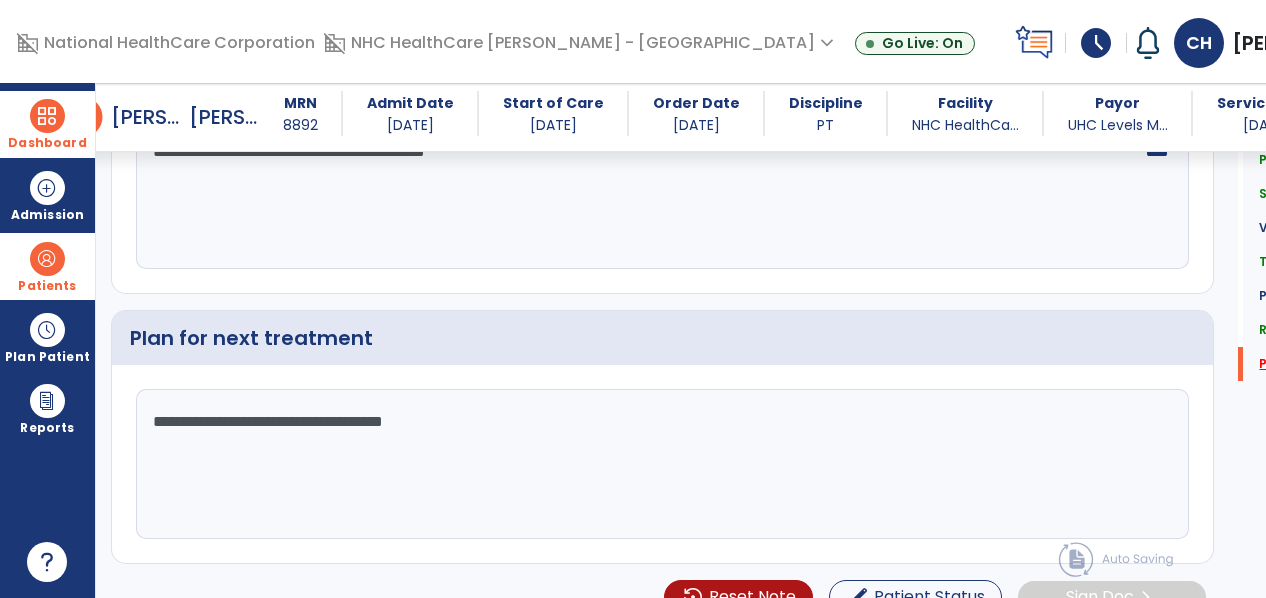type on "**********" 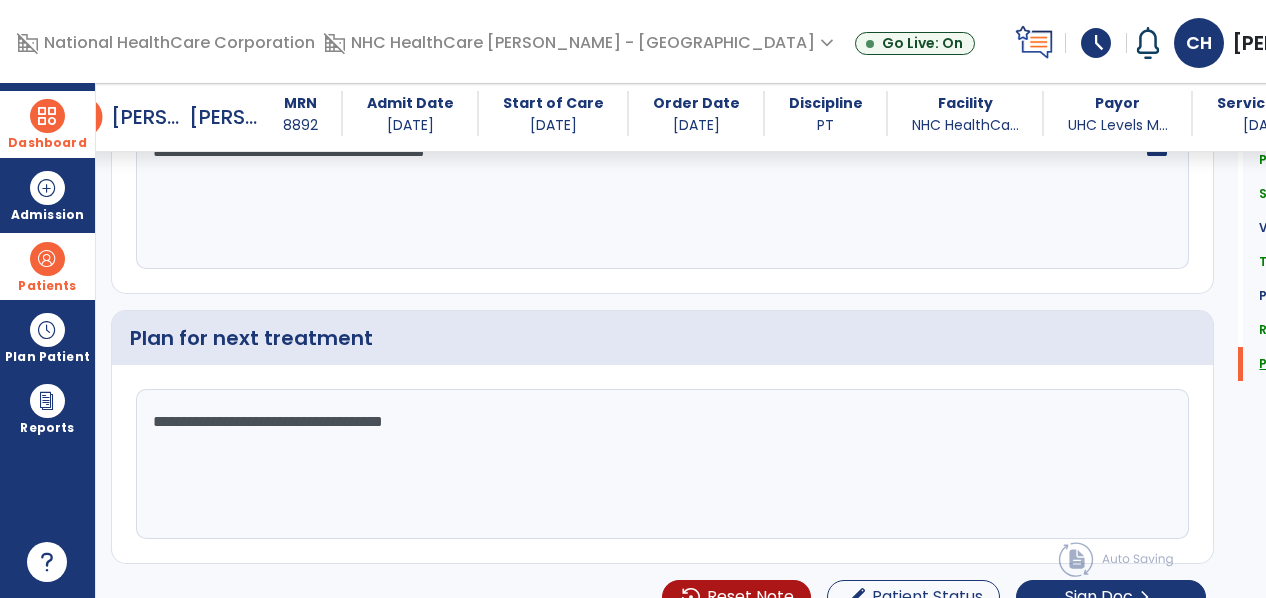 scroll, scrollTop: 2807, scrollLeft: 0, axis: vertical 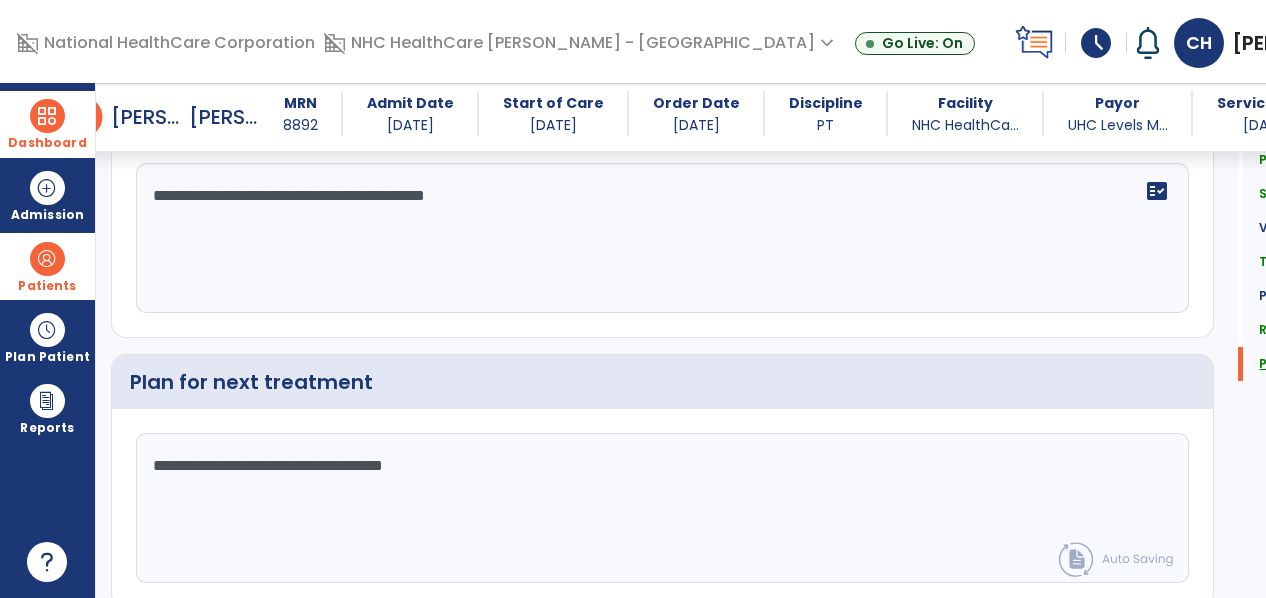 click on "Plan For Next Treatment" 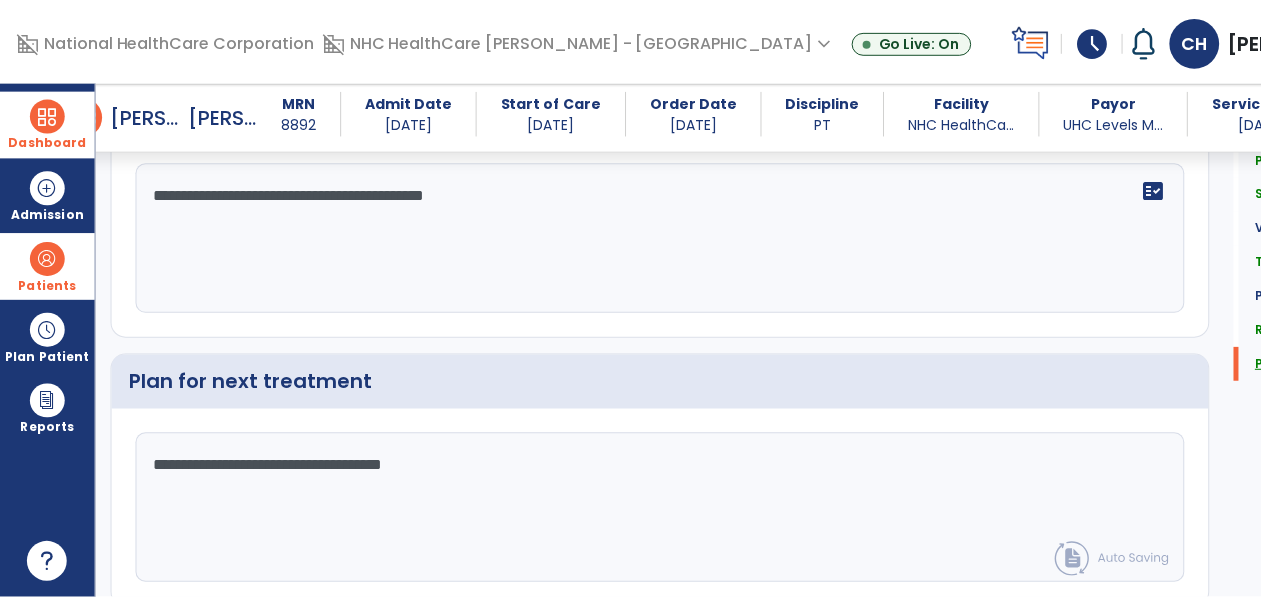 scroll, scrollTop: 2895, scrollLeft: 0, axis: vertical 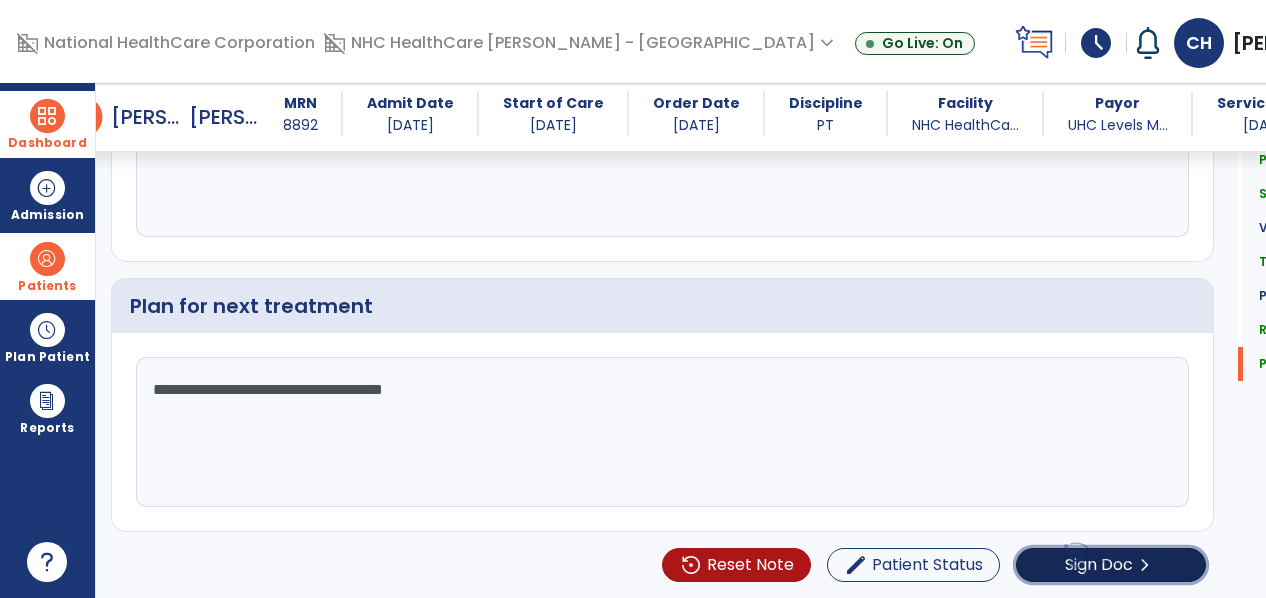 click on "chevron_right" 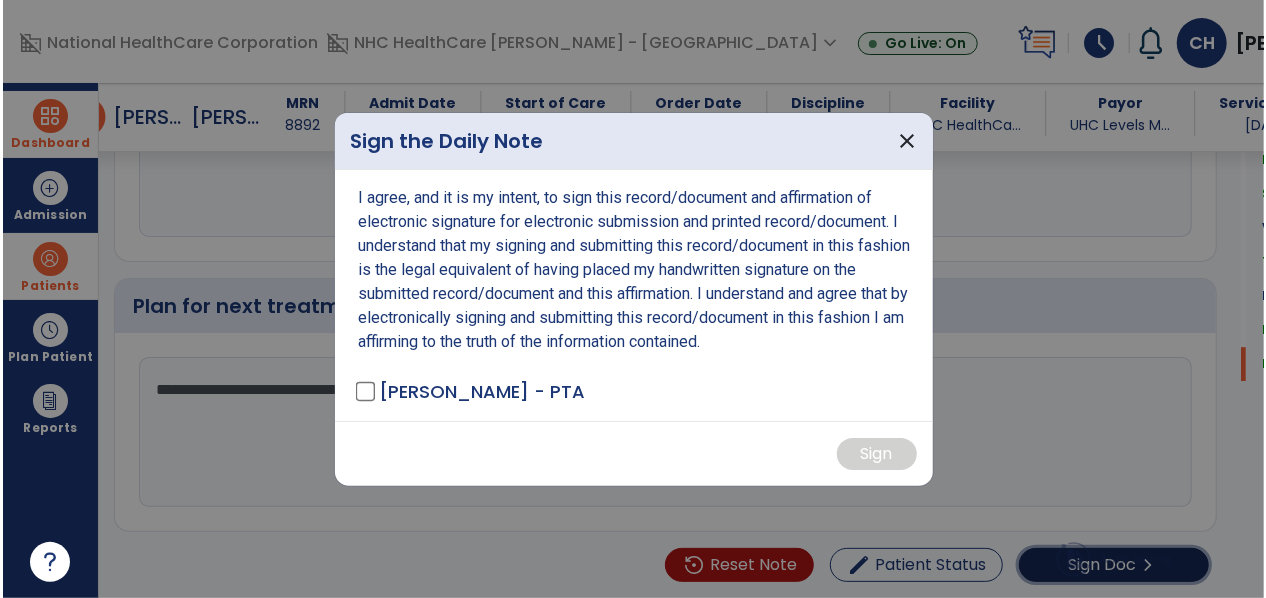 scroll, scrollTop: 2895, scrollLeft: 0, axis: vertical 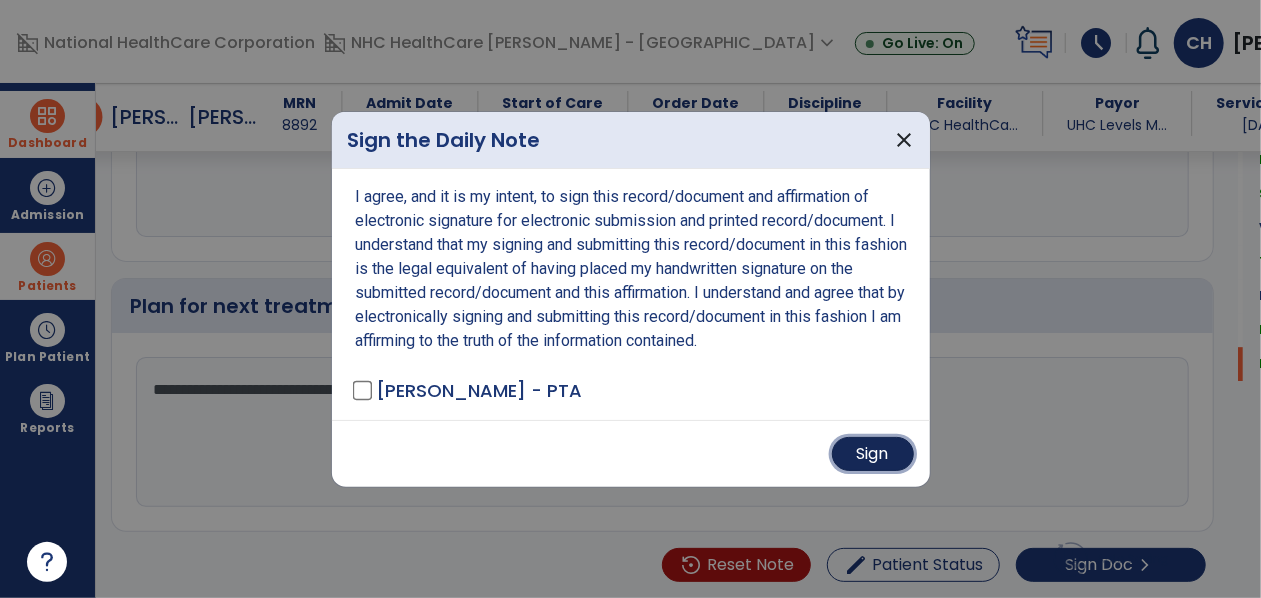 click on "Sign" at bounding box center [873, 454] 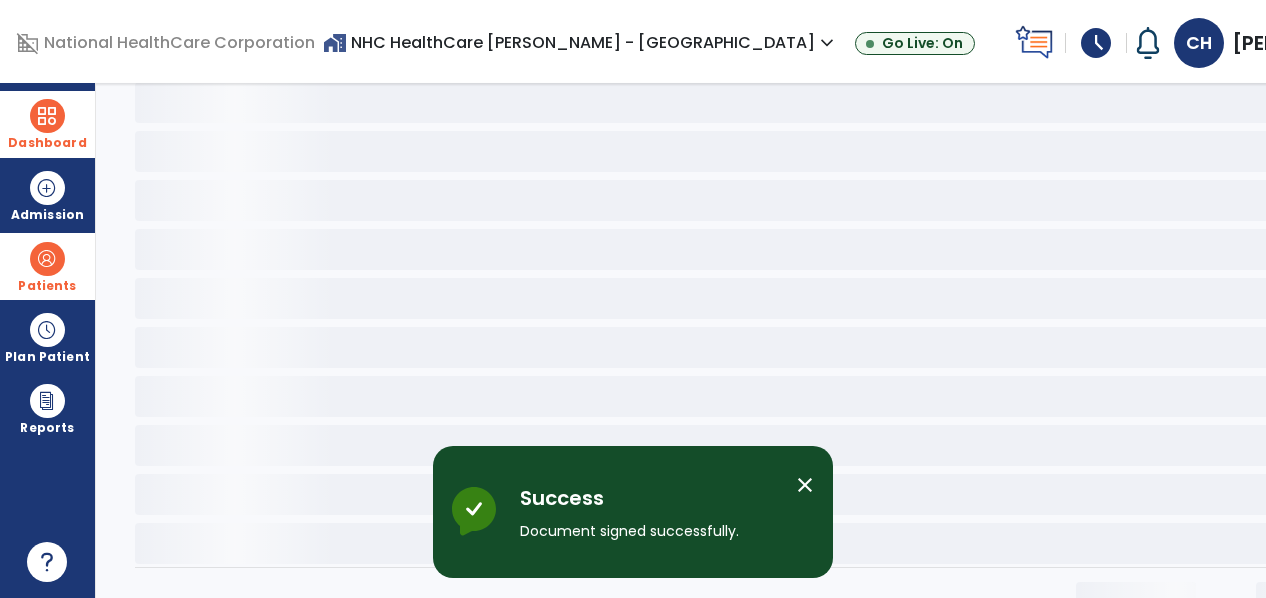 scroll, scrollTop: 0, scrollLeft: 0, axis: both 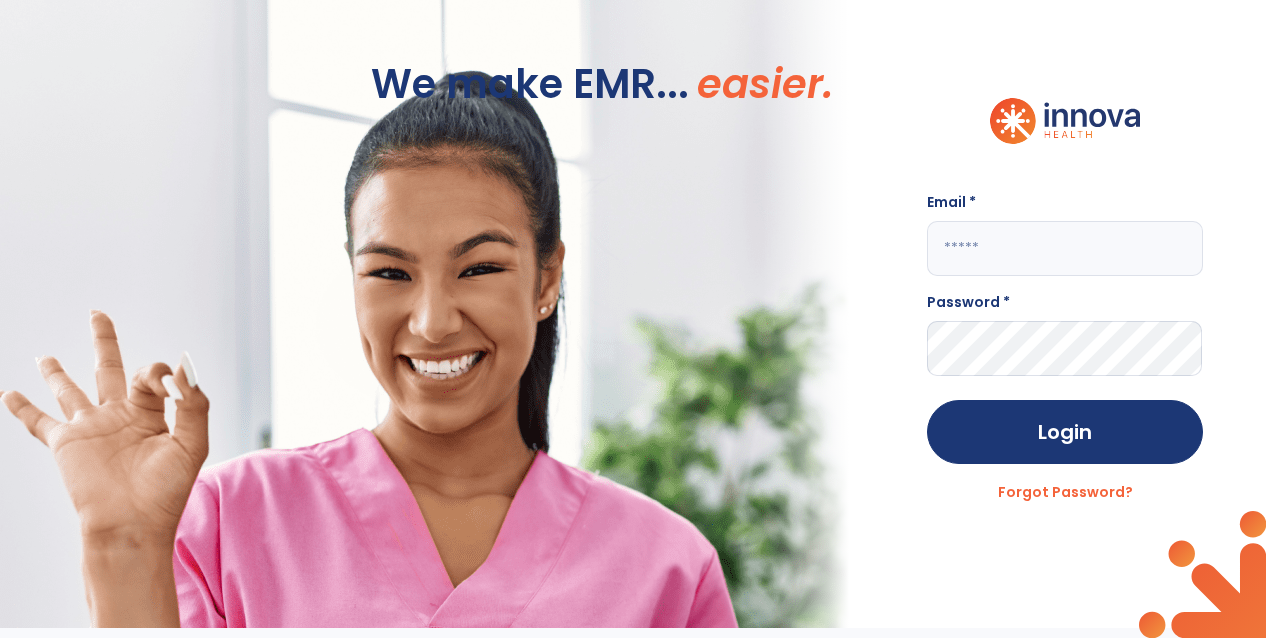 click 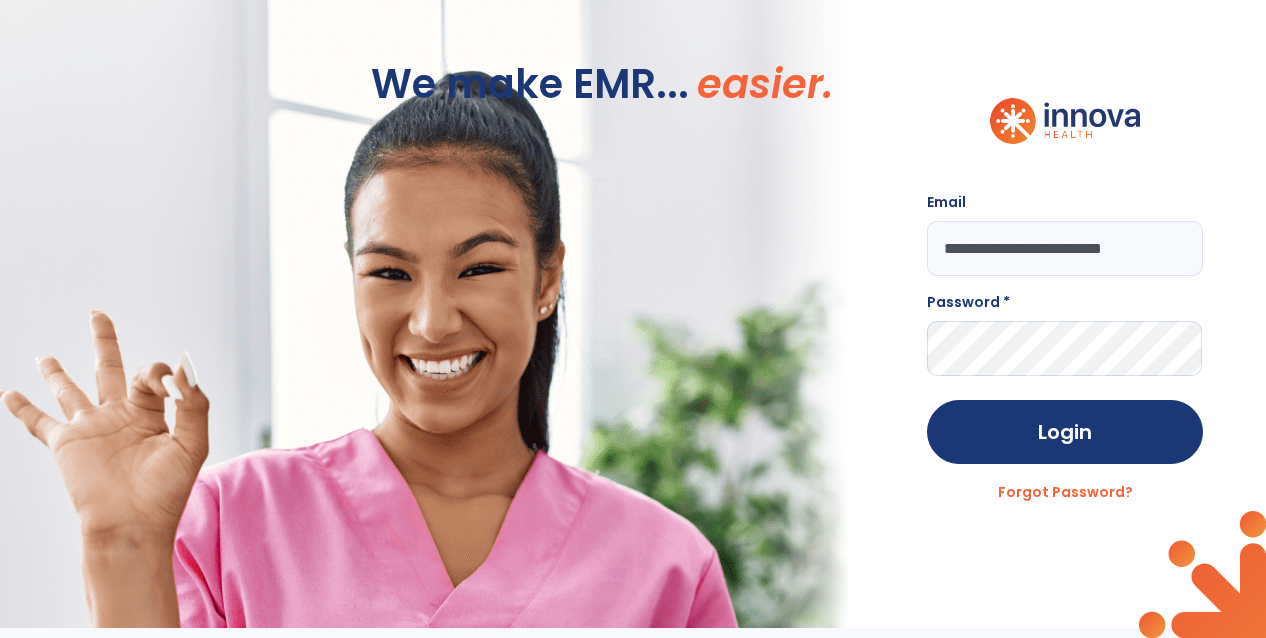 type on "**********" 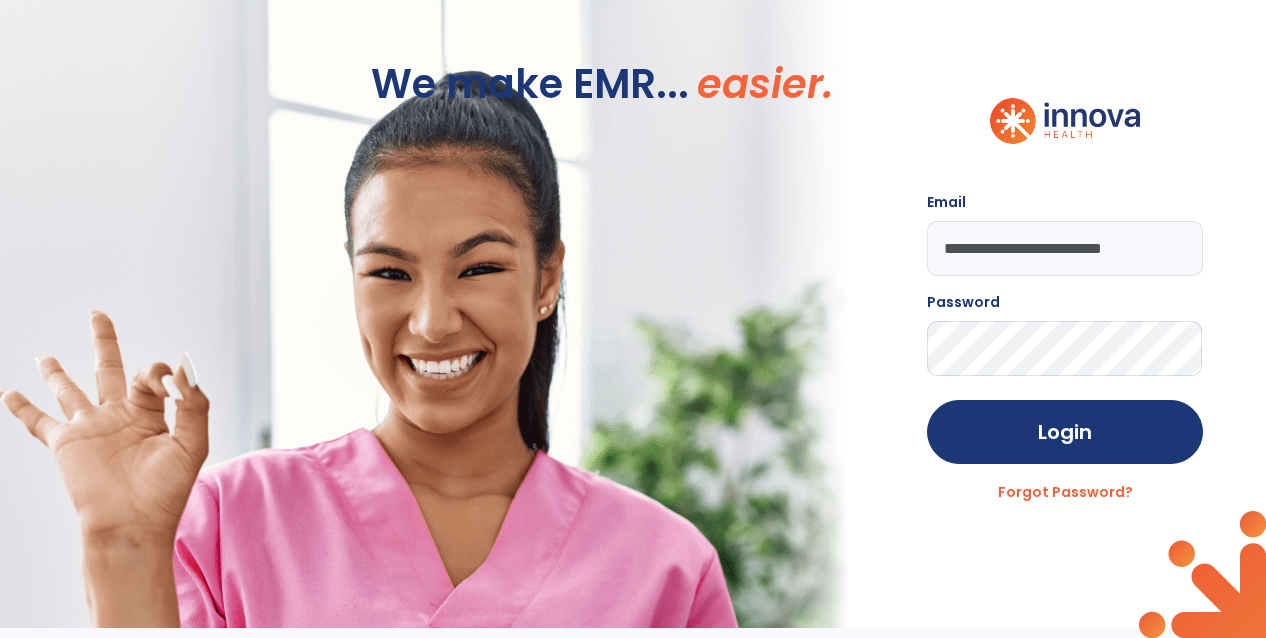 click on "Login" 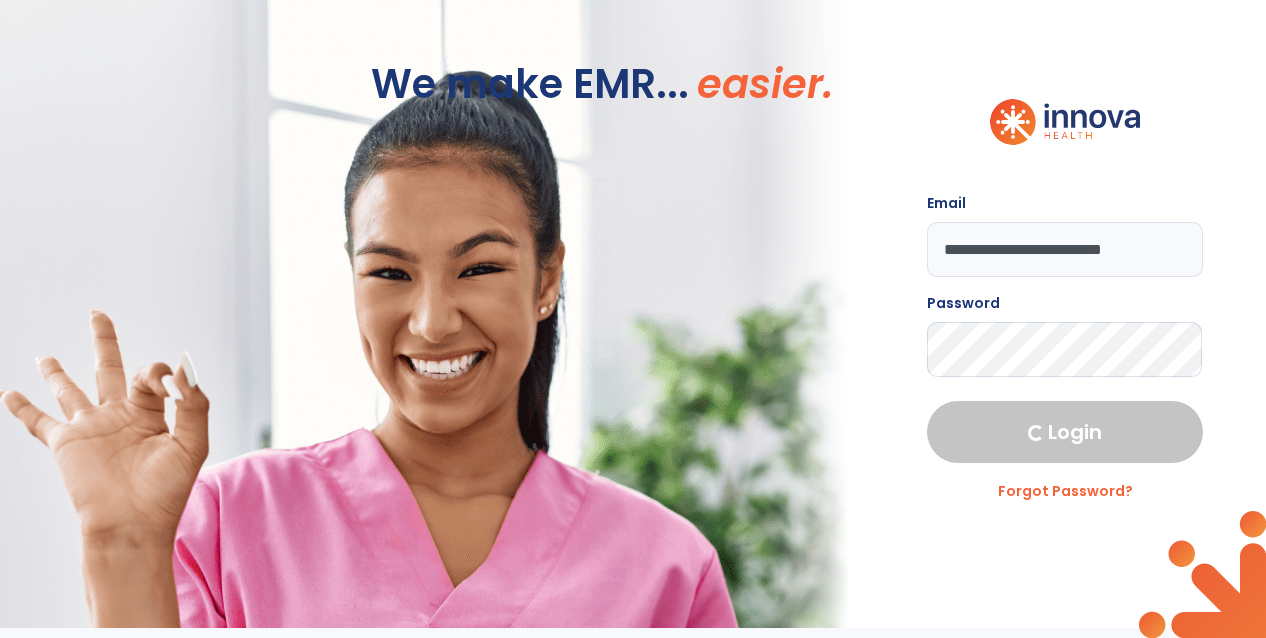 select on "****" 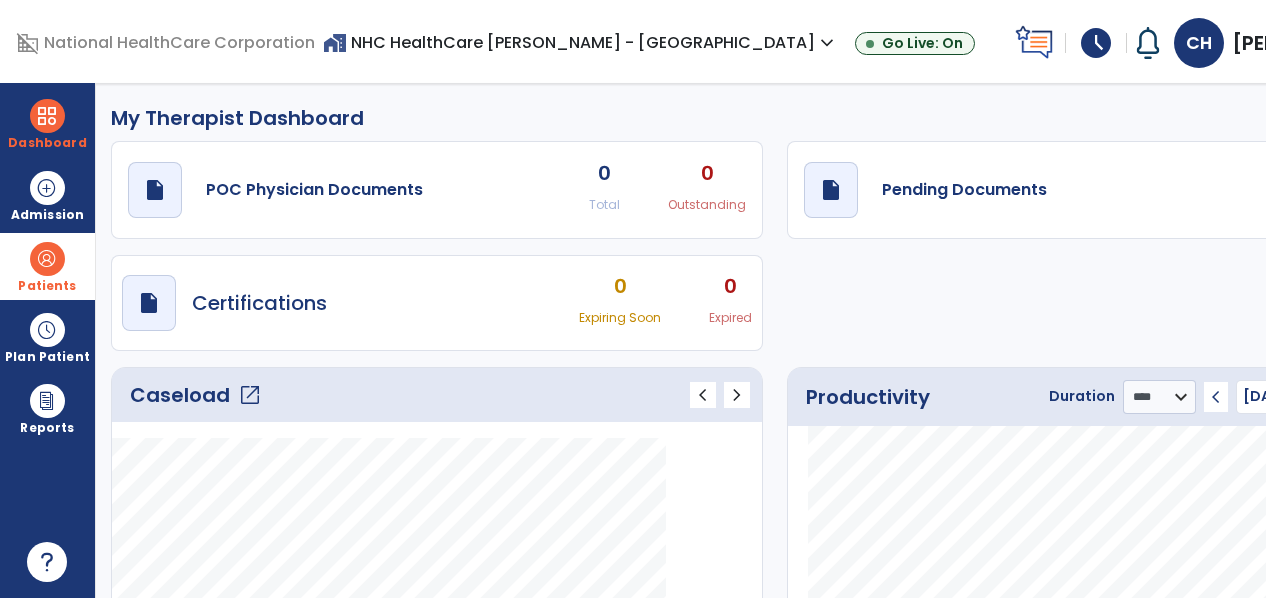 click at bounding box center (47, 259) 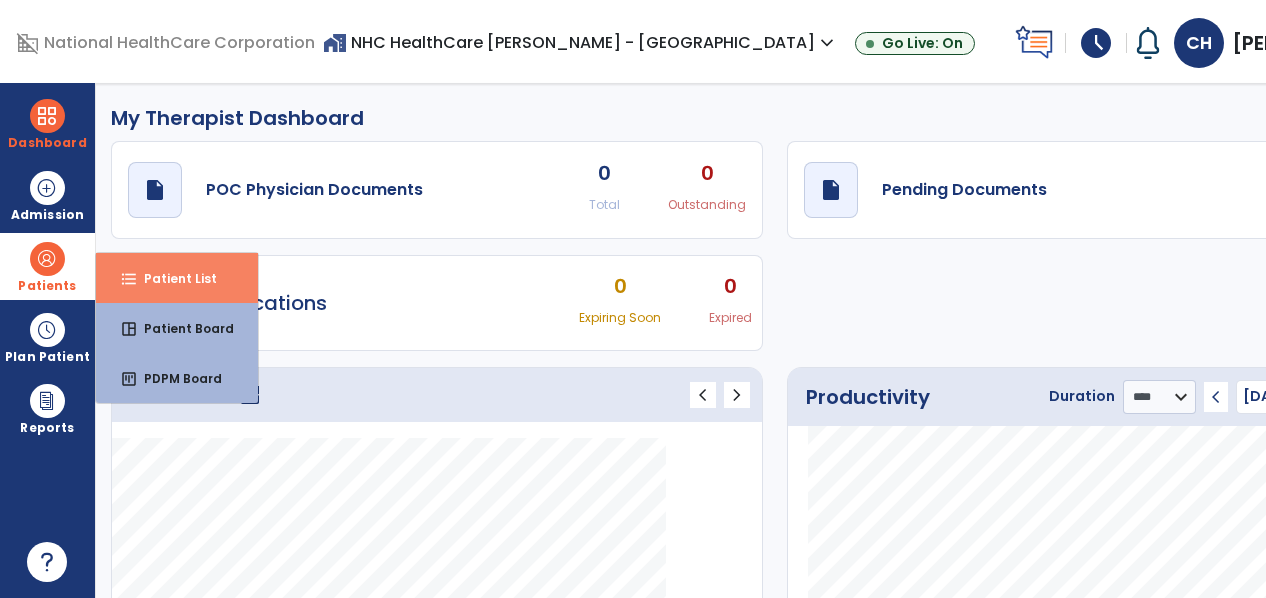 click on "Patient List" at bounding box center [172, 278] 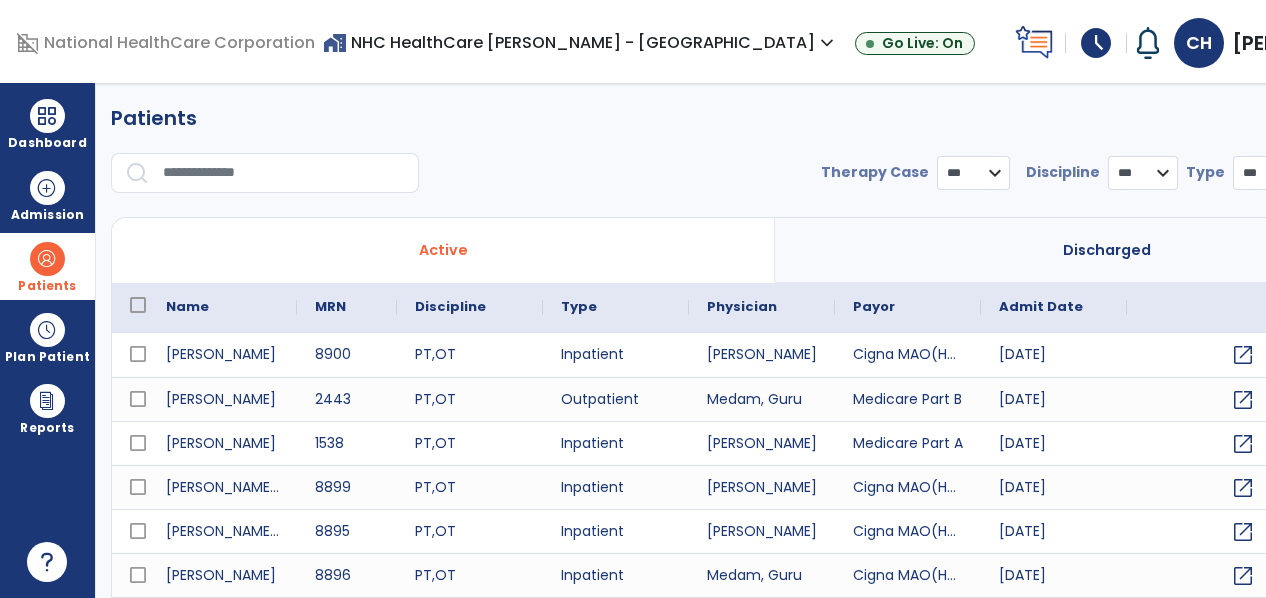 click on "Active" at bounding box center (443, 250) 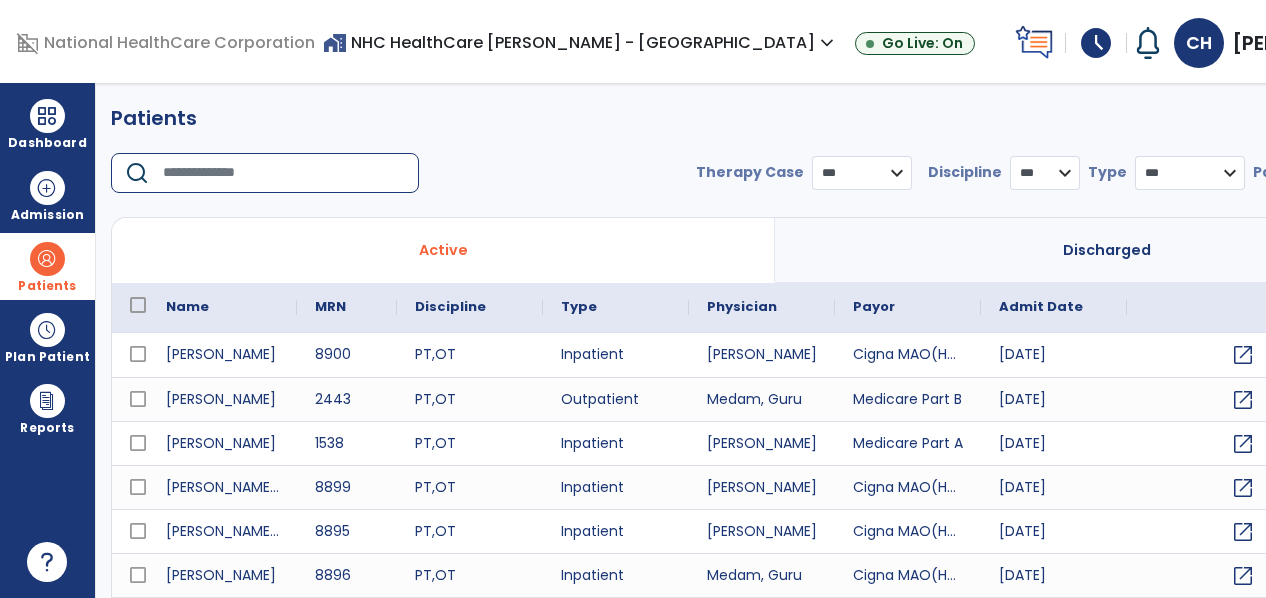click at bounding box center [284, 173] 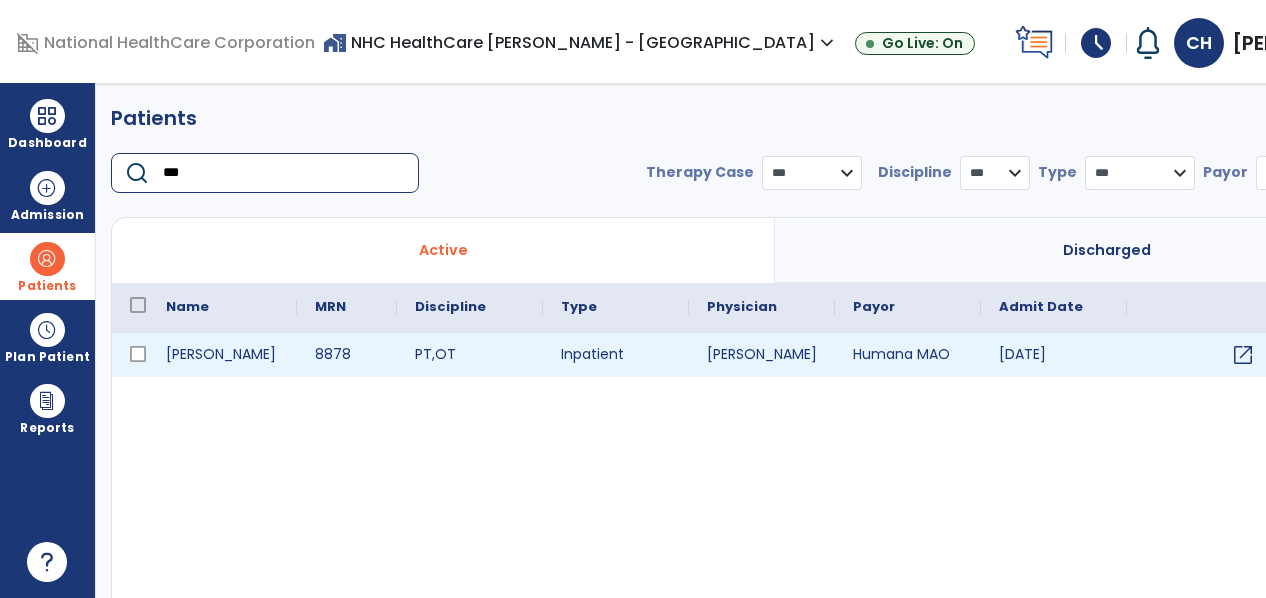 type on "***" 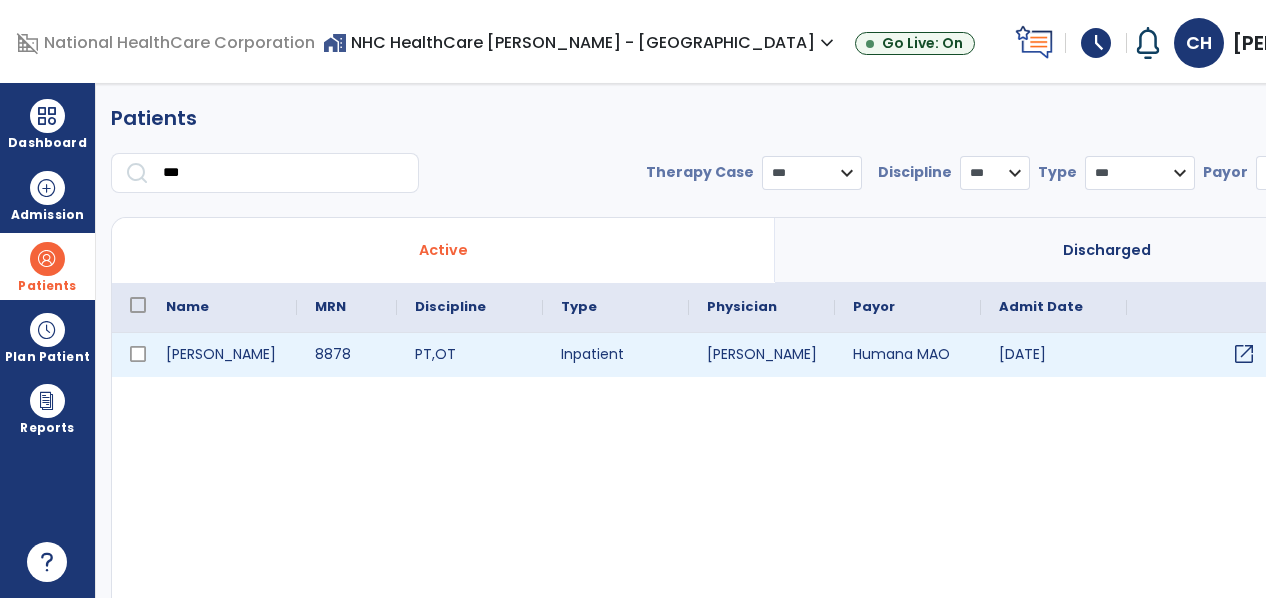 click on "open_in_new" at bounding box center (1244, 354) 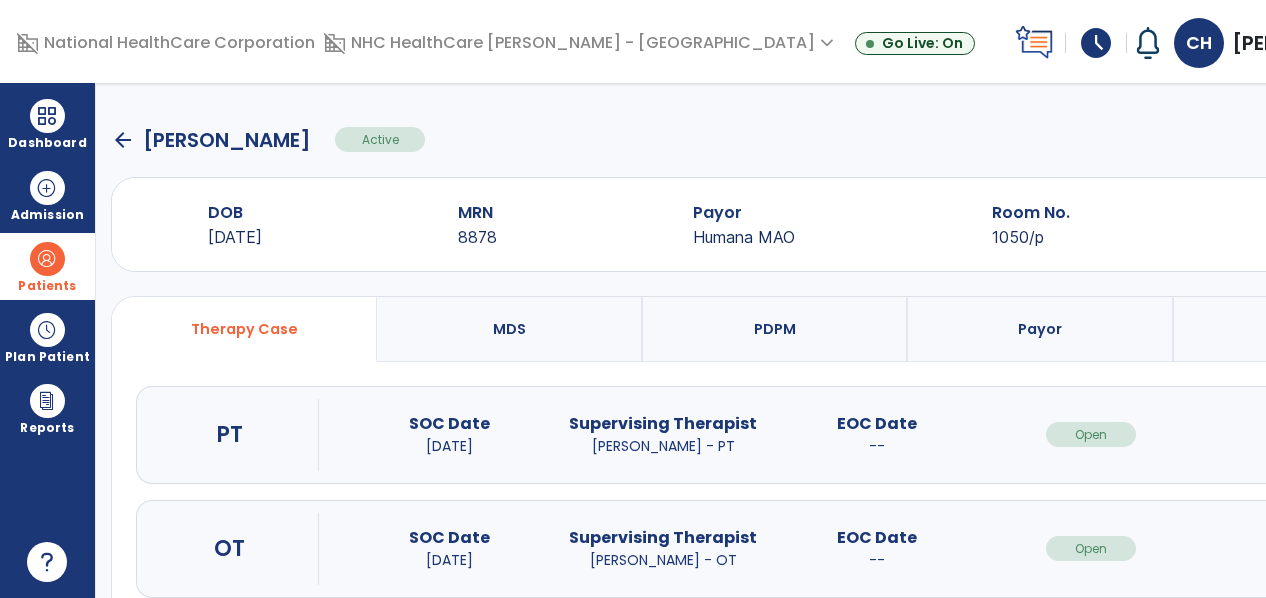 click on "open_in_new" at bounding box center [1304, 434] 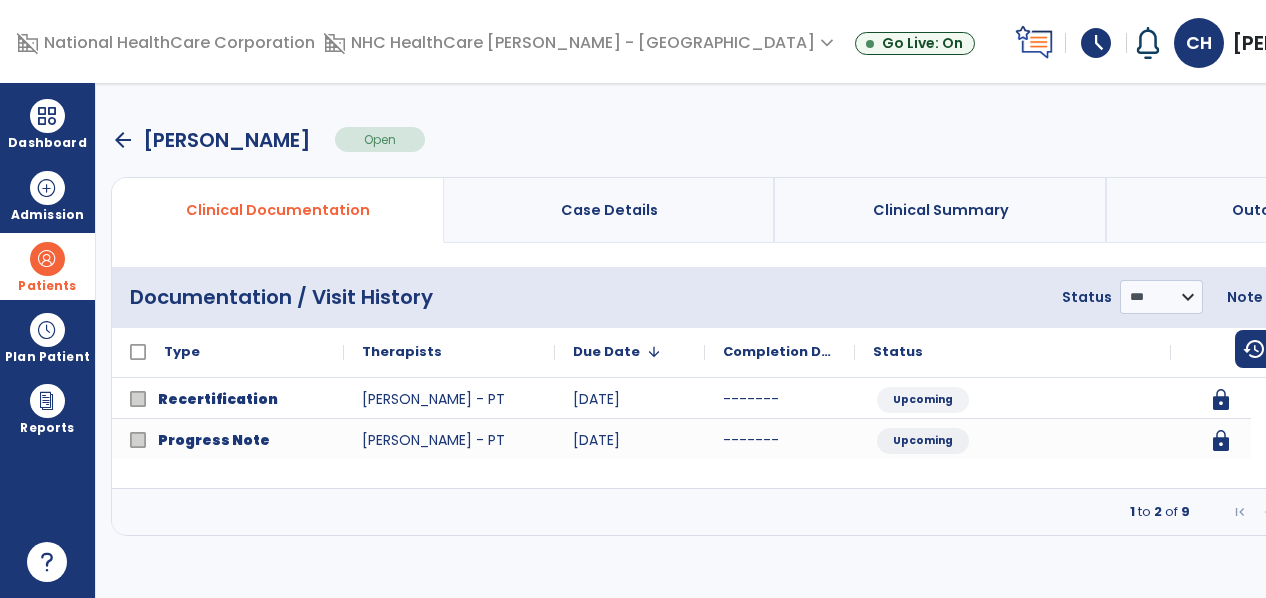 click at bounding box center (1379, 512) 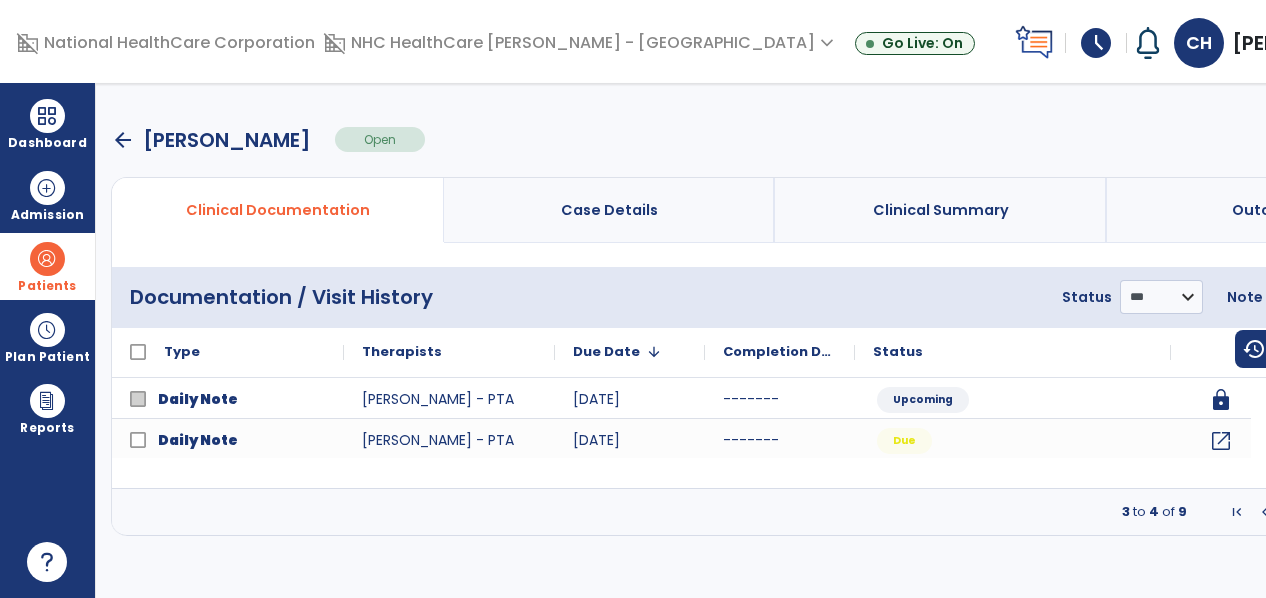 click at bounding box center [1379, 512] 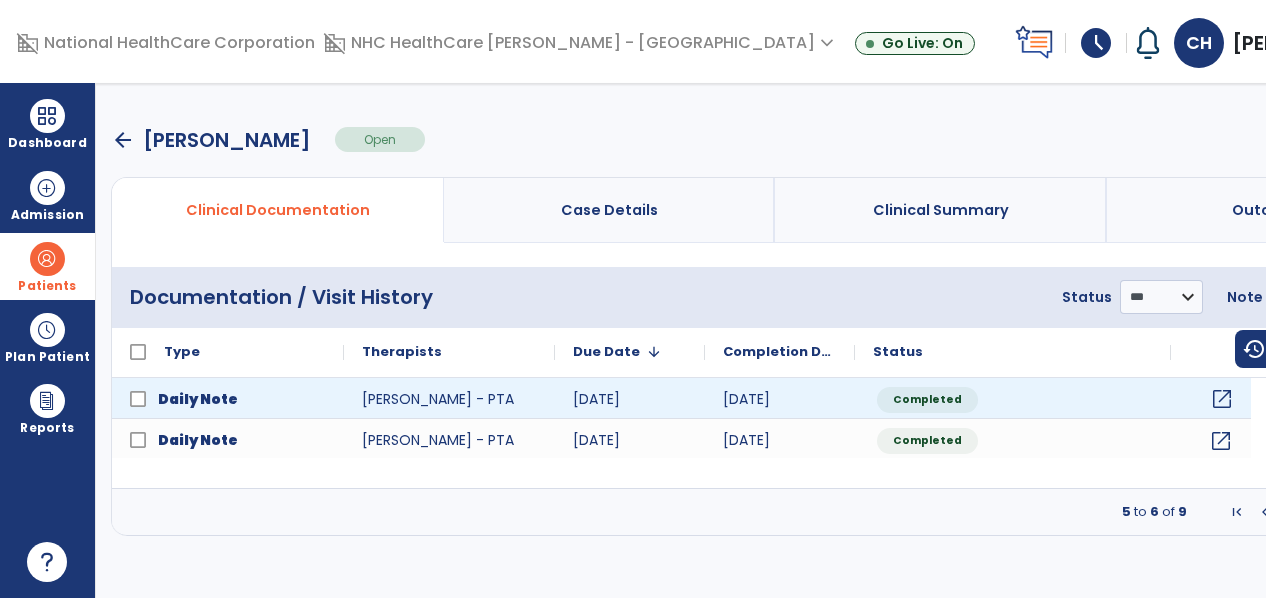 click on "open_in_new" 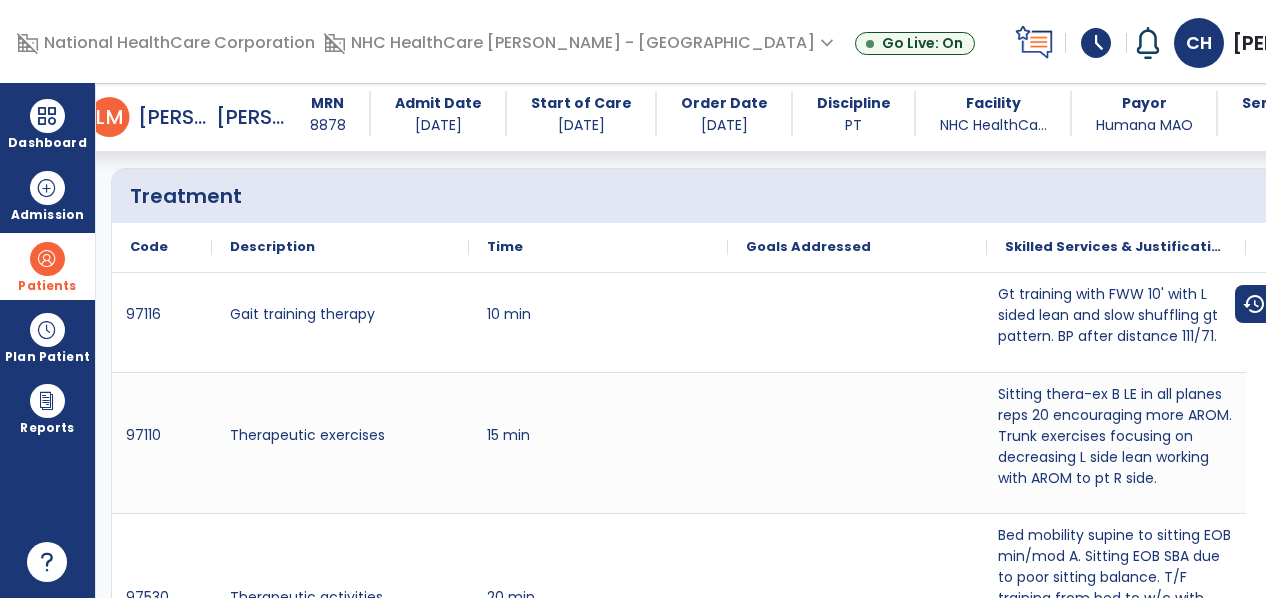 scroll, scrollTop: 1289, scrollLeft: 0, axis: vertical 